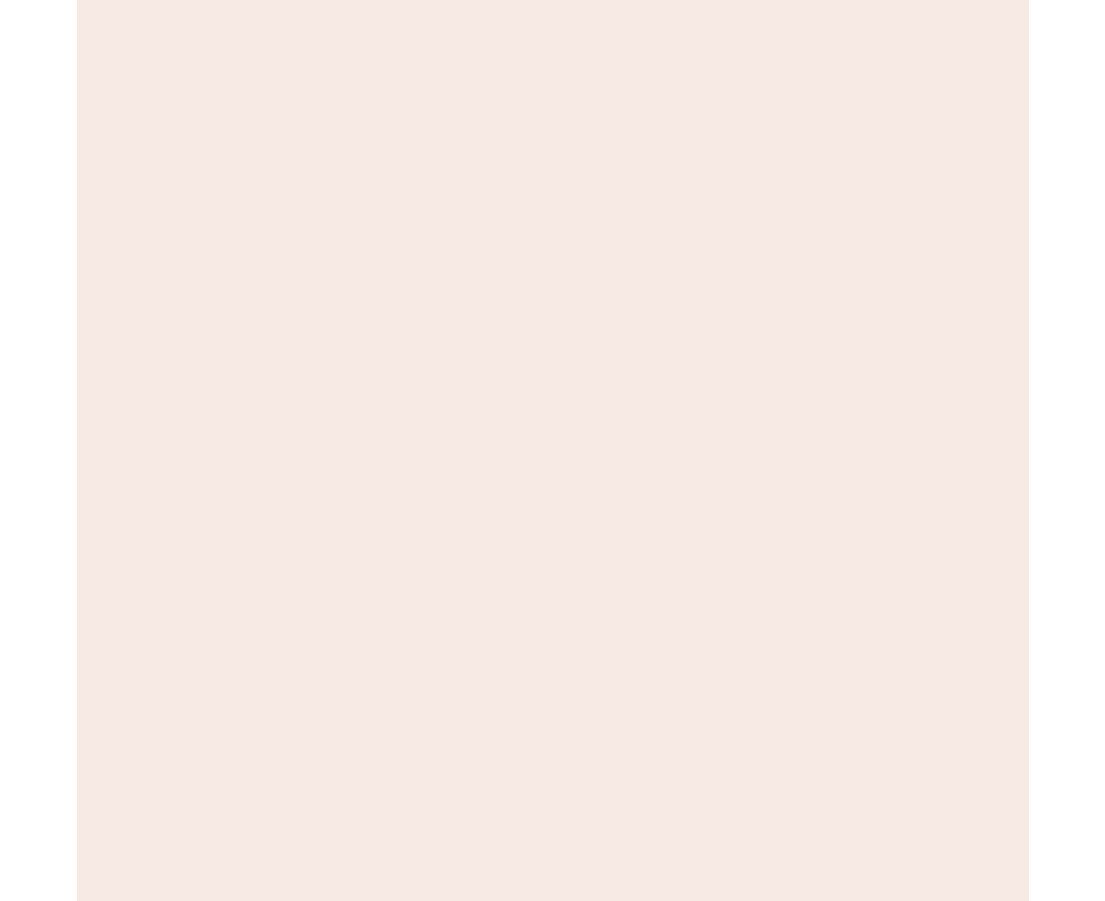 scroll, scrollTop: 0, scrollLeft: 0, axis: both 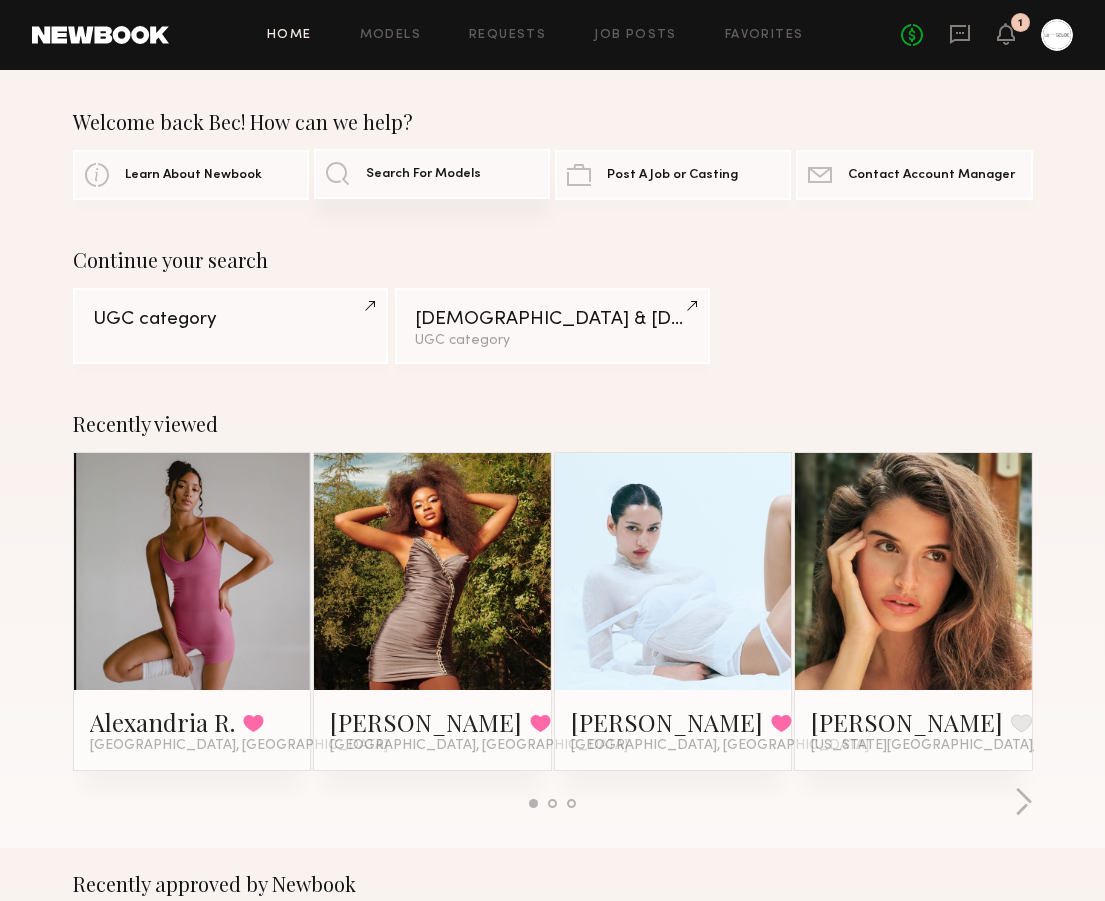 click on "Search For Models" 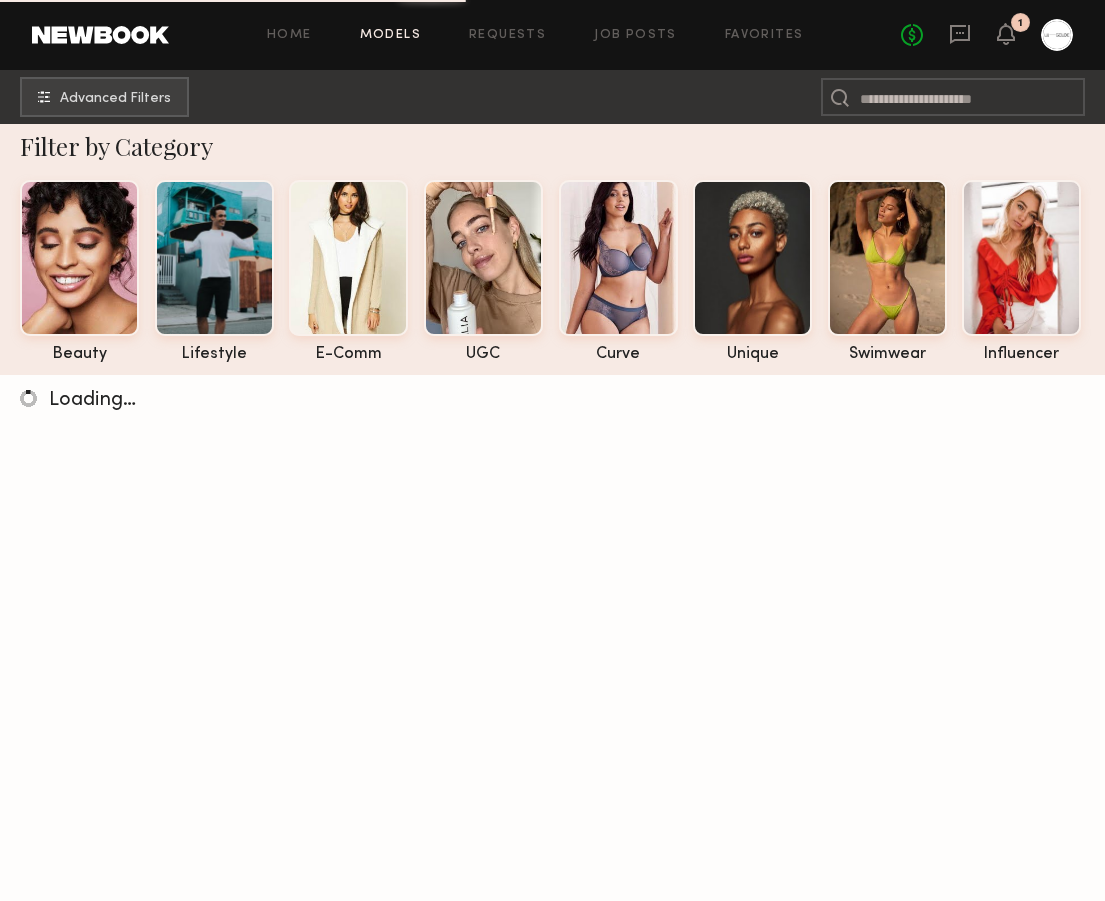 scroll, scrollTop: 0, scrollLeft: 0, axis: both 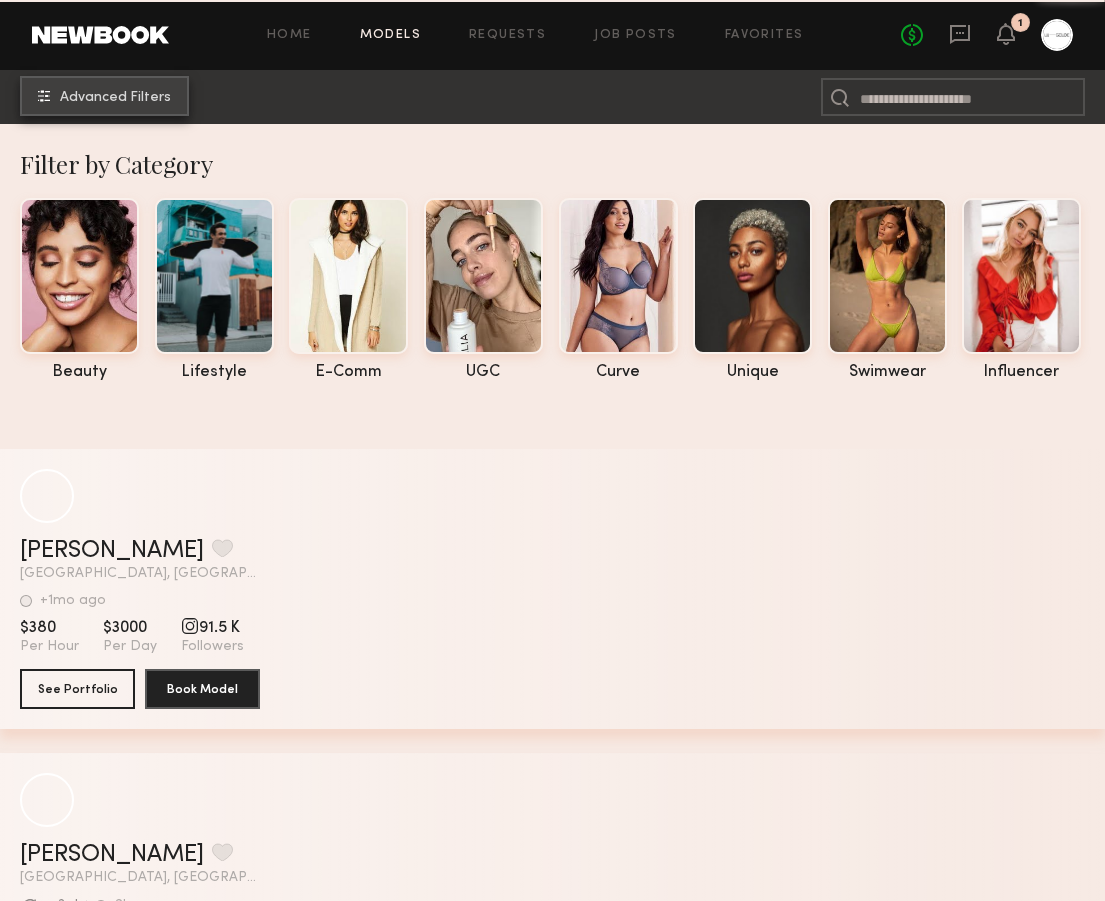 click on "Advanced Filters" 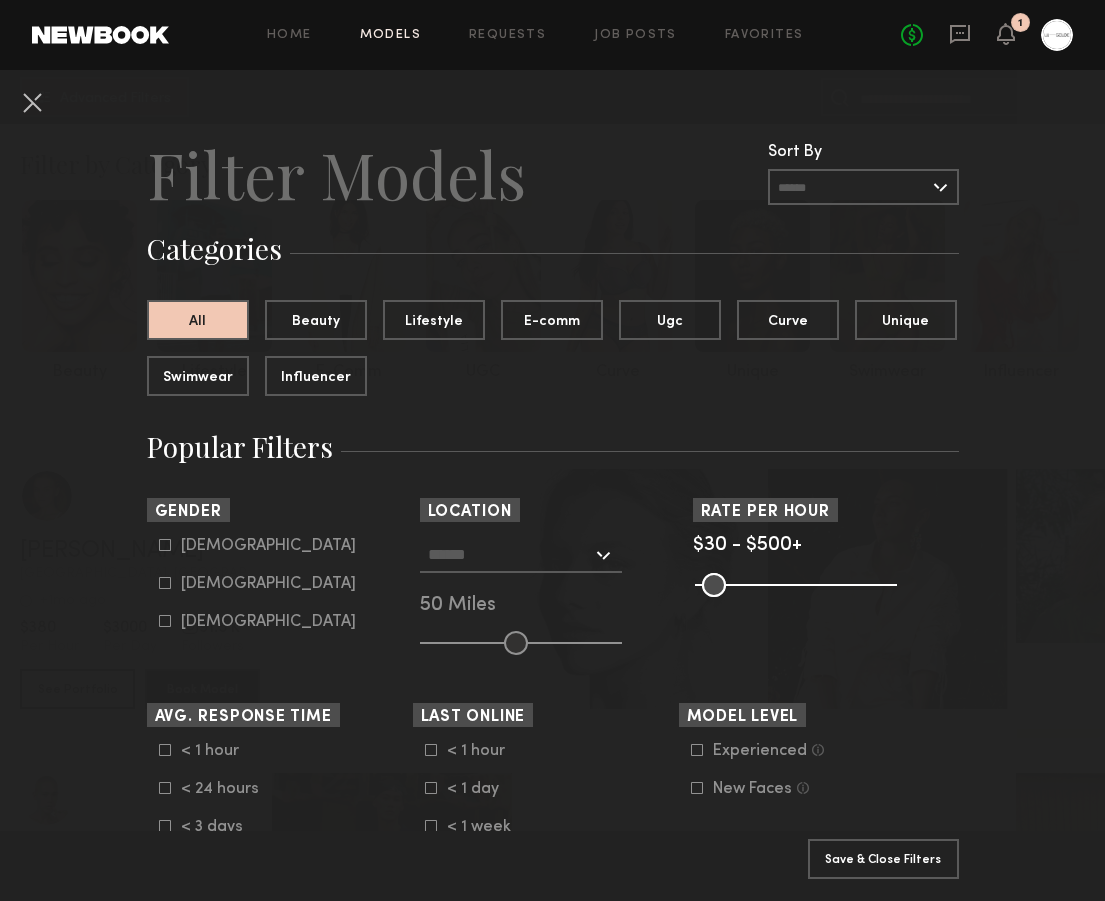 scroll, scrollTop: 93, scrollLeft: 0, axis: vertical 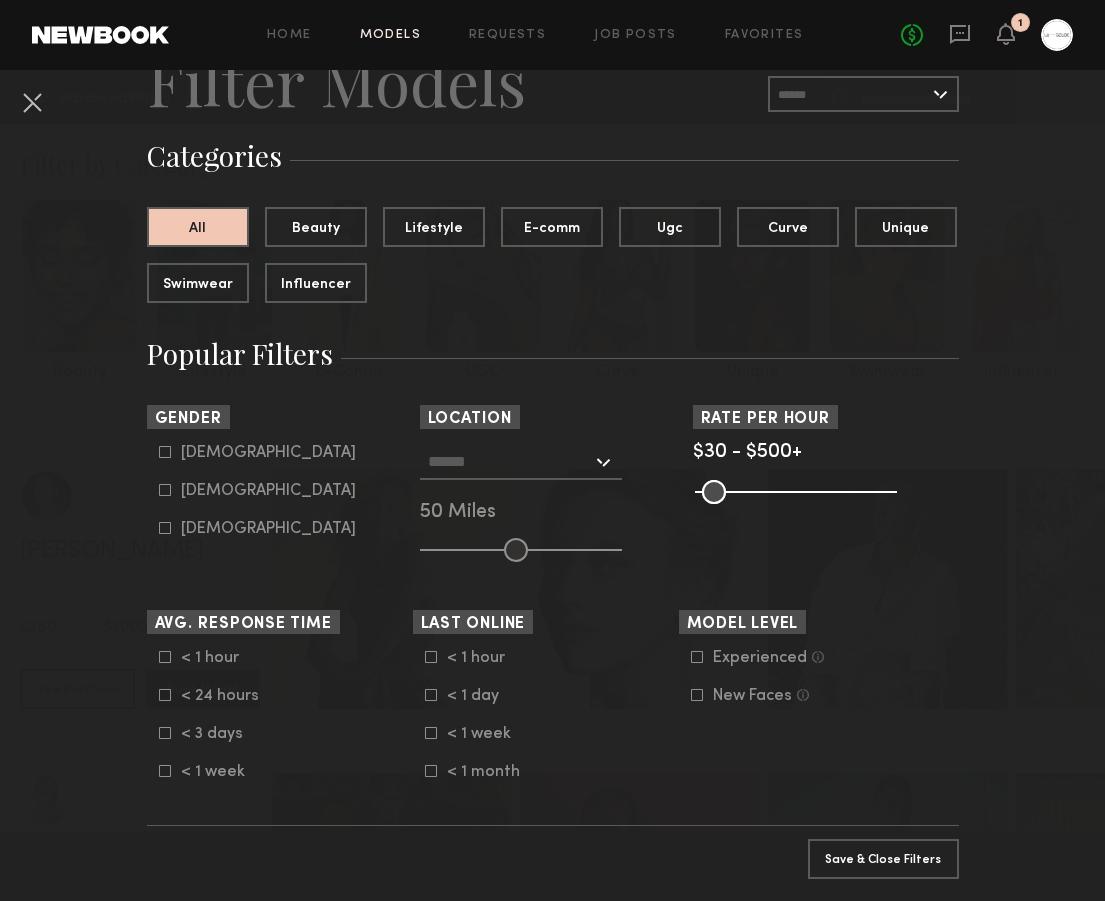 click on "Female" 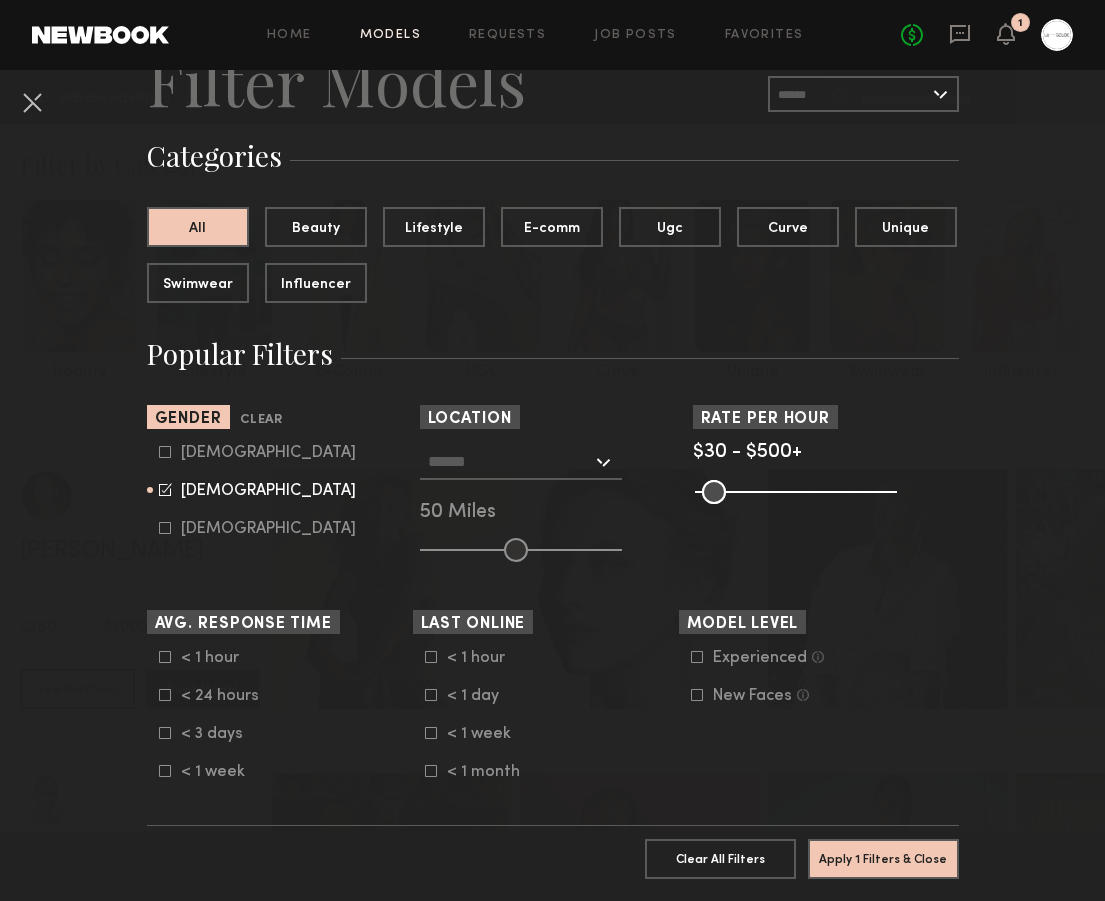scroll, scrollTop: 105, scrollLeft: 0, axis: vertical 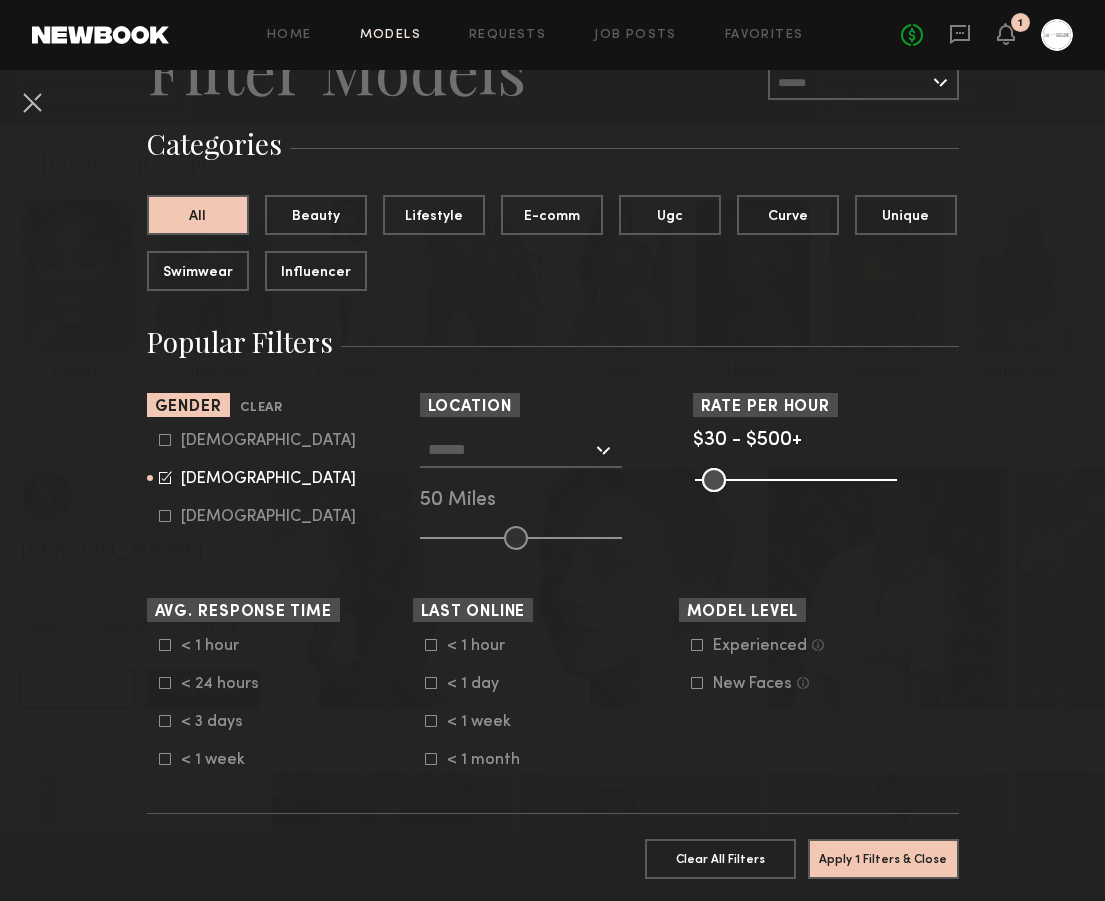 click 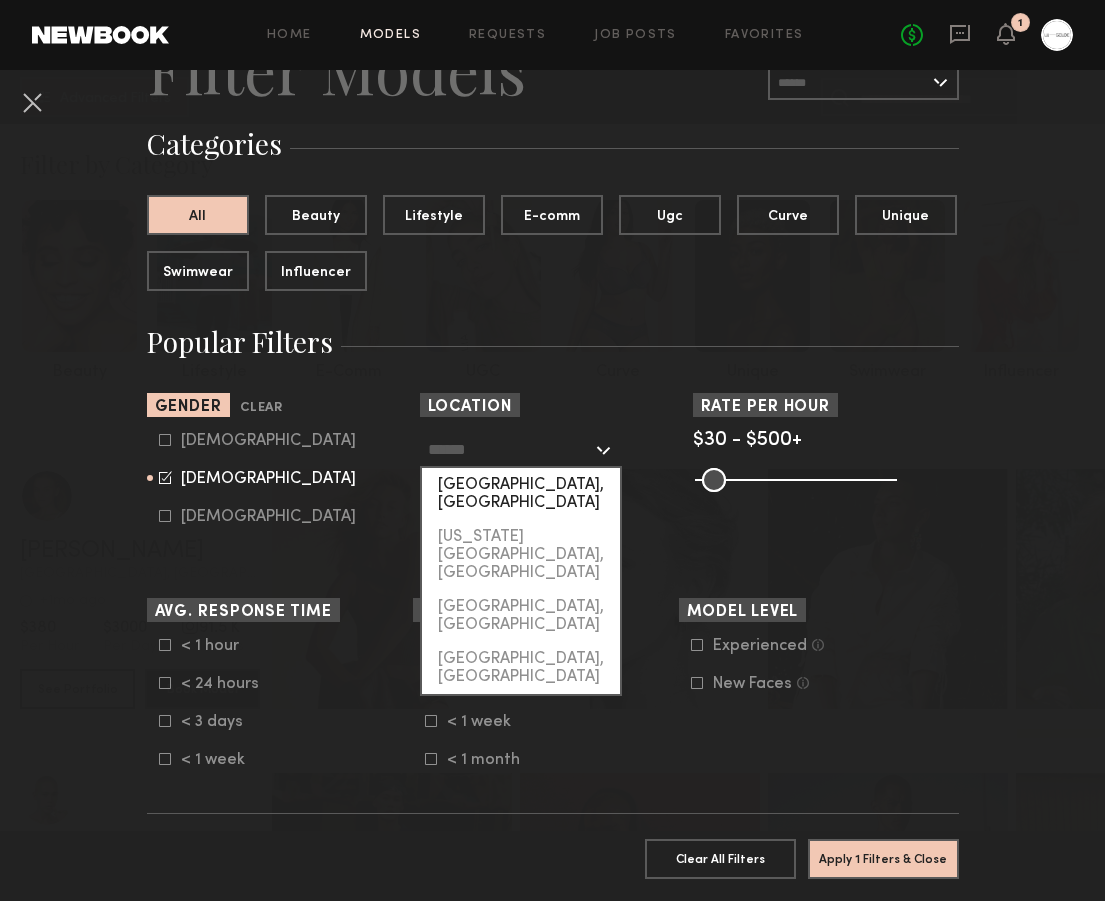 click on "Los Angeles, CA" 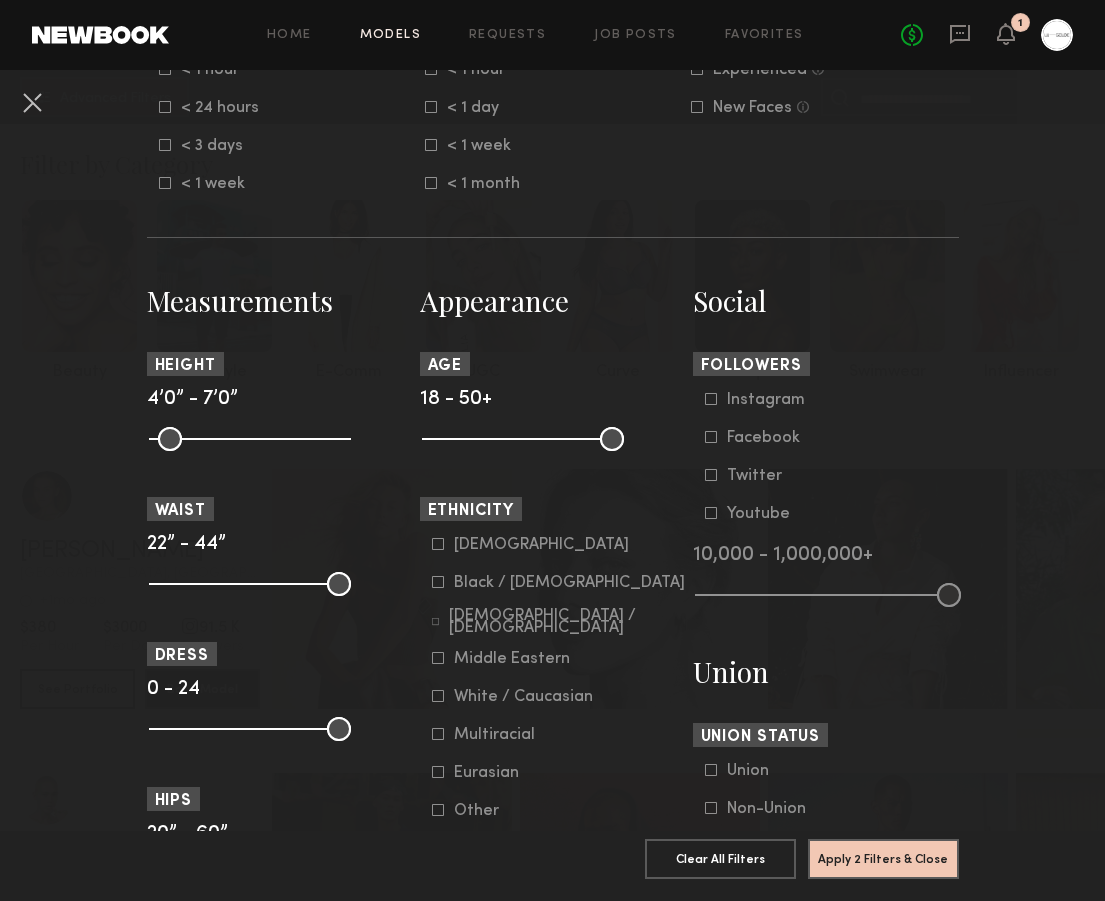 scroll, scrollTop: 687, scrollLeft: 0, axis: vertical 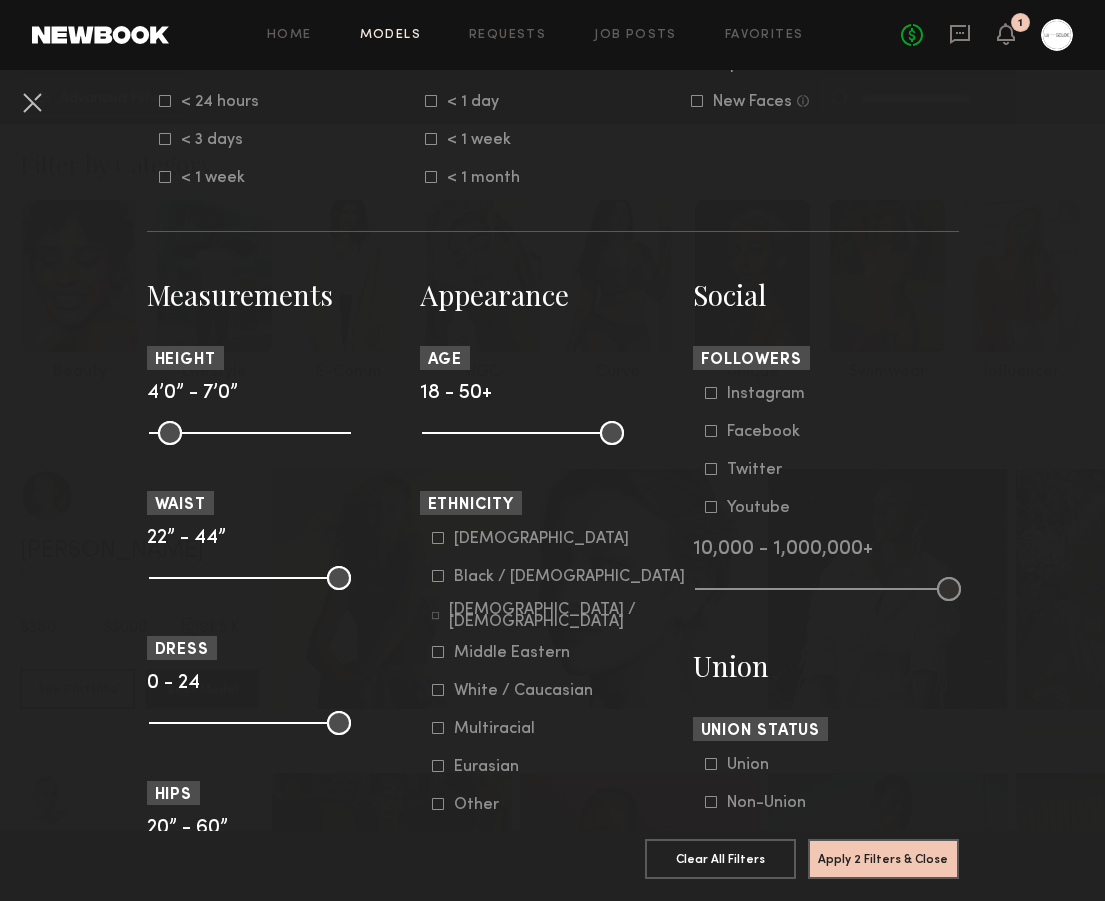 click 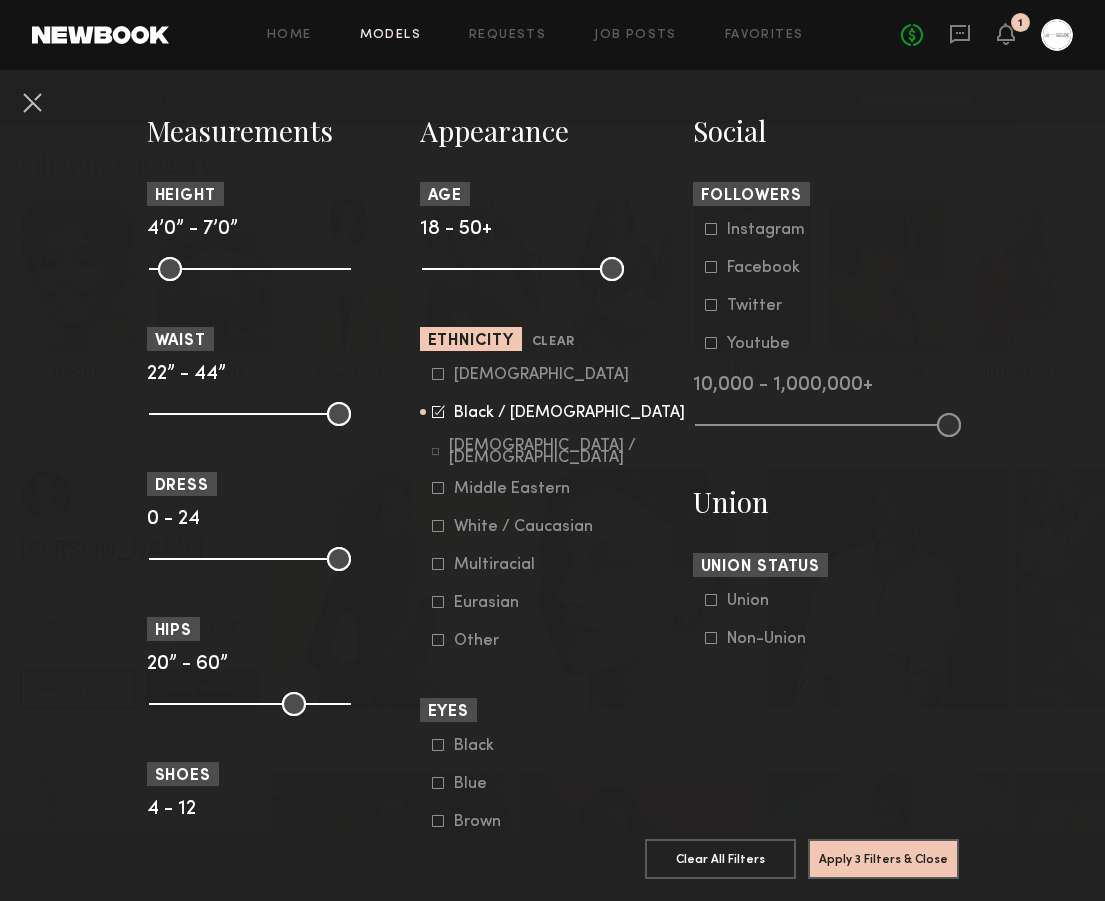 scroll, scrollTop: 854, scrollLeft: 0, axis: vertical 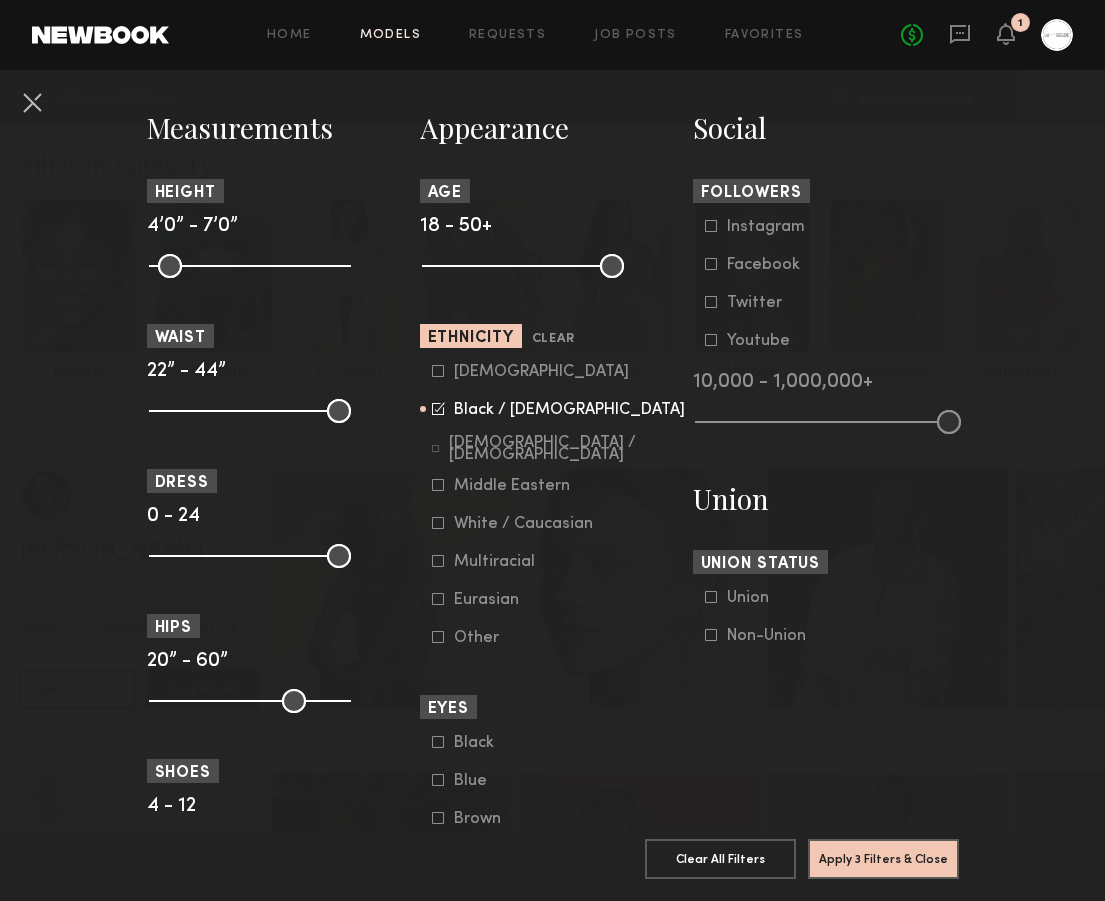 click on "Multiracial" 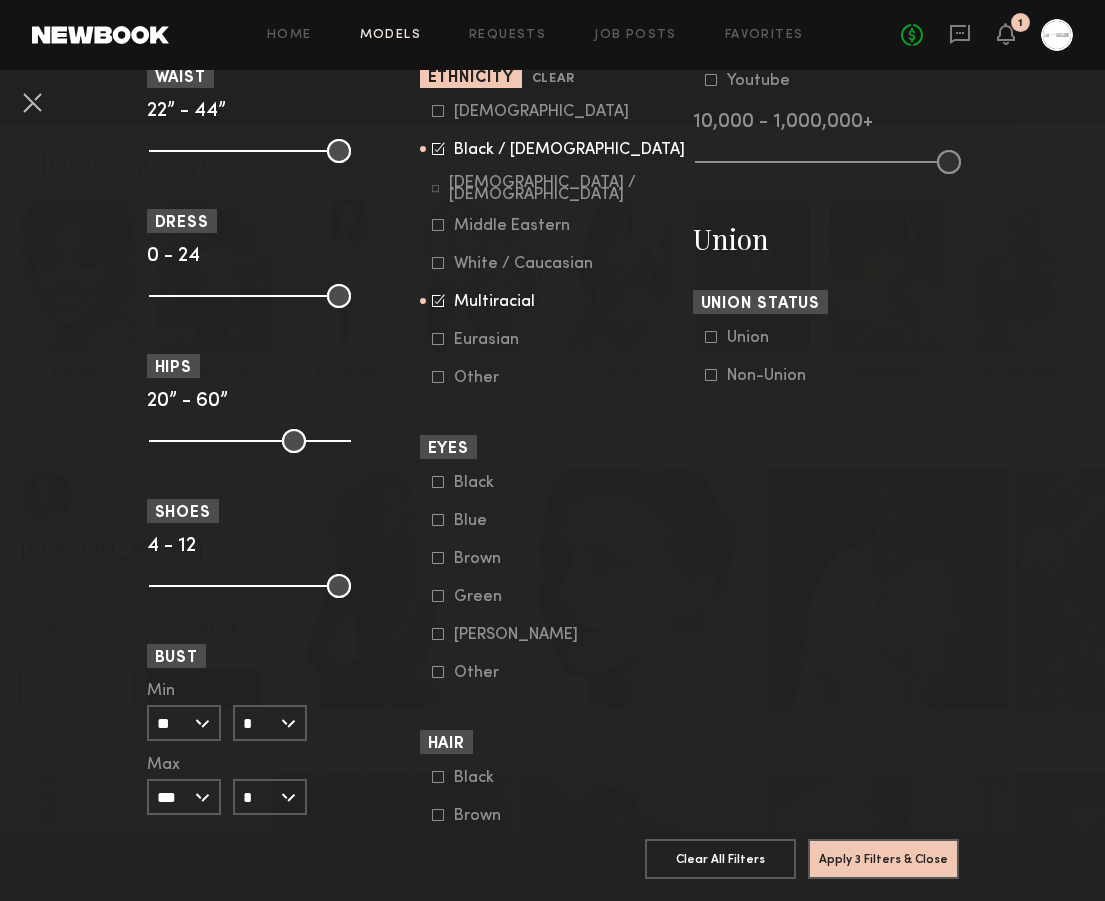 scroll, scrollTop: 1115, scrollLeft: 0, axis: vertical 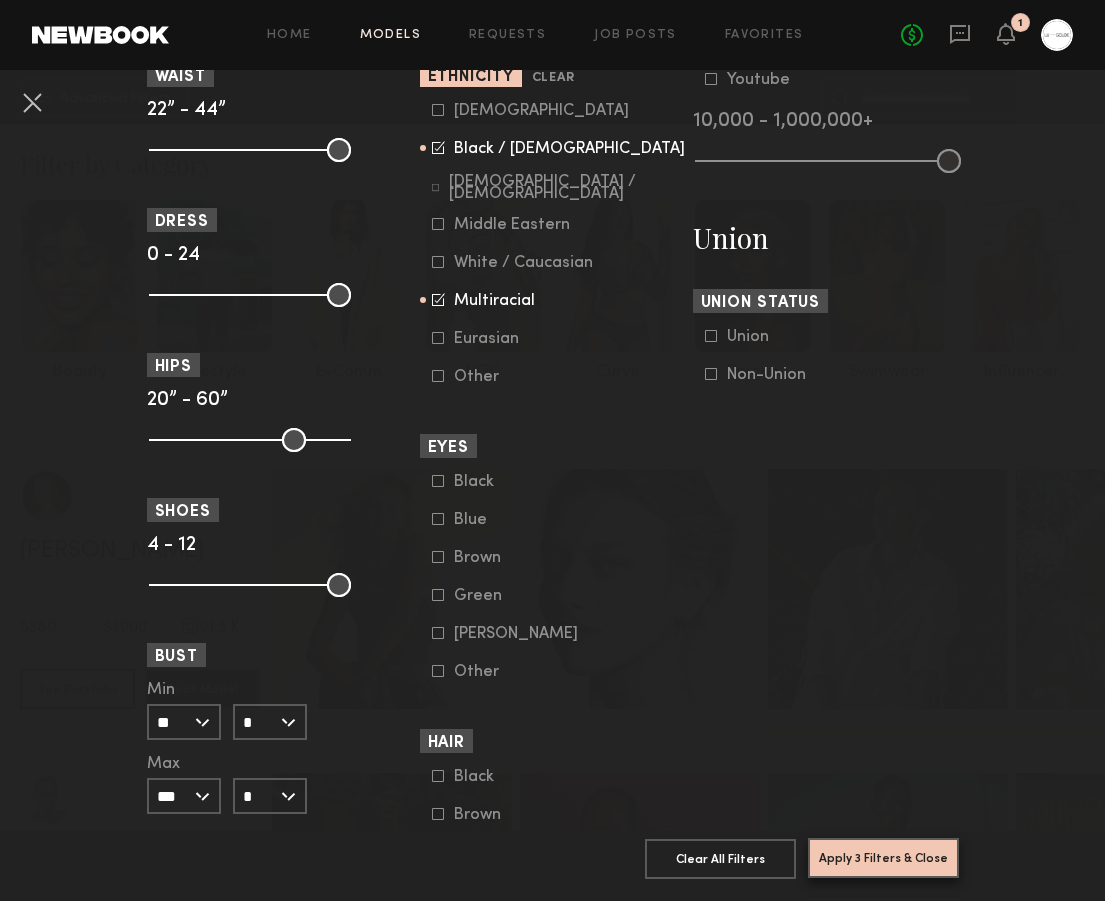 click on "Apply 3 Filters & Close" 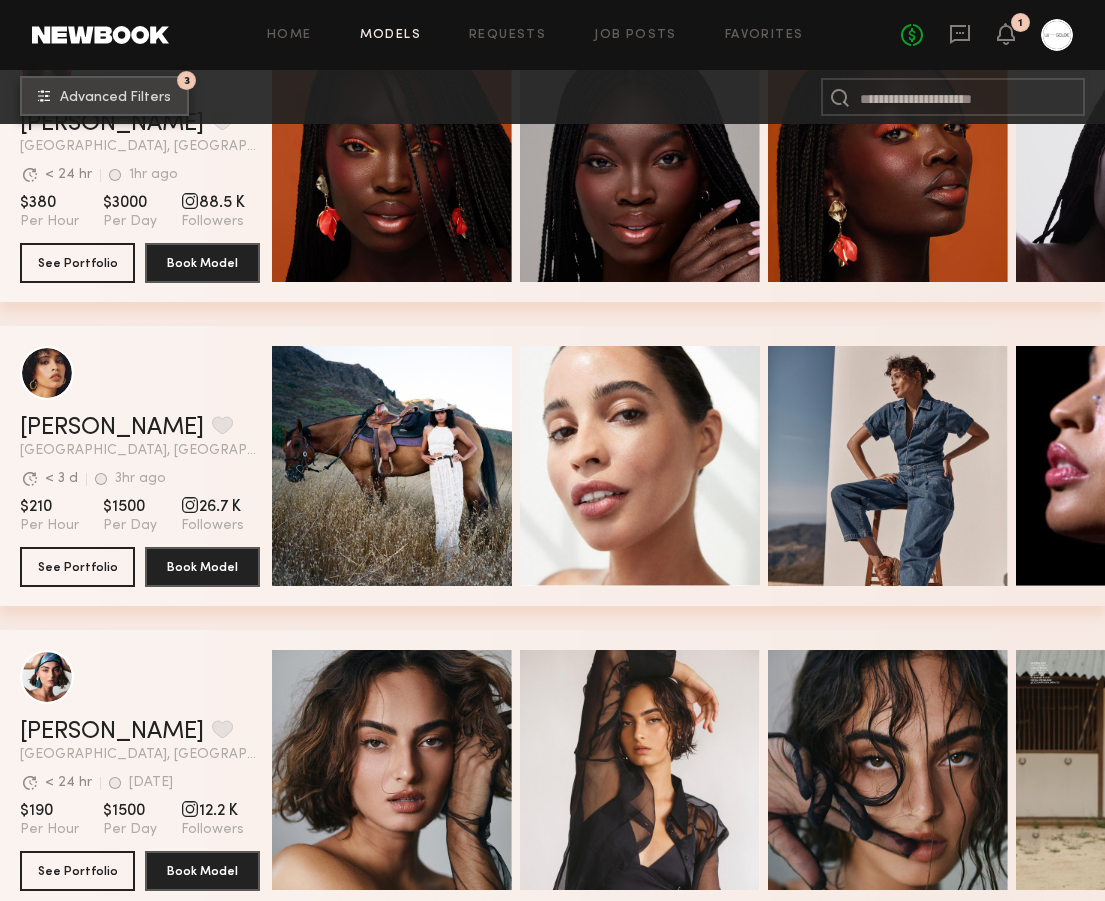 scroll, scrollTop: 555, scrollLeft: 0, axis: vertical 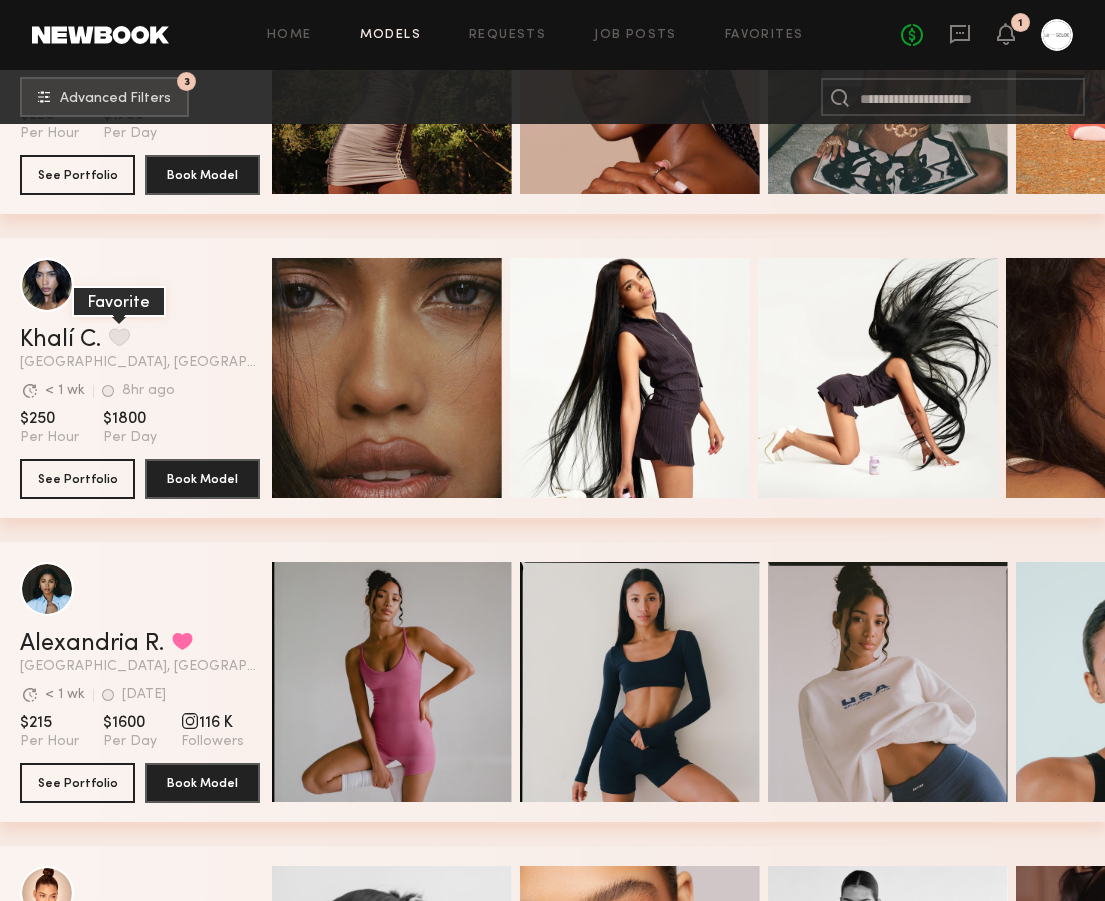 click 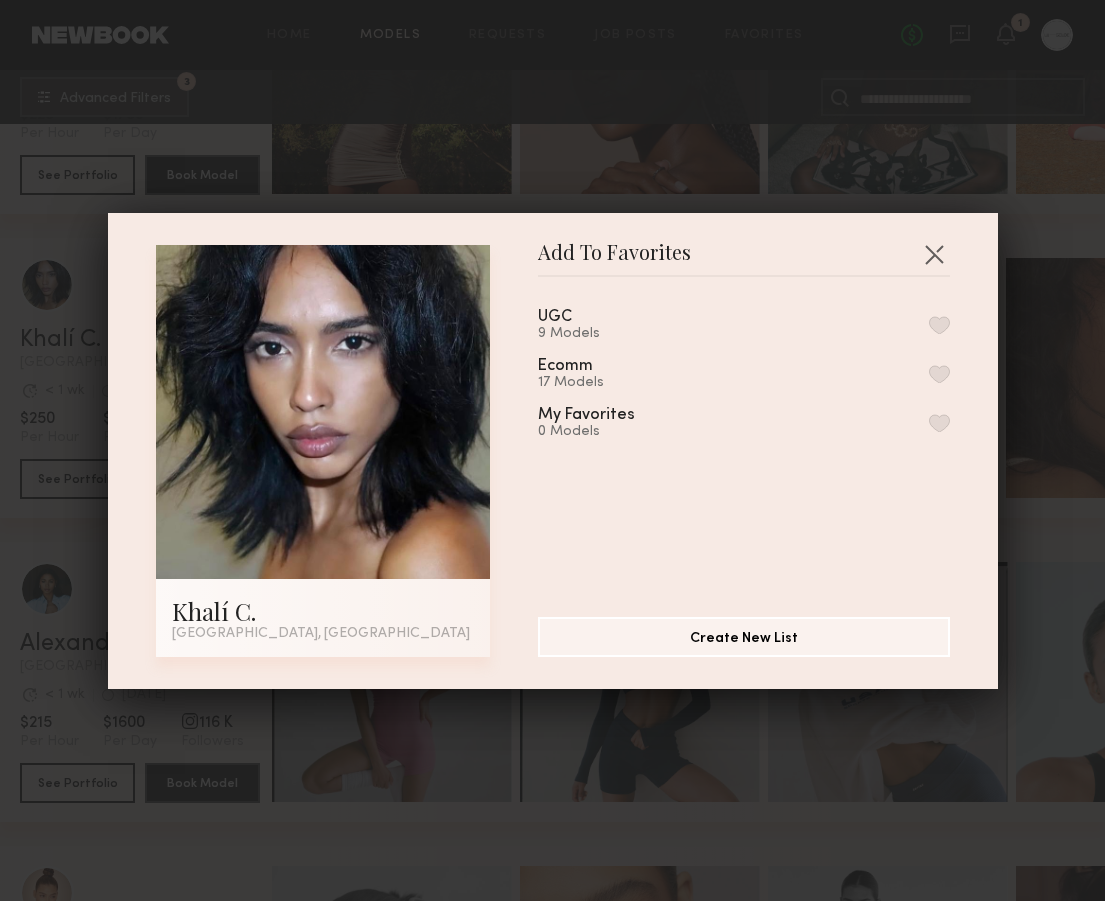 click at bounding box center [939, 374] 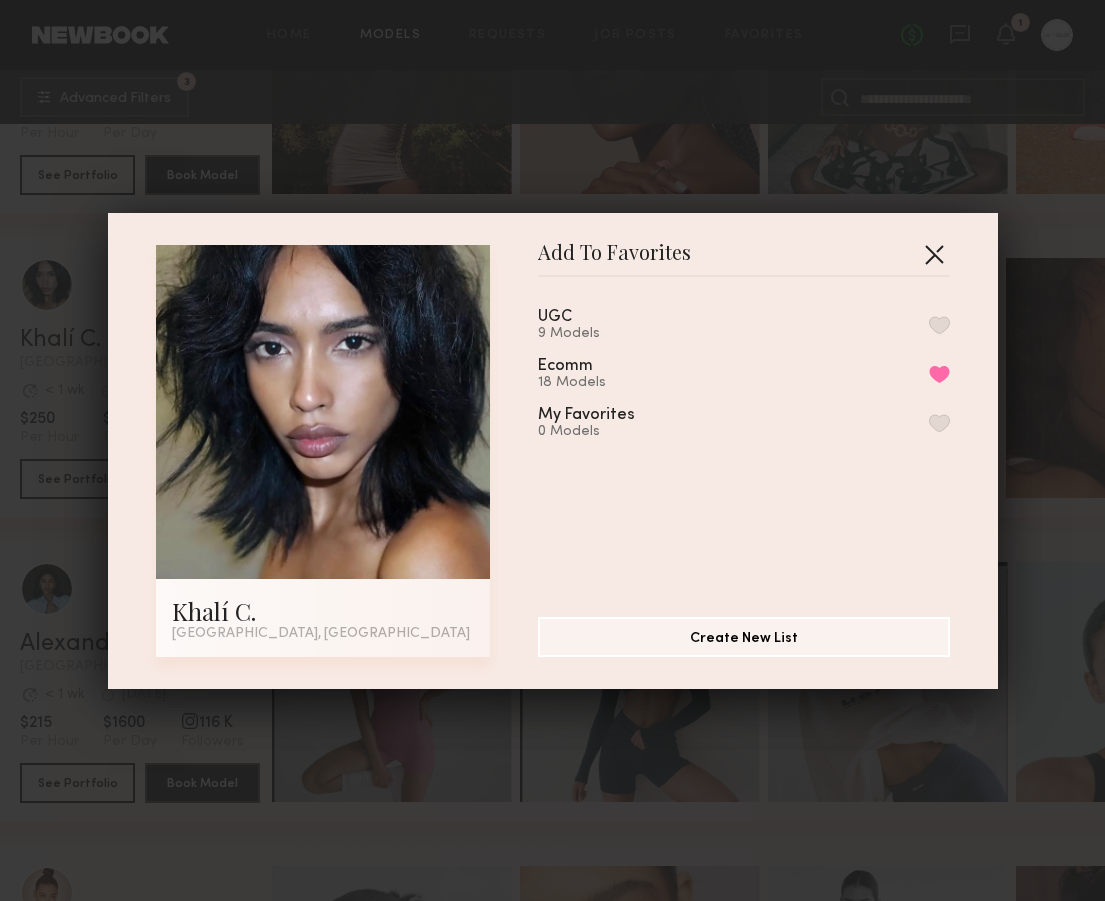 click at bounding box center (934, 254) 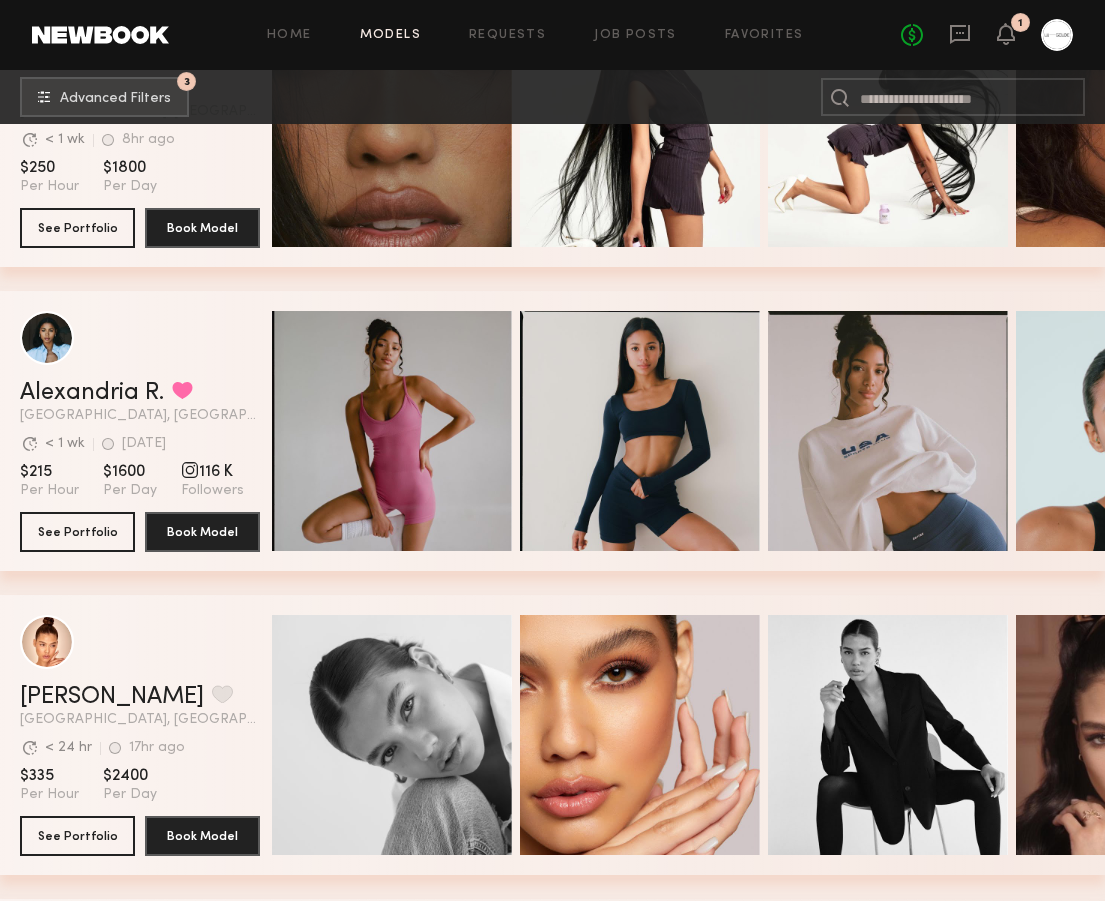scroll, scrollTop: 3070, scrollLeft: 0, axis: vertical 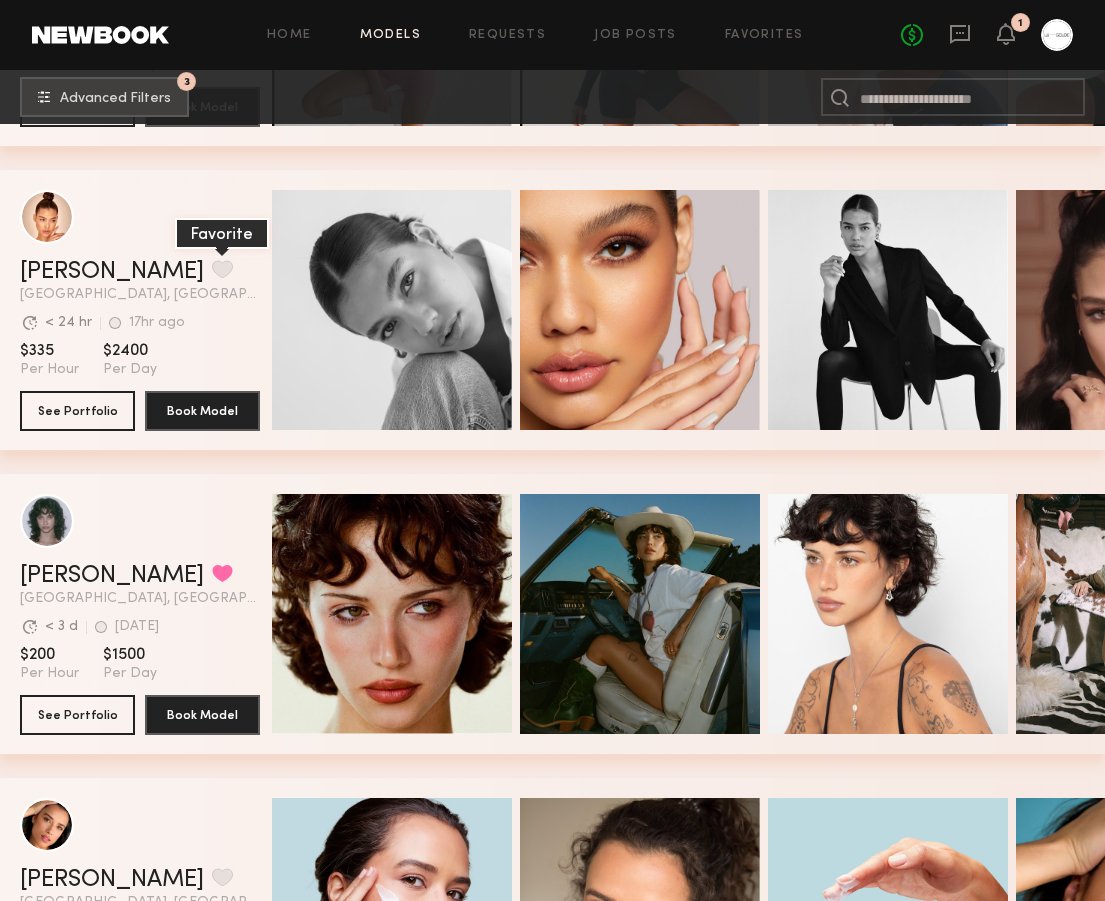 click 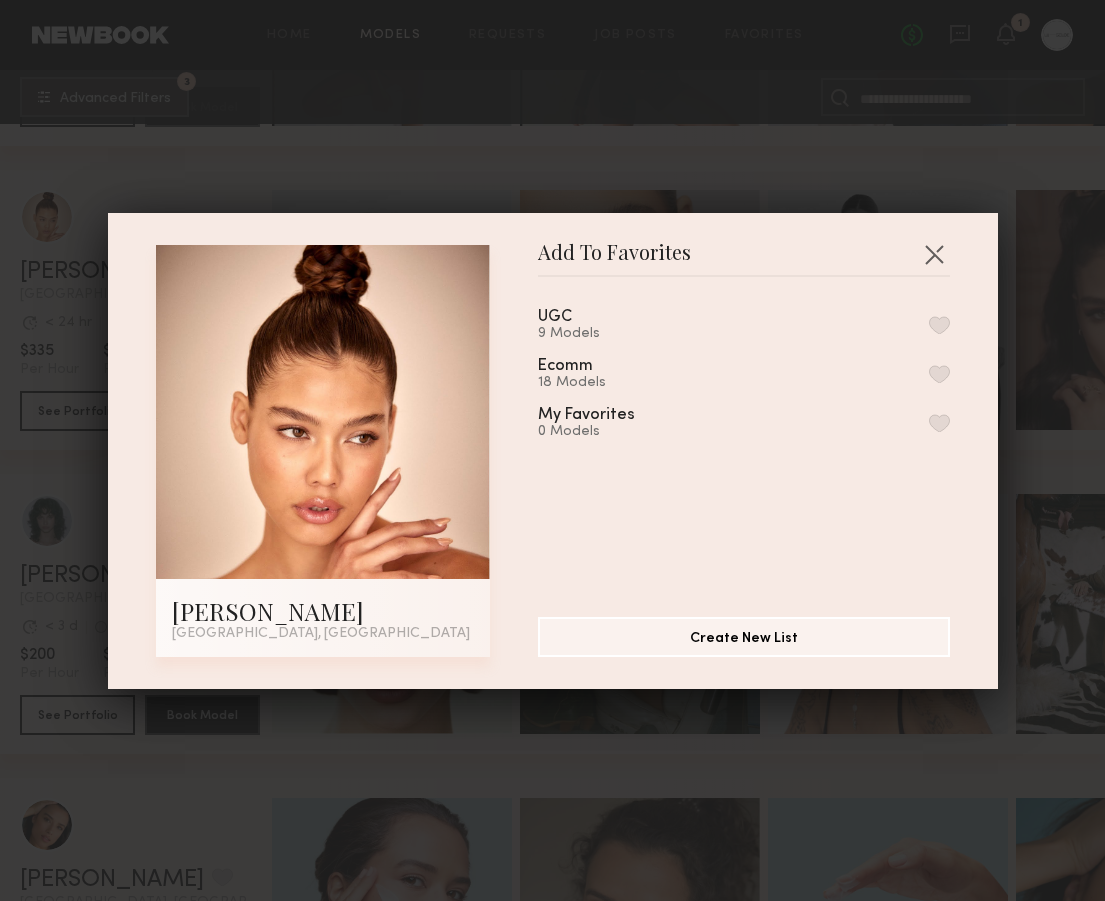 click at bounding box center (939, 374) 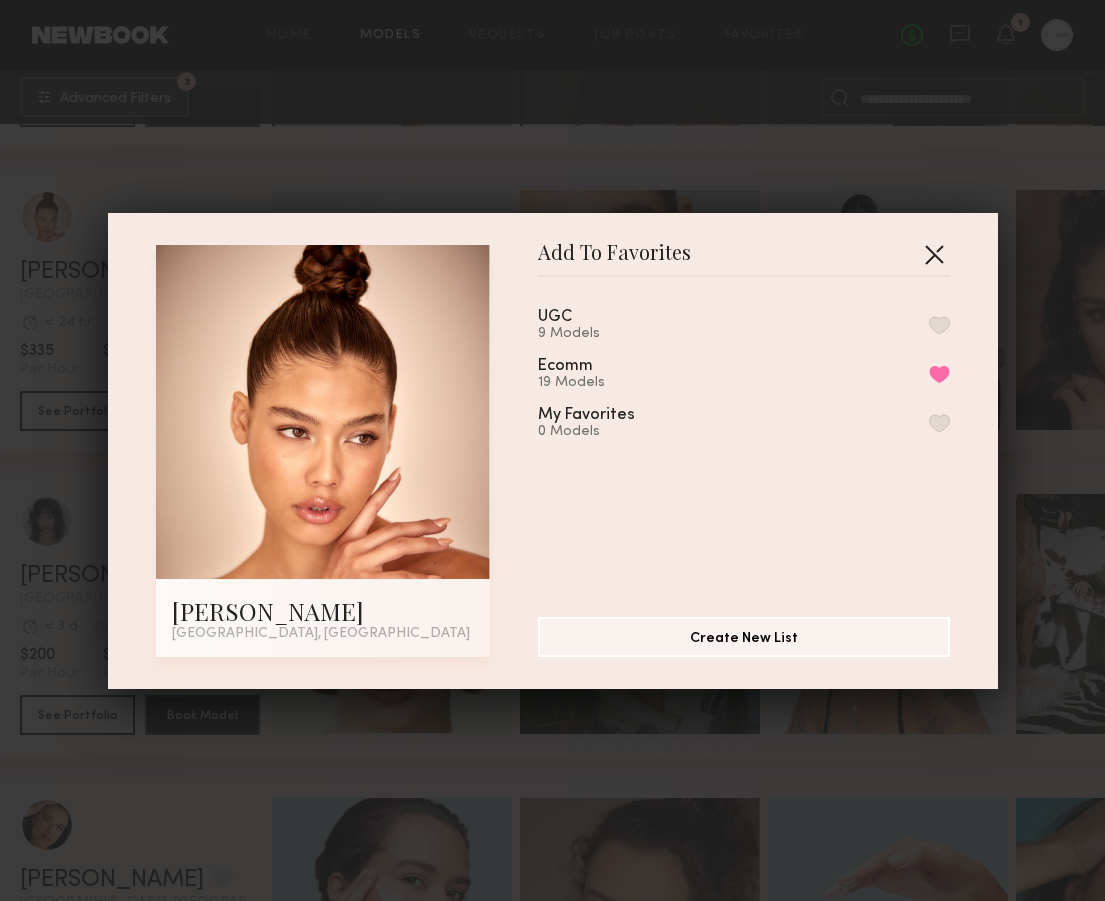 click at bounding box center (934, 254) 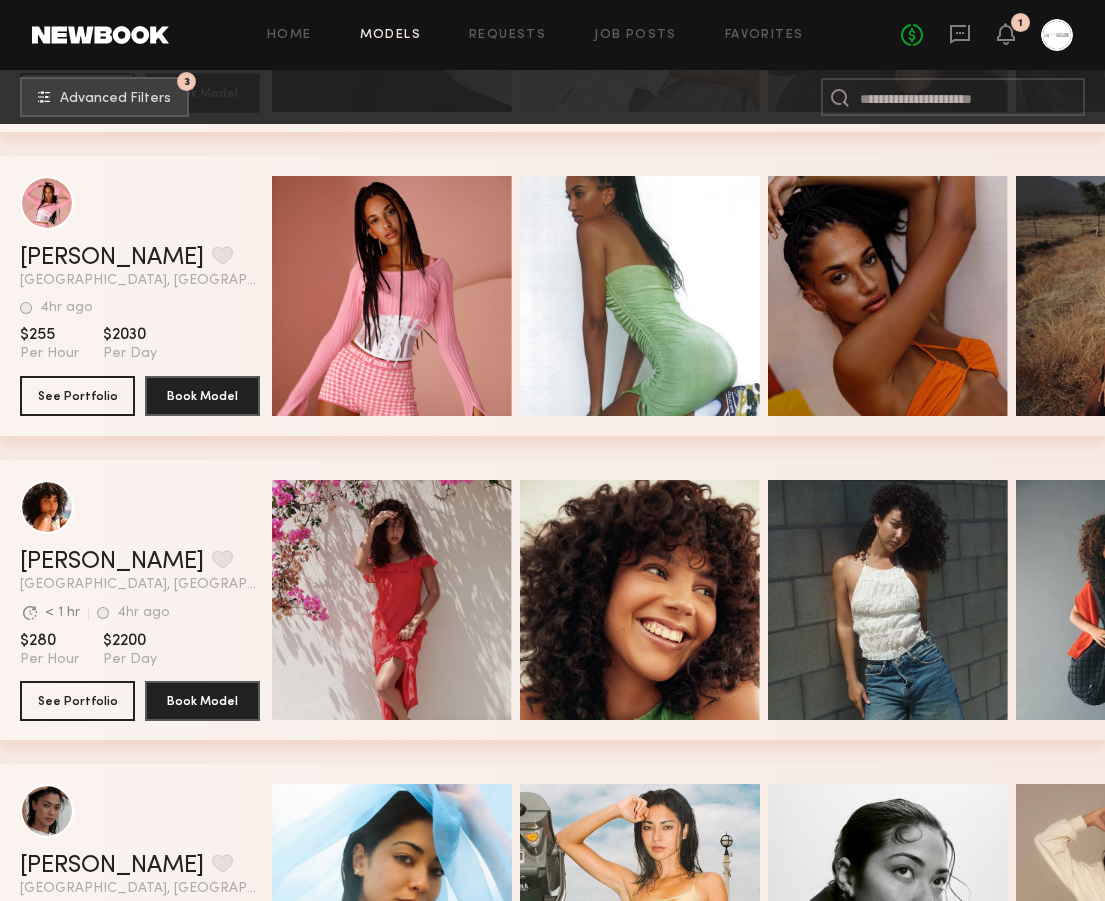 scroll, scrollTop: 4906, scrollLeft: 0, axis: vertical 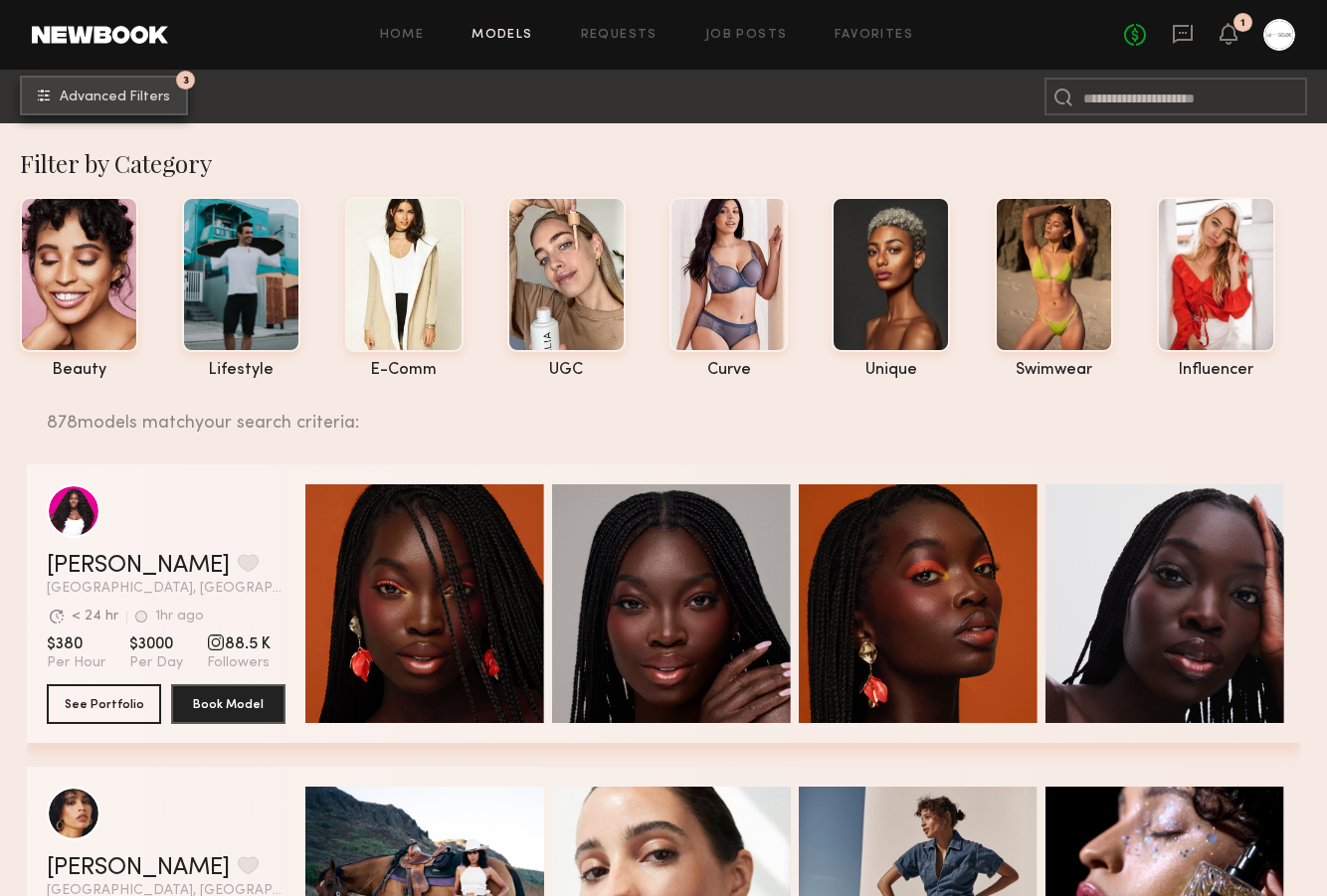 click on "3 Advanced Filters" 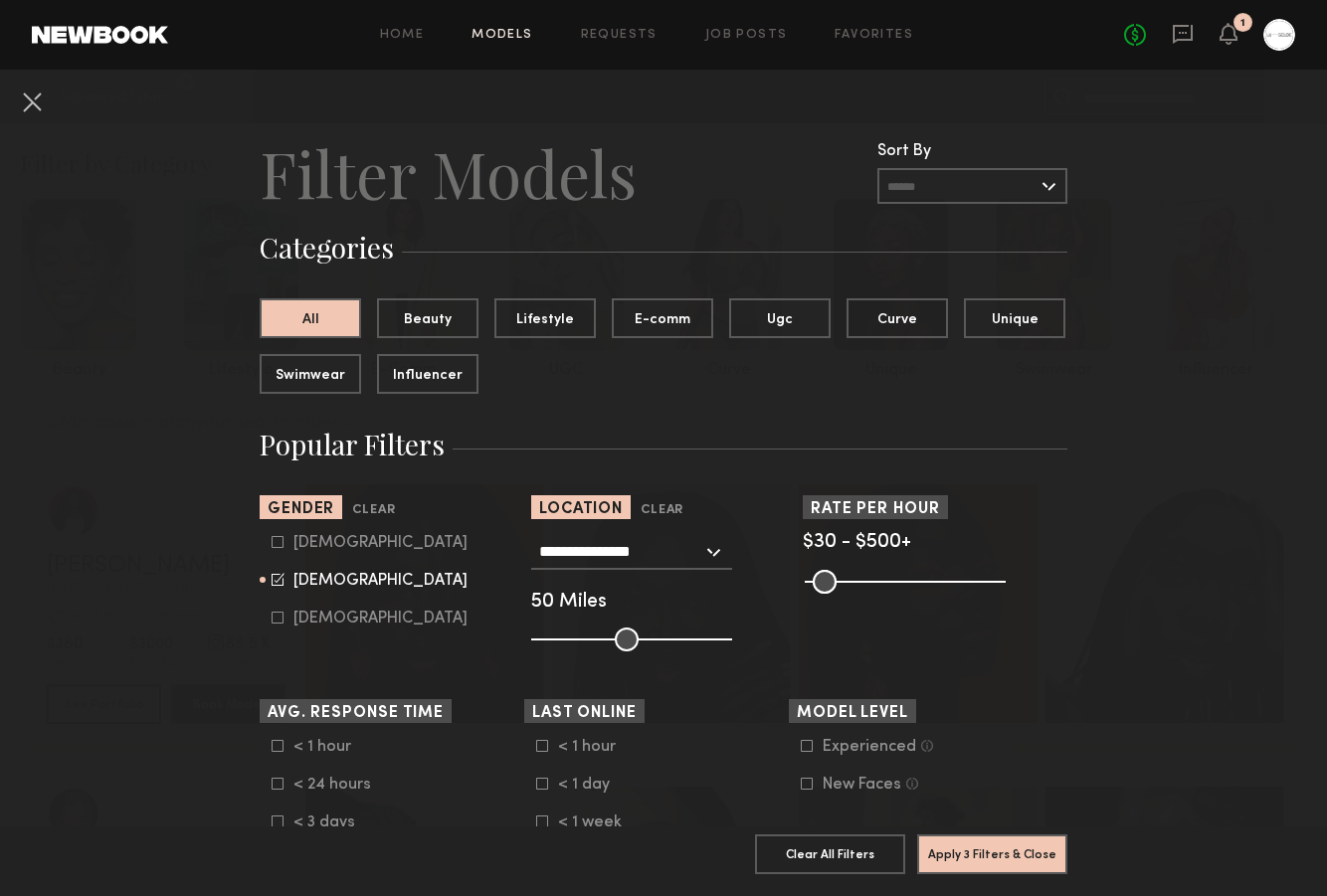 scroll, scrollTop: 876, scrollLeft: 0, axis: vertical 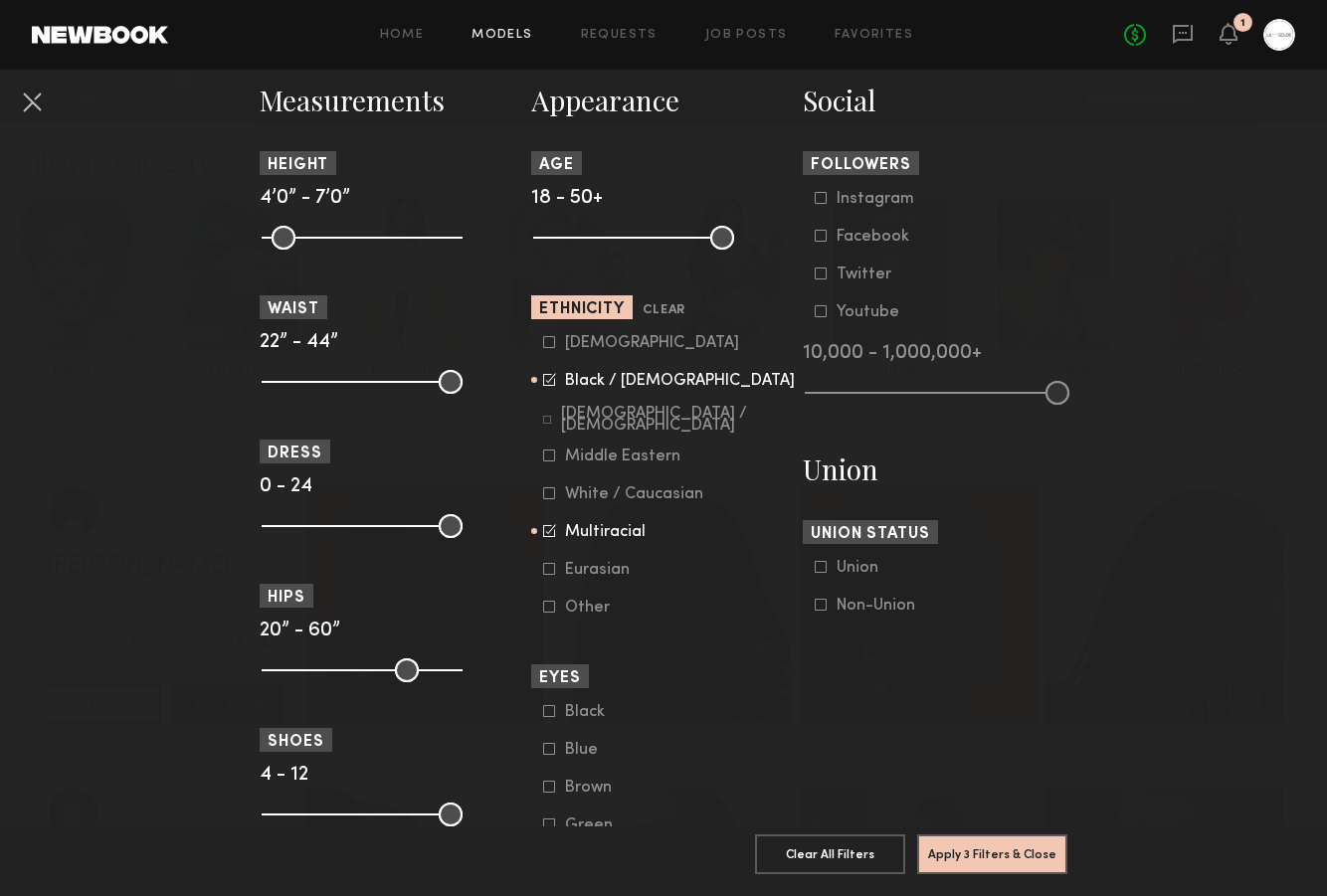 click on "Multiracial" 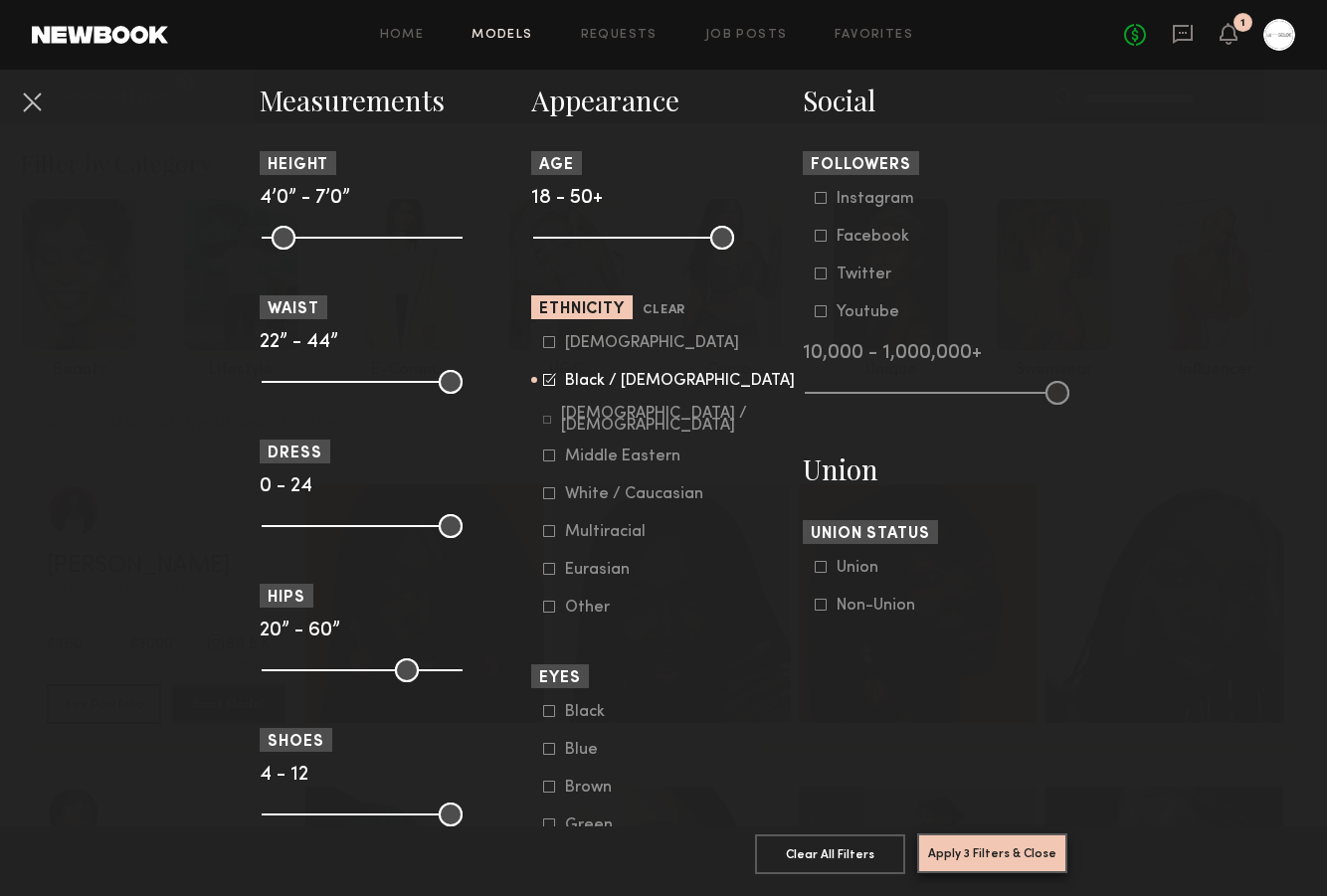 click on "Apply 3 Filters & Close" 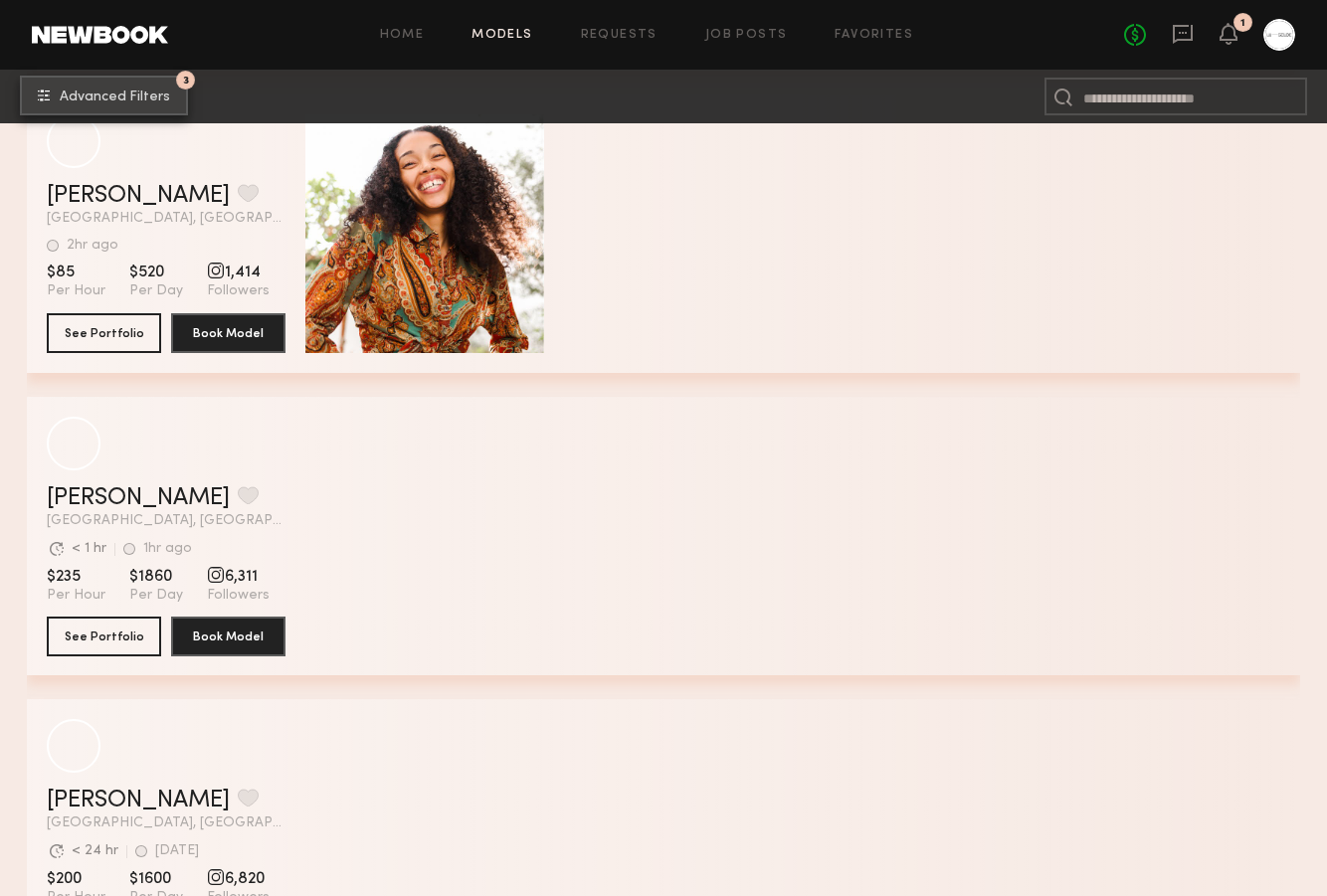 scroll, scrollTop: 9113, scrollLeft: 0, axis: vertical 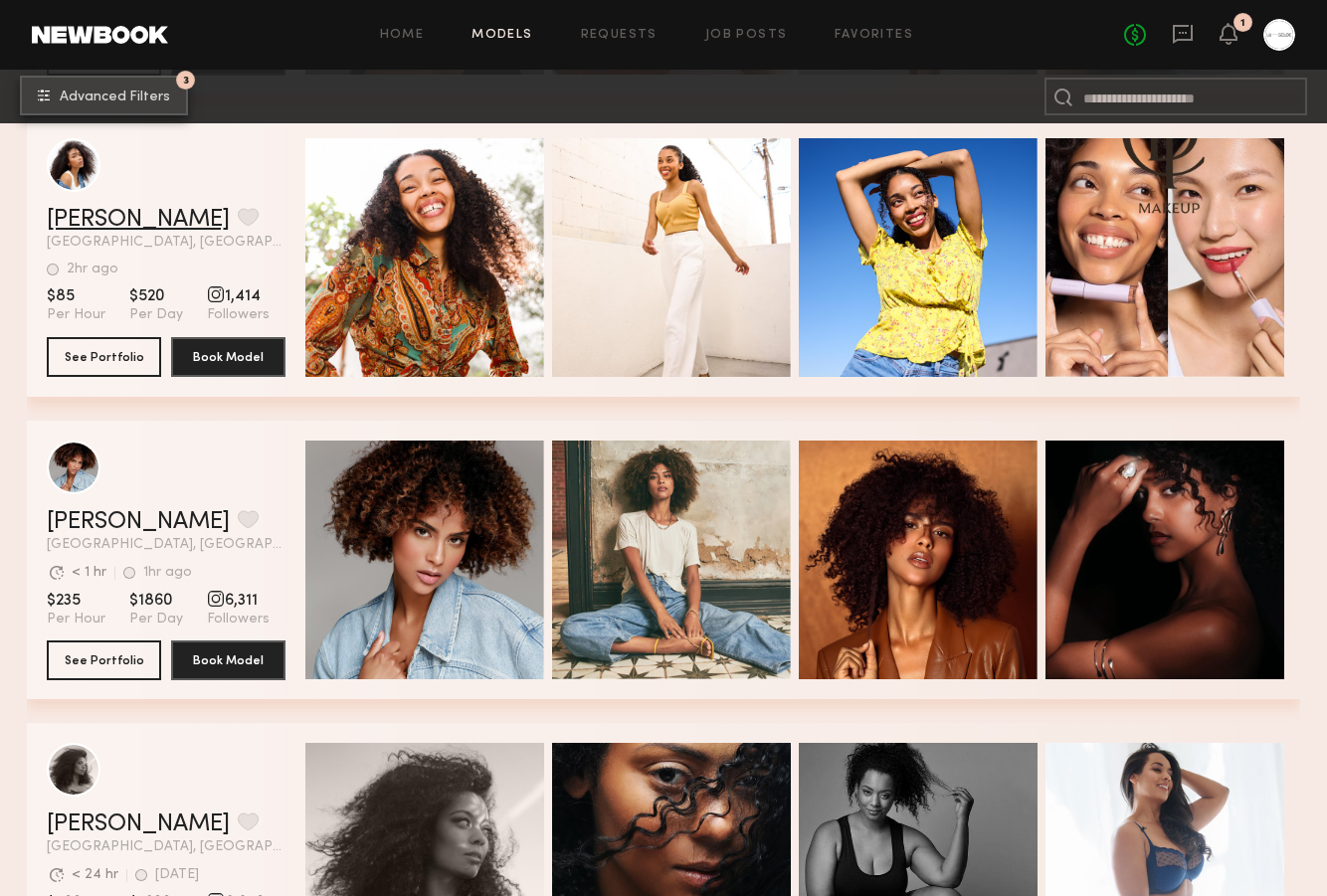 type 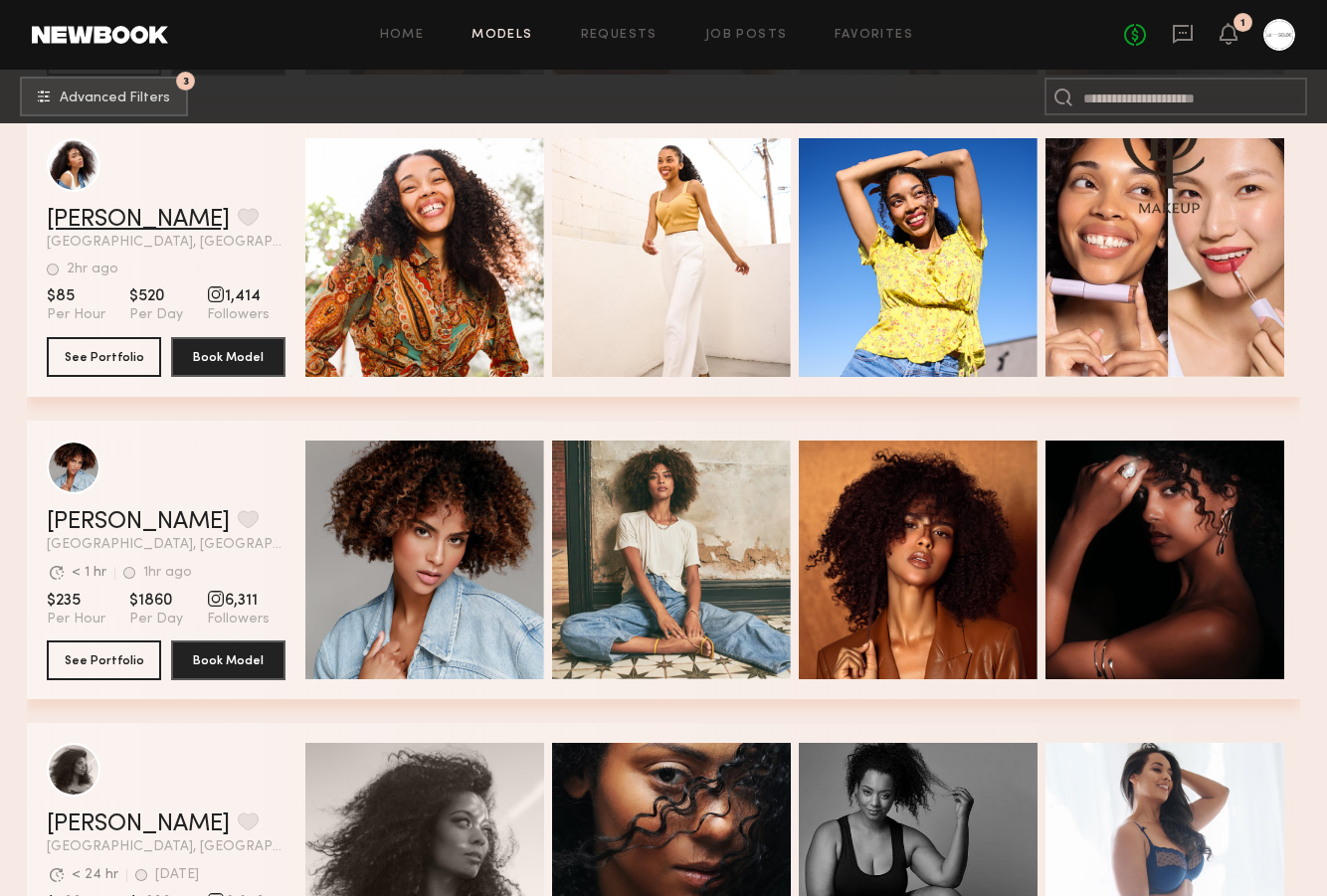 click on "Janelle J." 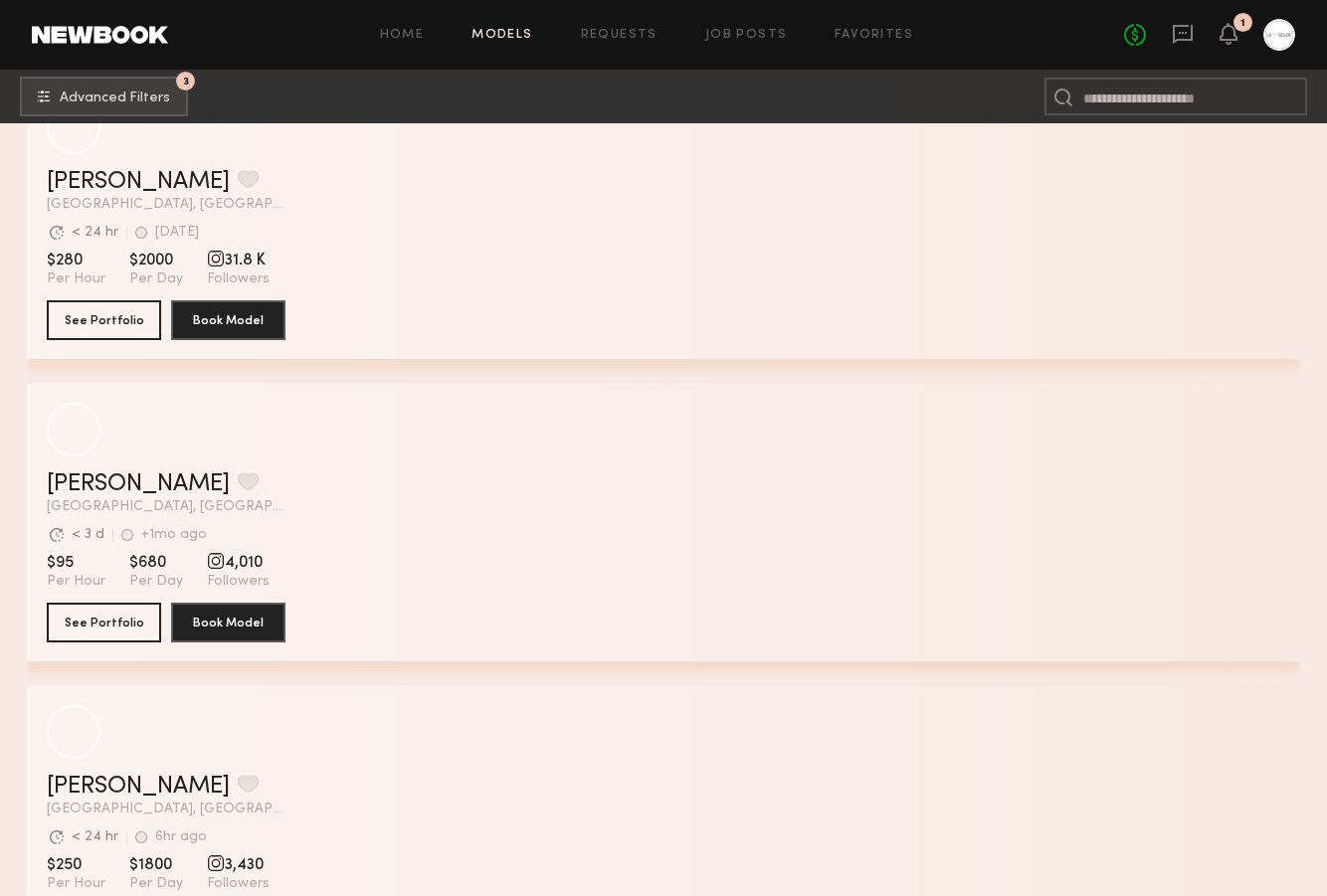 scroll, scrollTop: 13003, scrollLeft: 0, axis: vertical 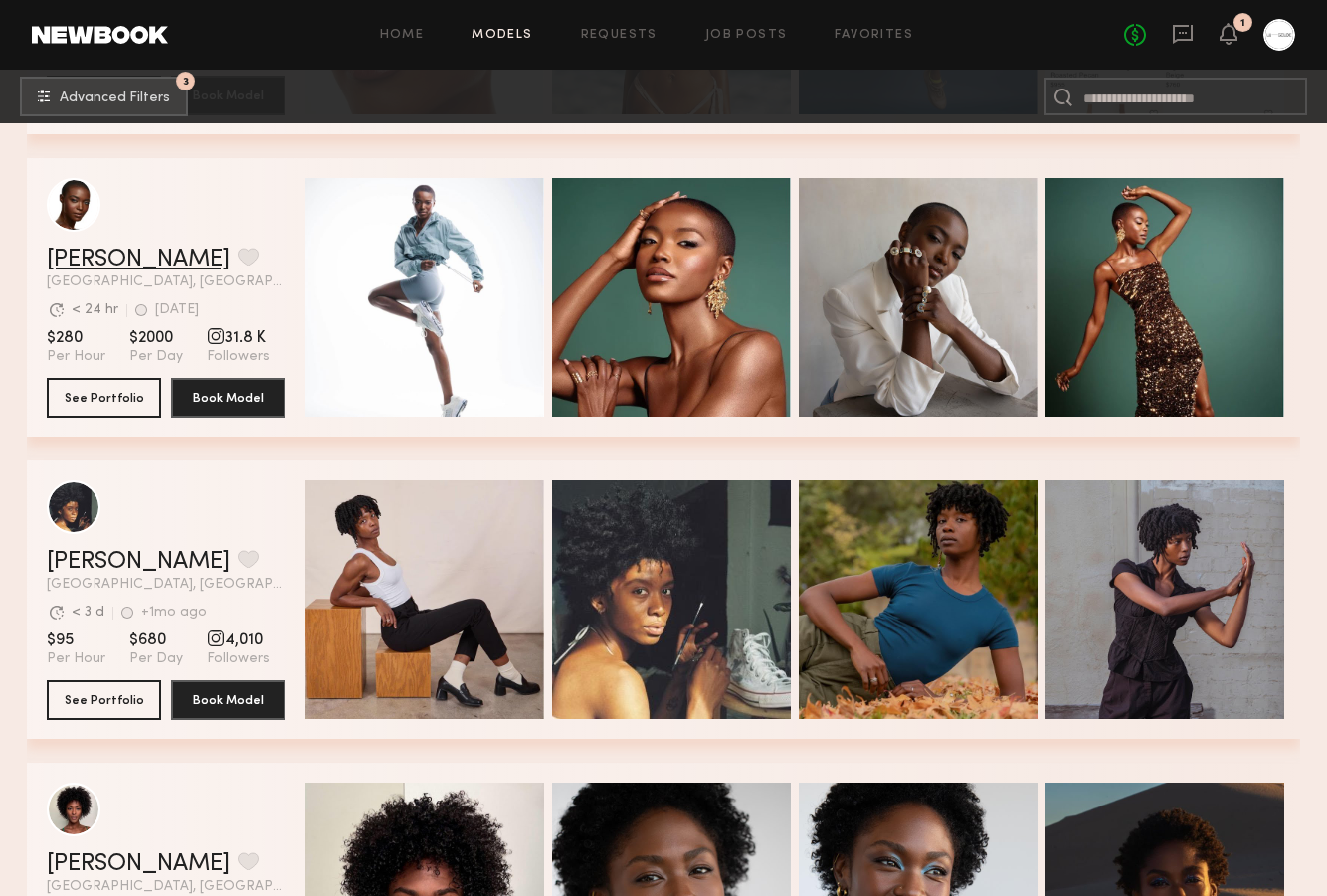 click on "Brittany M." 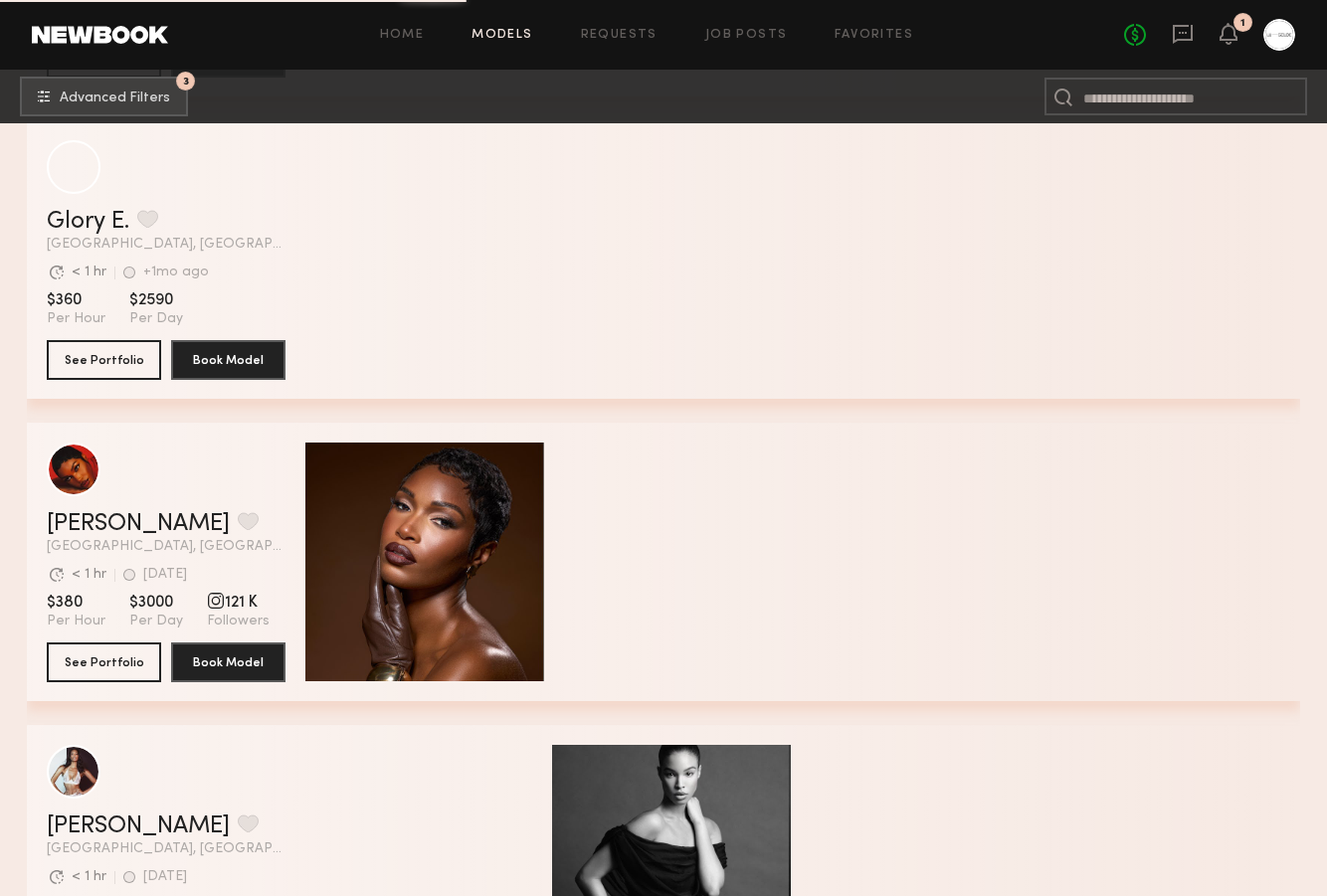 scroll, scrollTop: 21388, scrollLeft: 0, axis: vertical 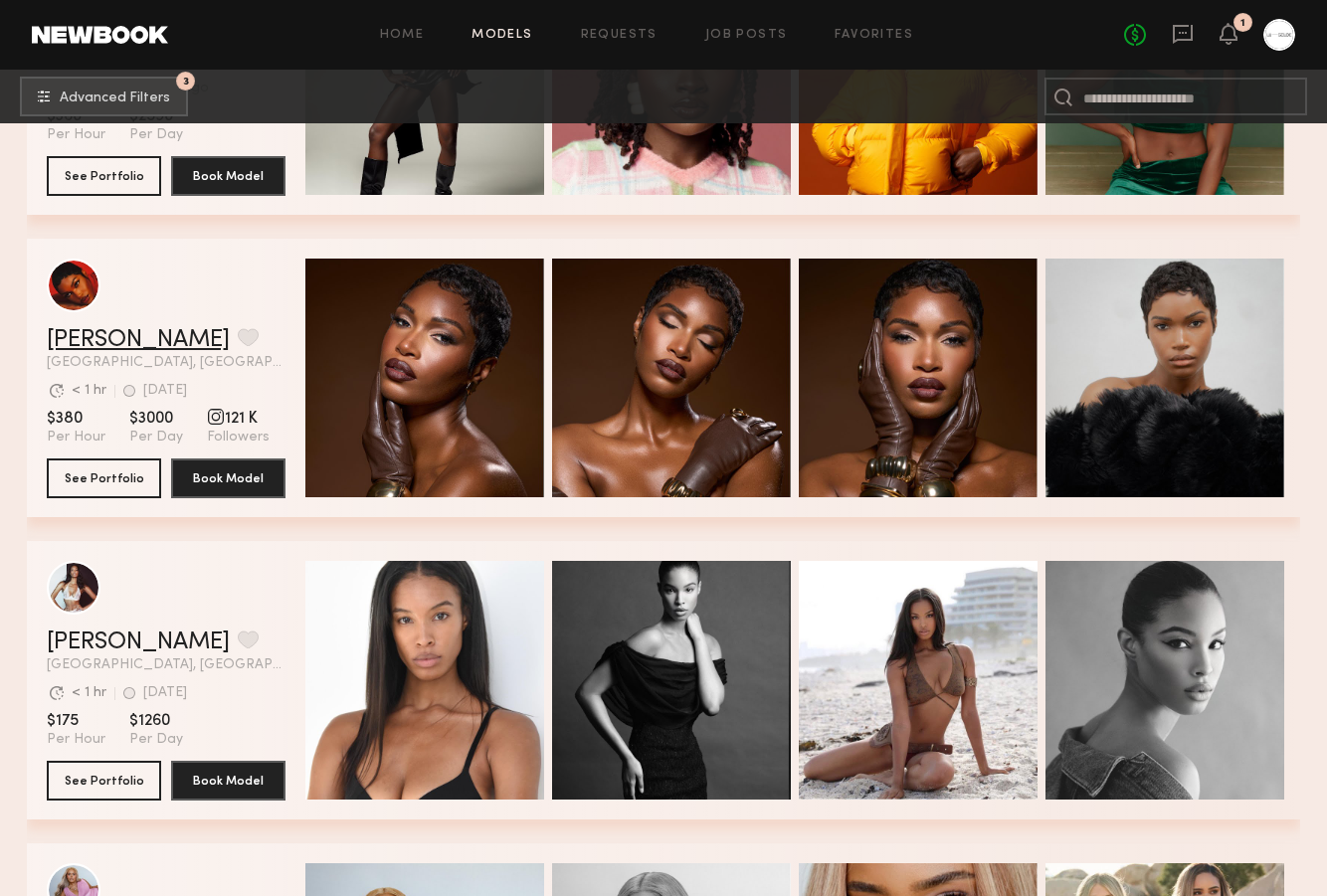 click on "Shae S." 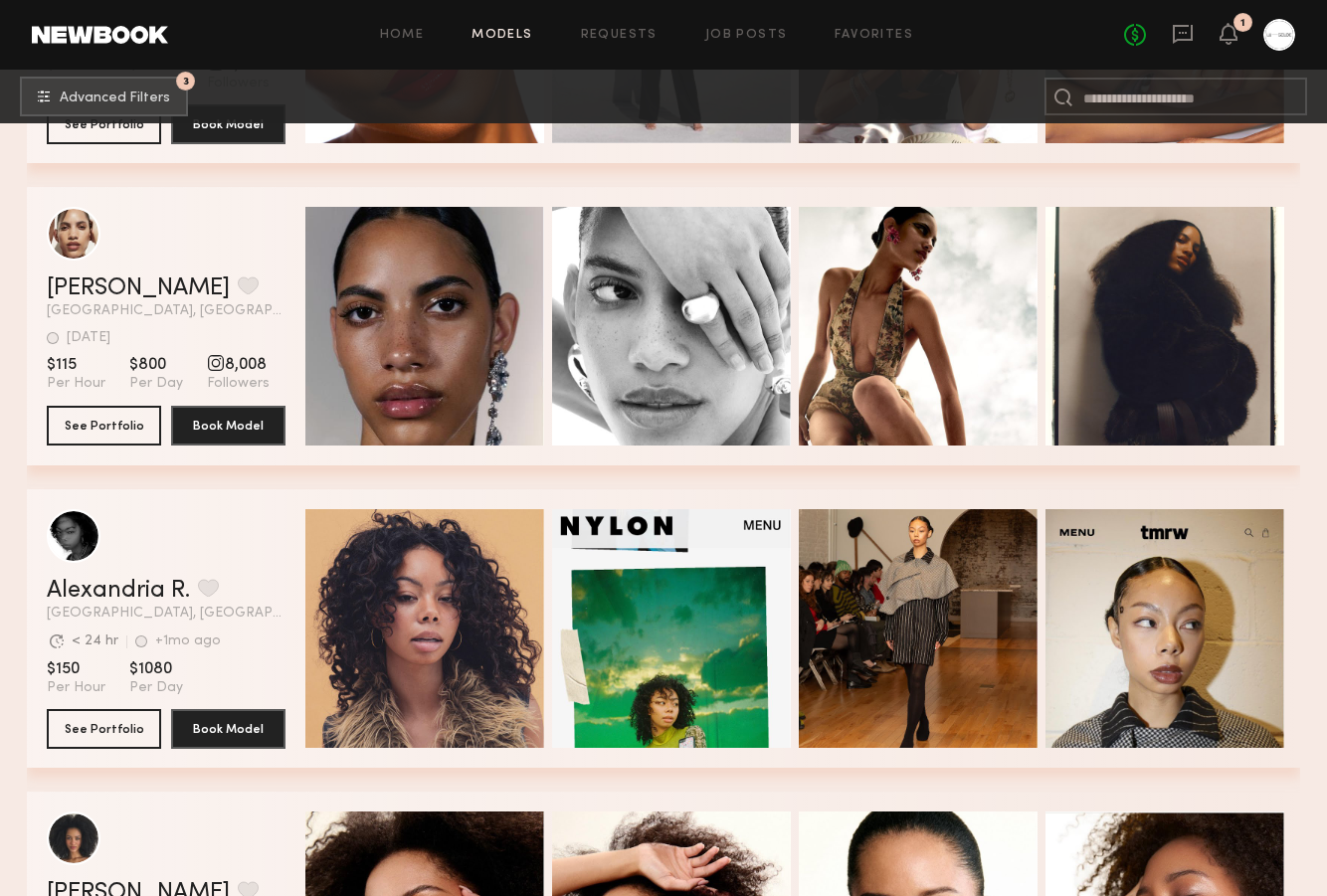scroll, scrollTop: 22957, scrollLeft: 0, axis: vertical 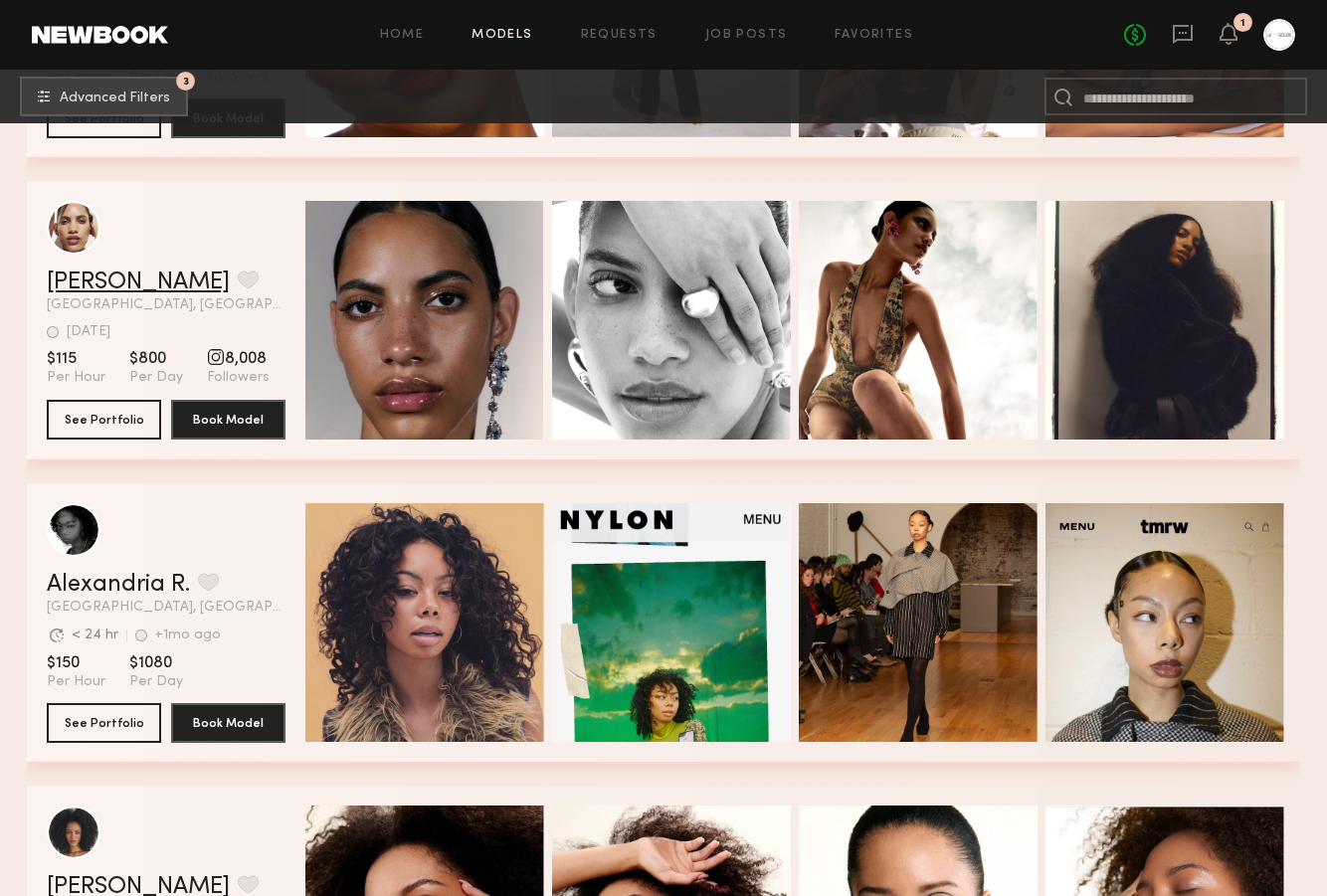 click on "Ellie L." 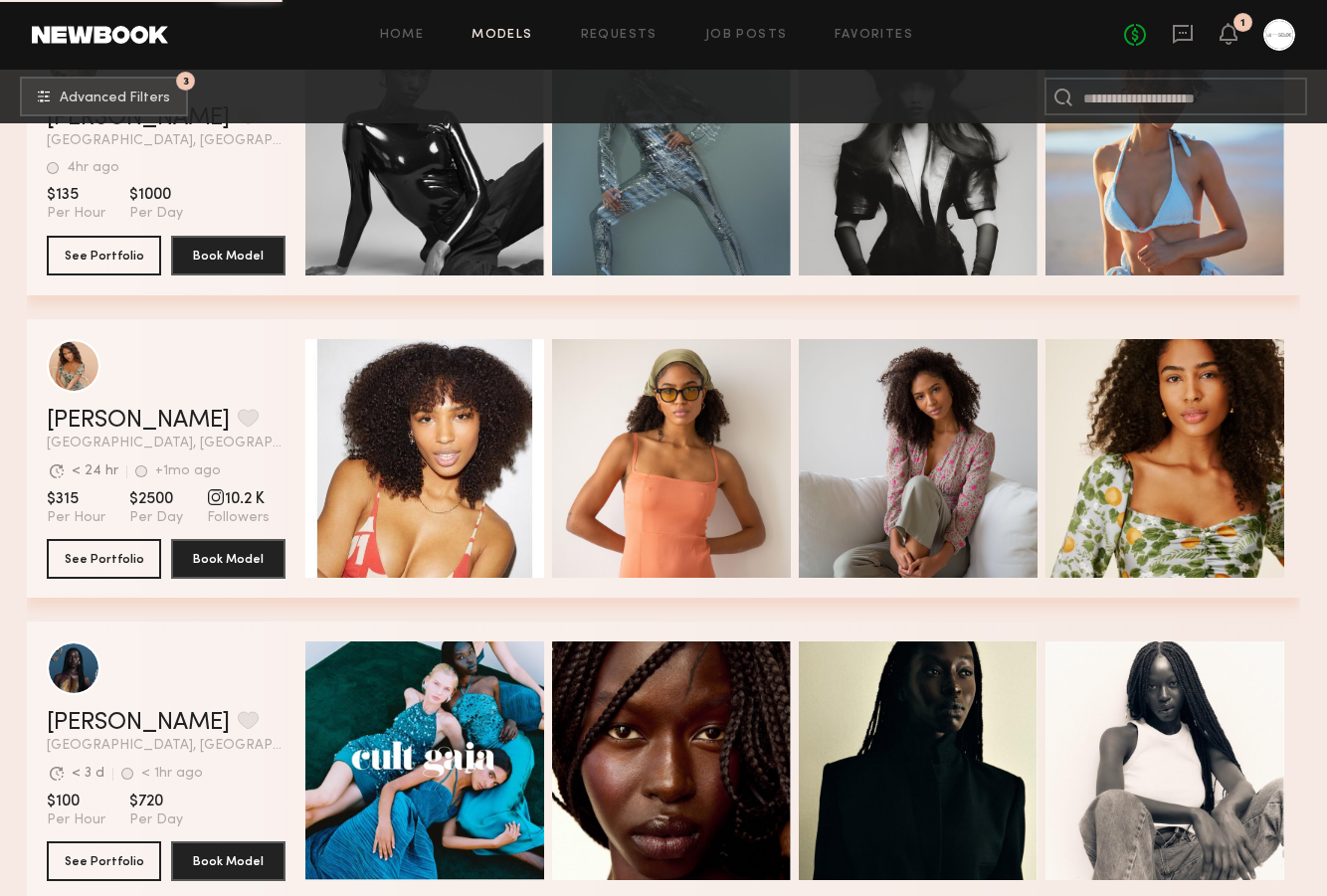 scroll, scrollTop: 24373, scrollLeft: 0, axis: vertical 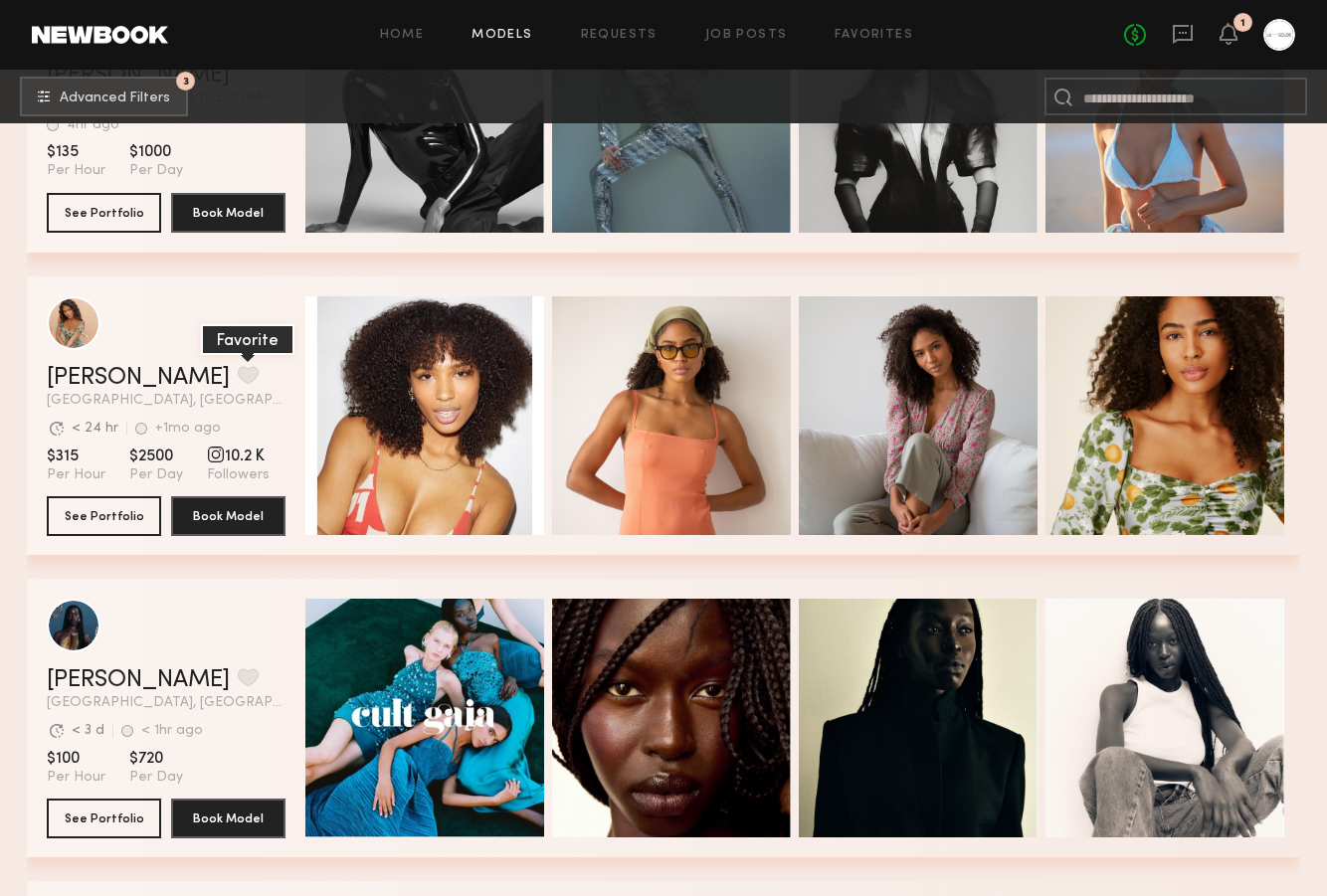 click 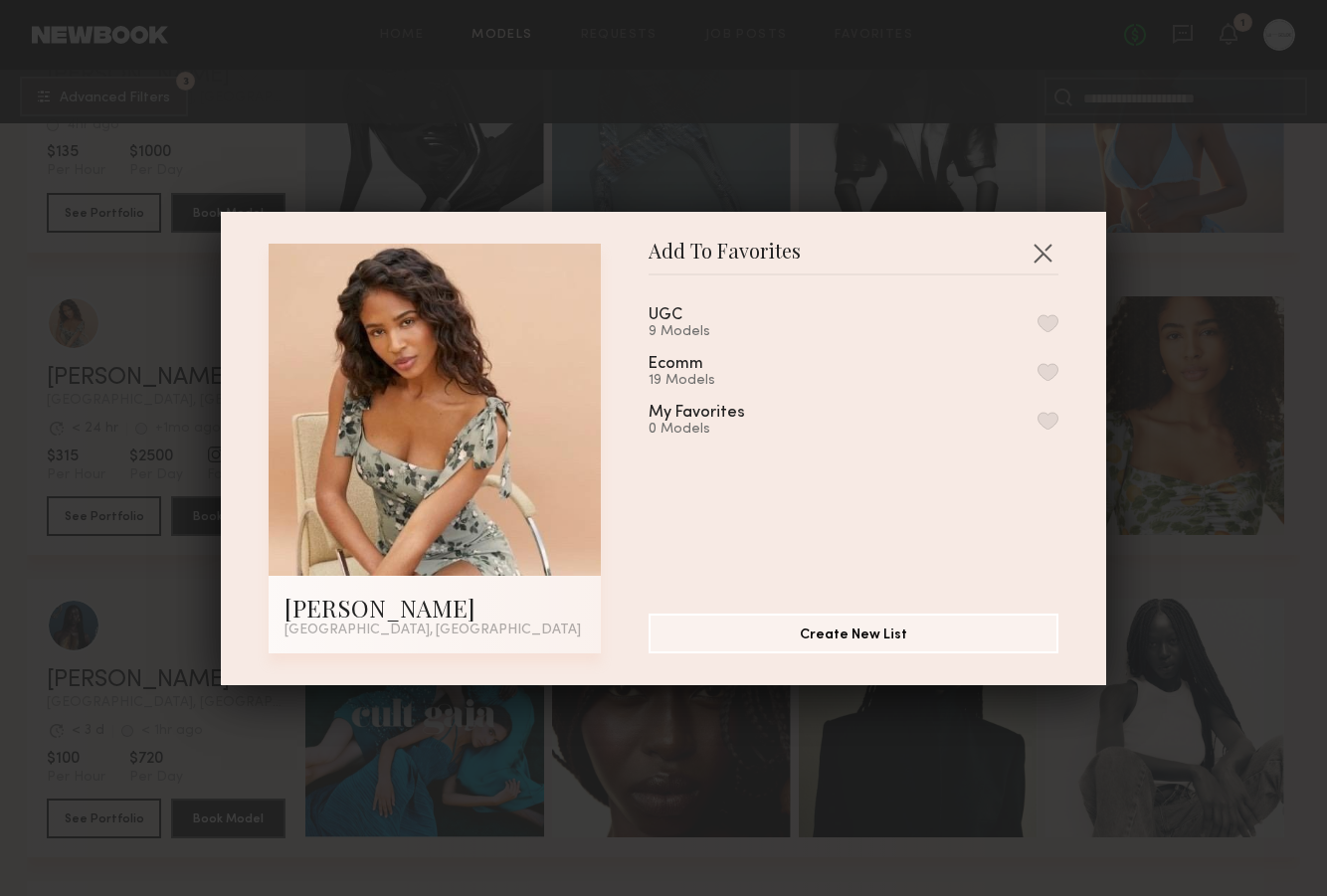 click on "Ecomm 19   Models" at bounding box center [699, 372] 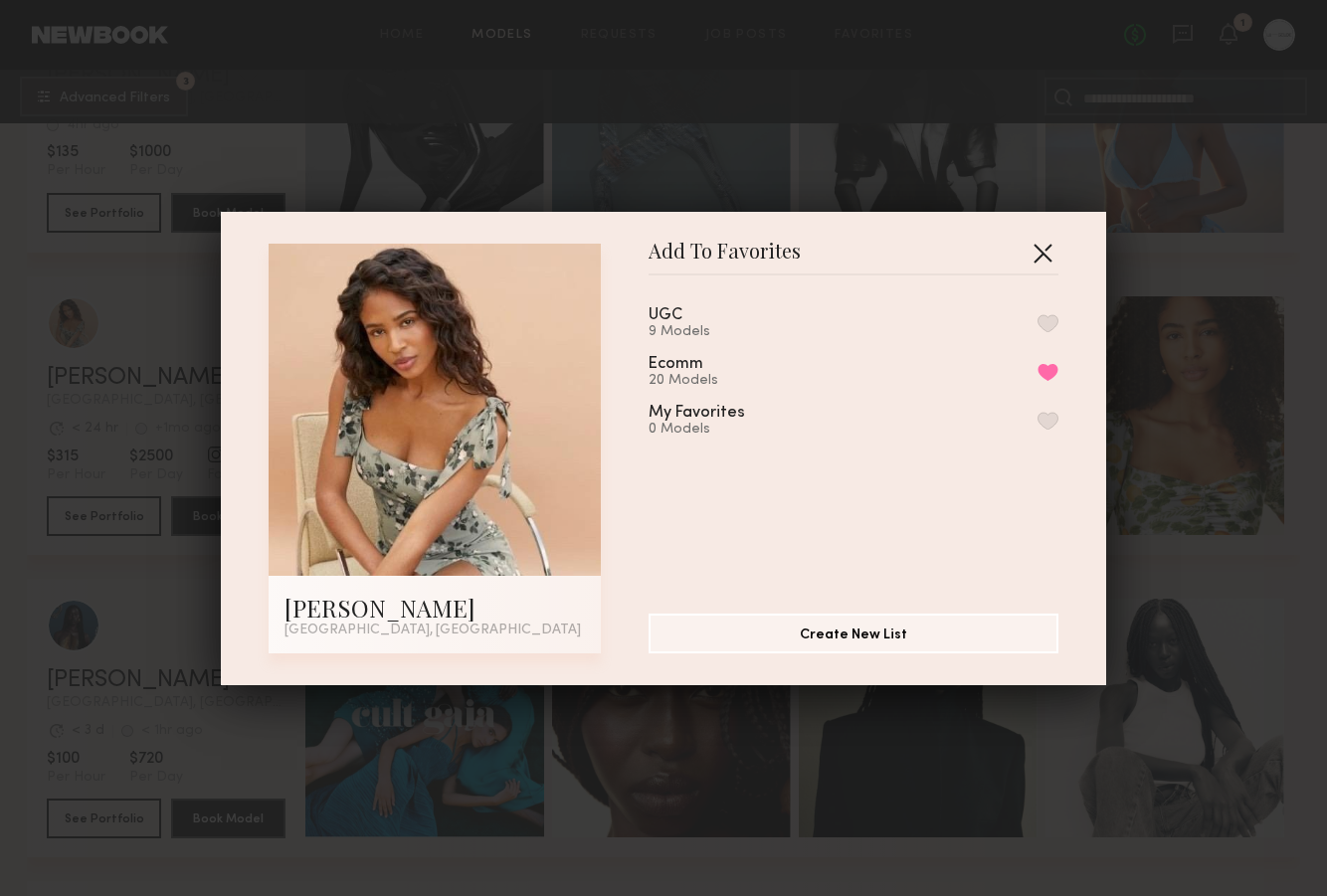click at bounding box center (1043, 253) 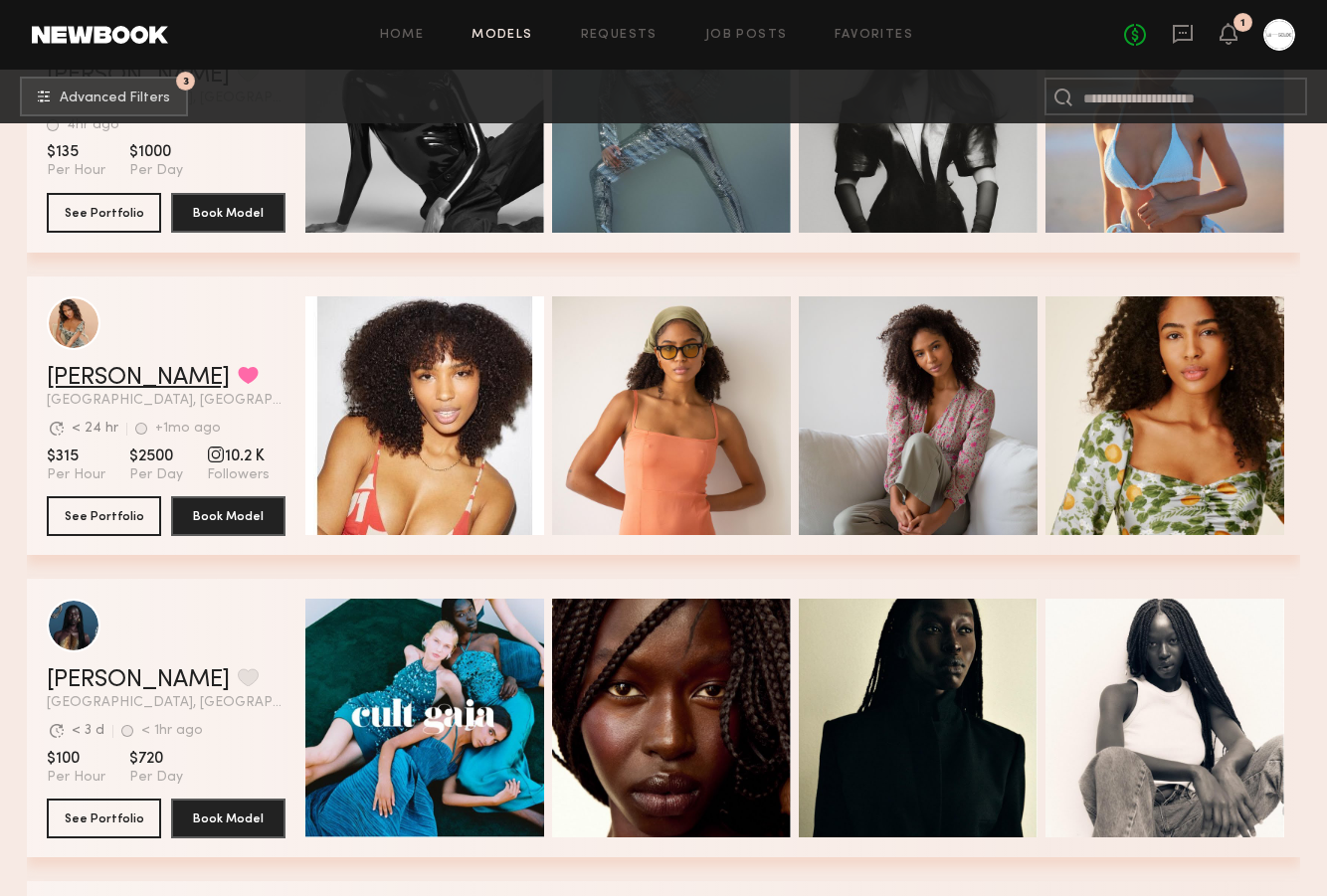 click on "Jasmine R." 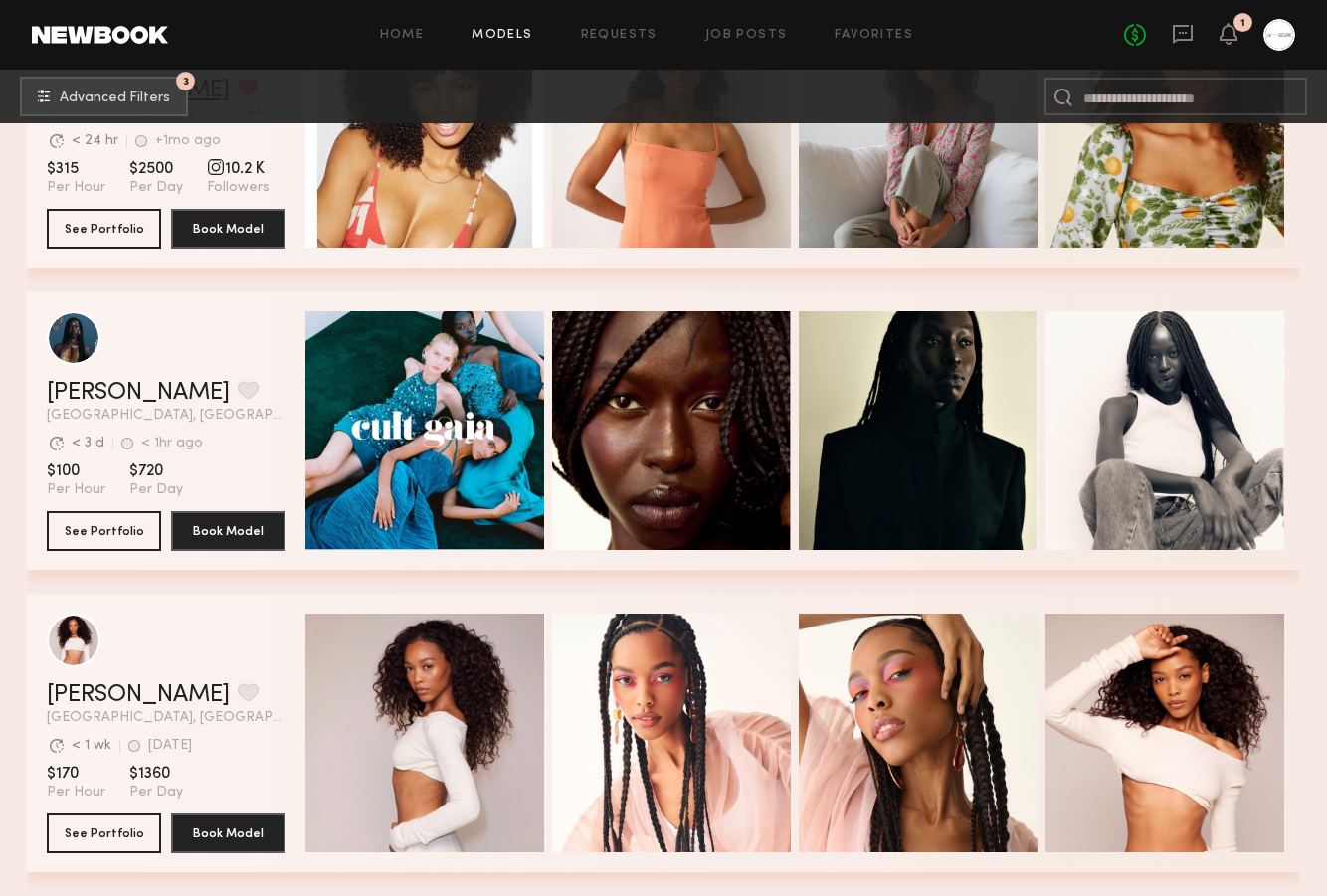 scroll, scrollTop: 24668, scrollLeft: 0, axis: vertical 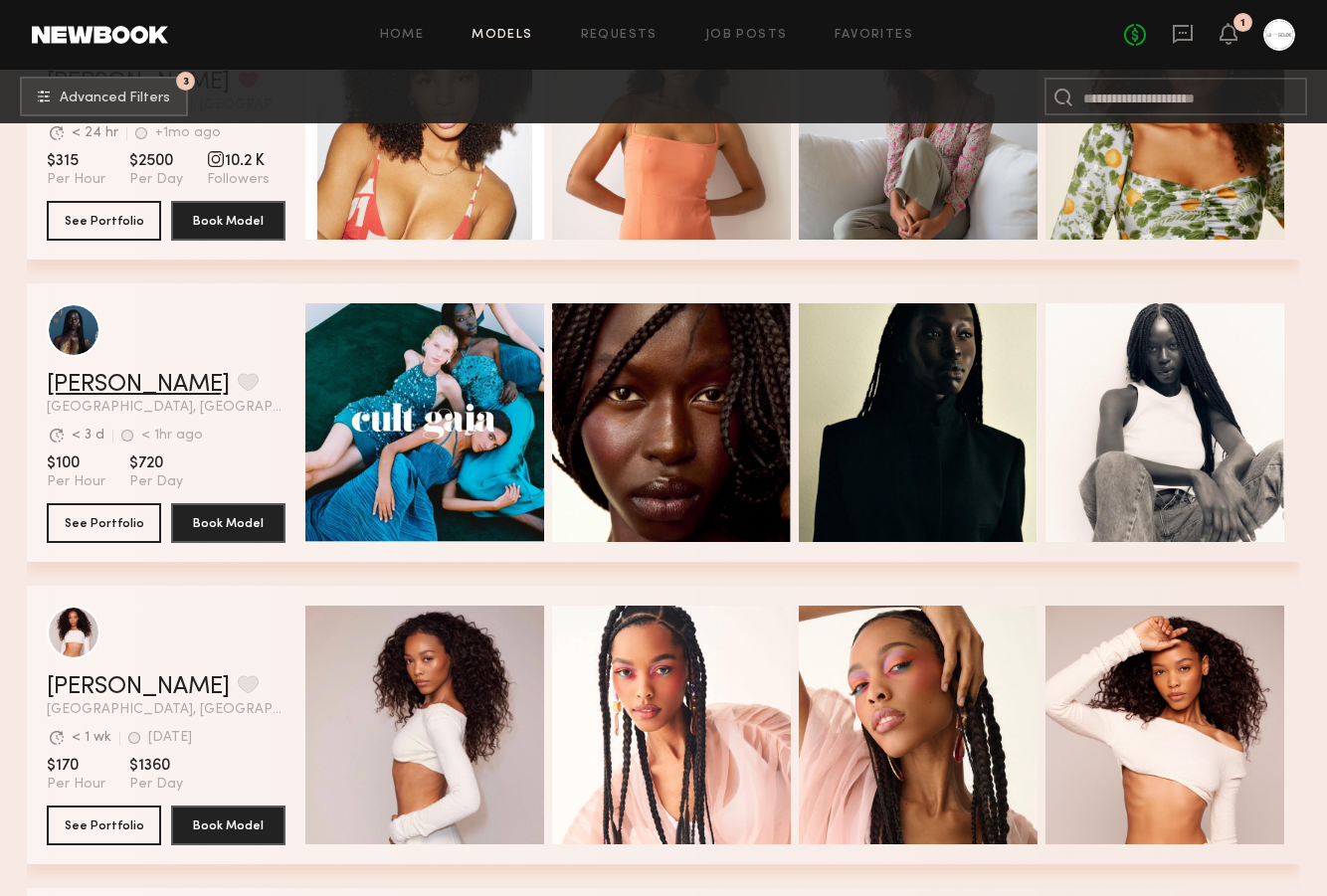 click on "Nyawuta C." 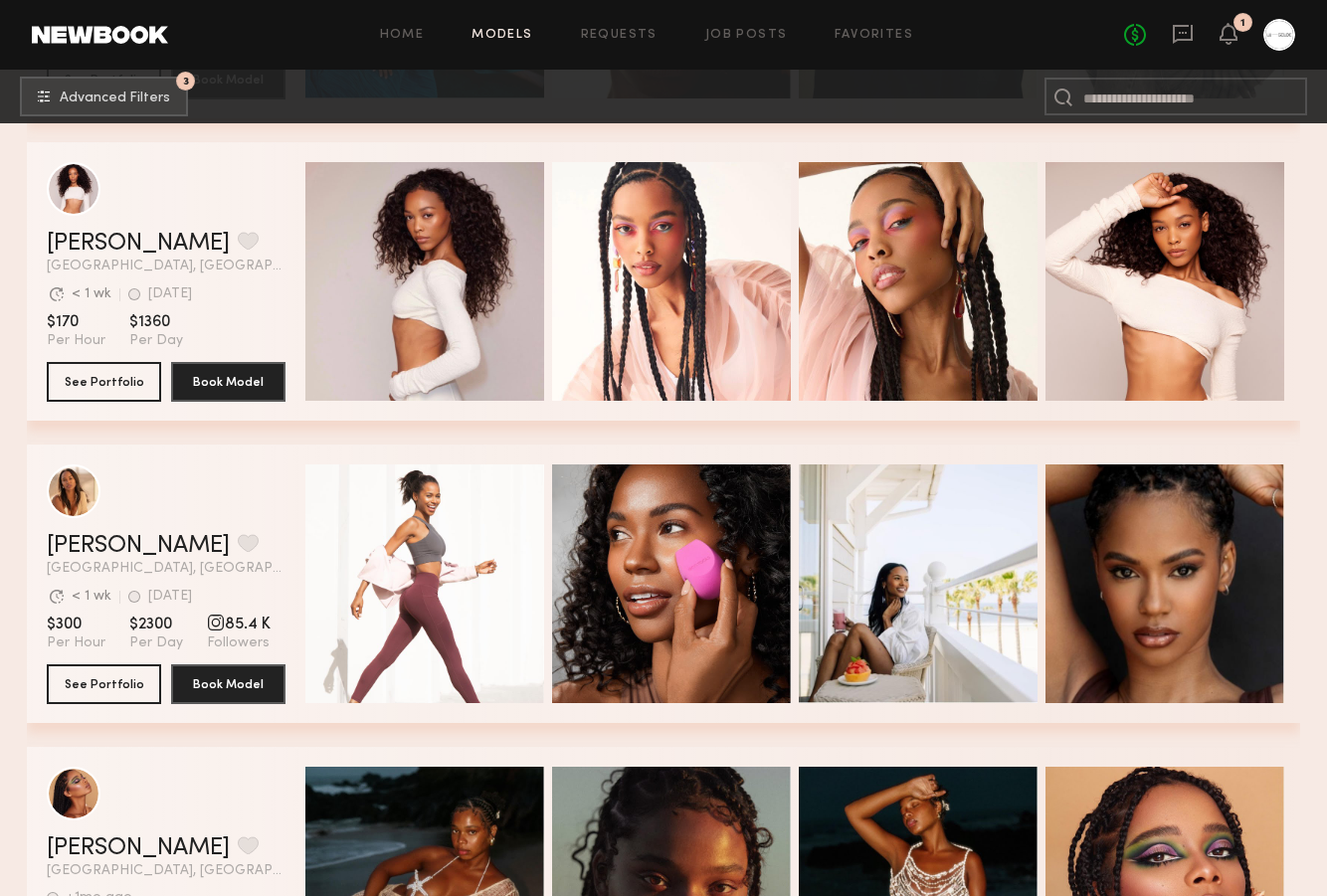 scroll, scrollTop: 25107, scrollLeft: 0, axis: vertical 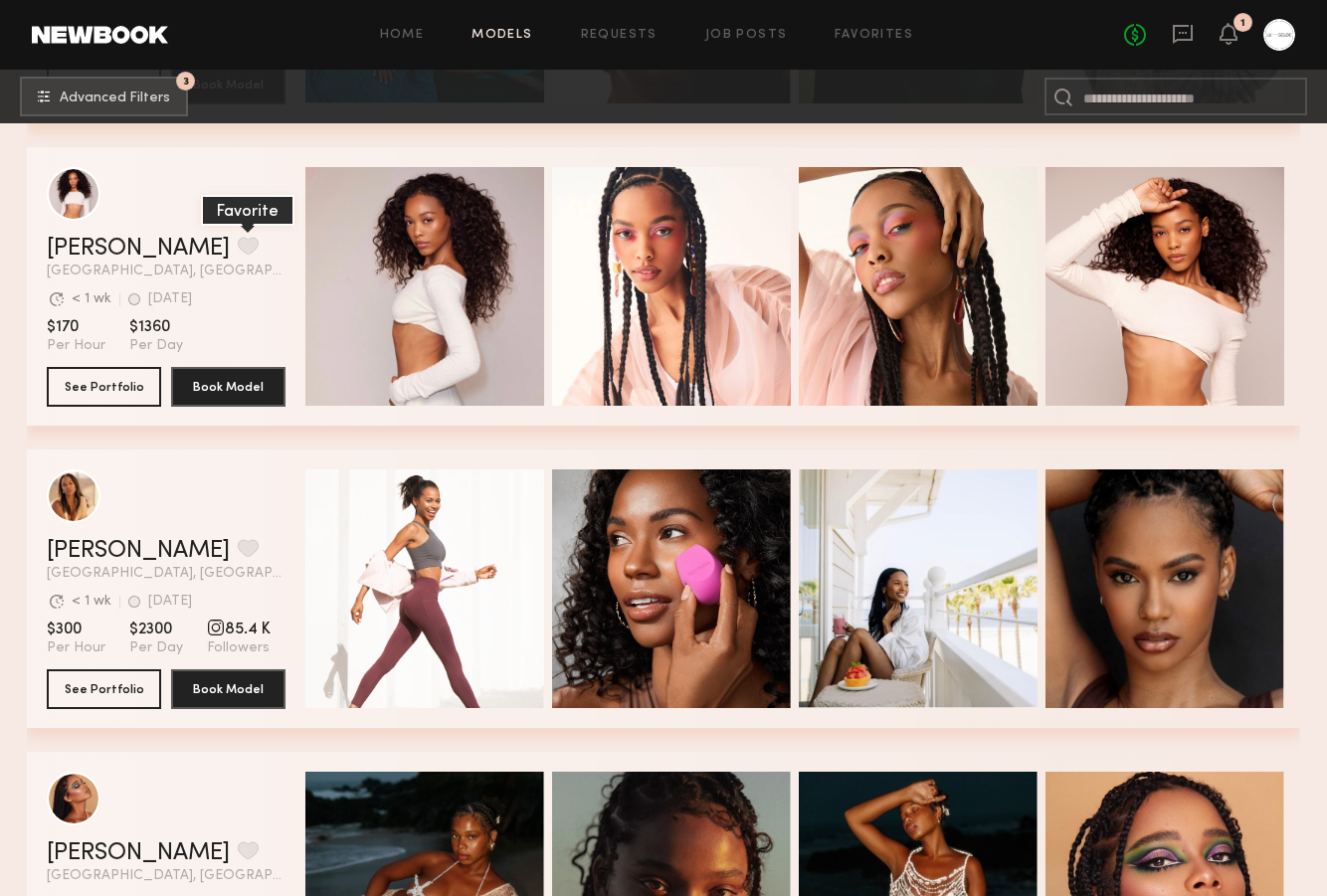 click 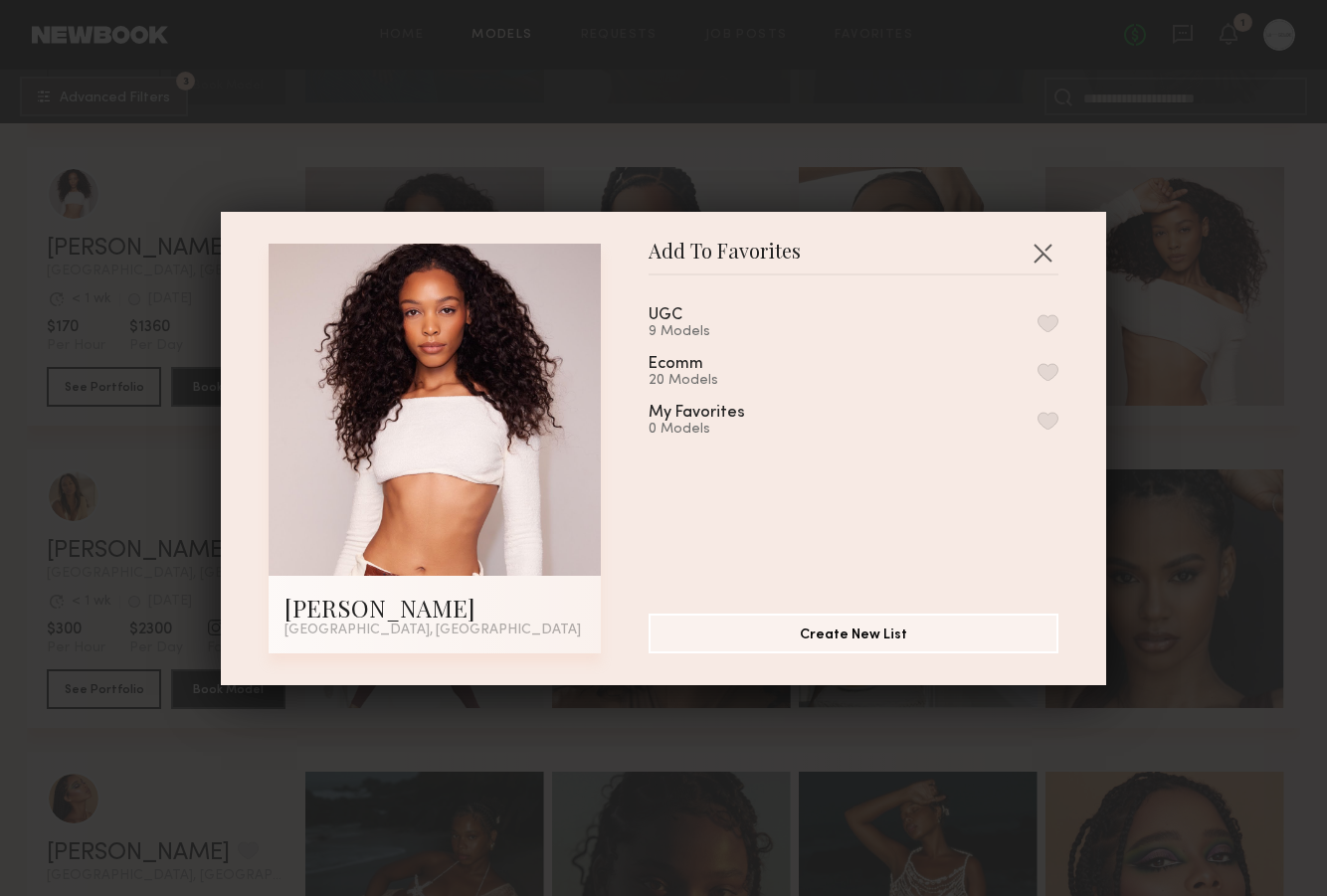 click at bounding box center (1047, 372) 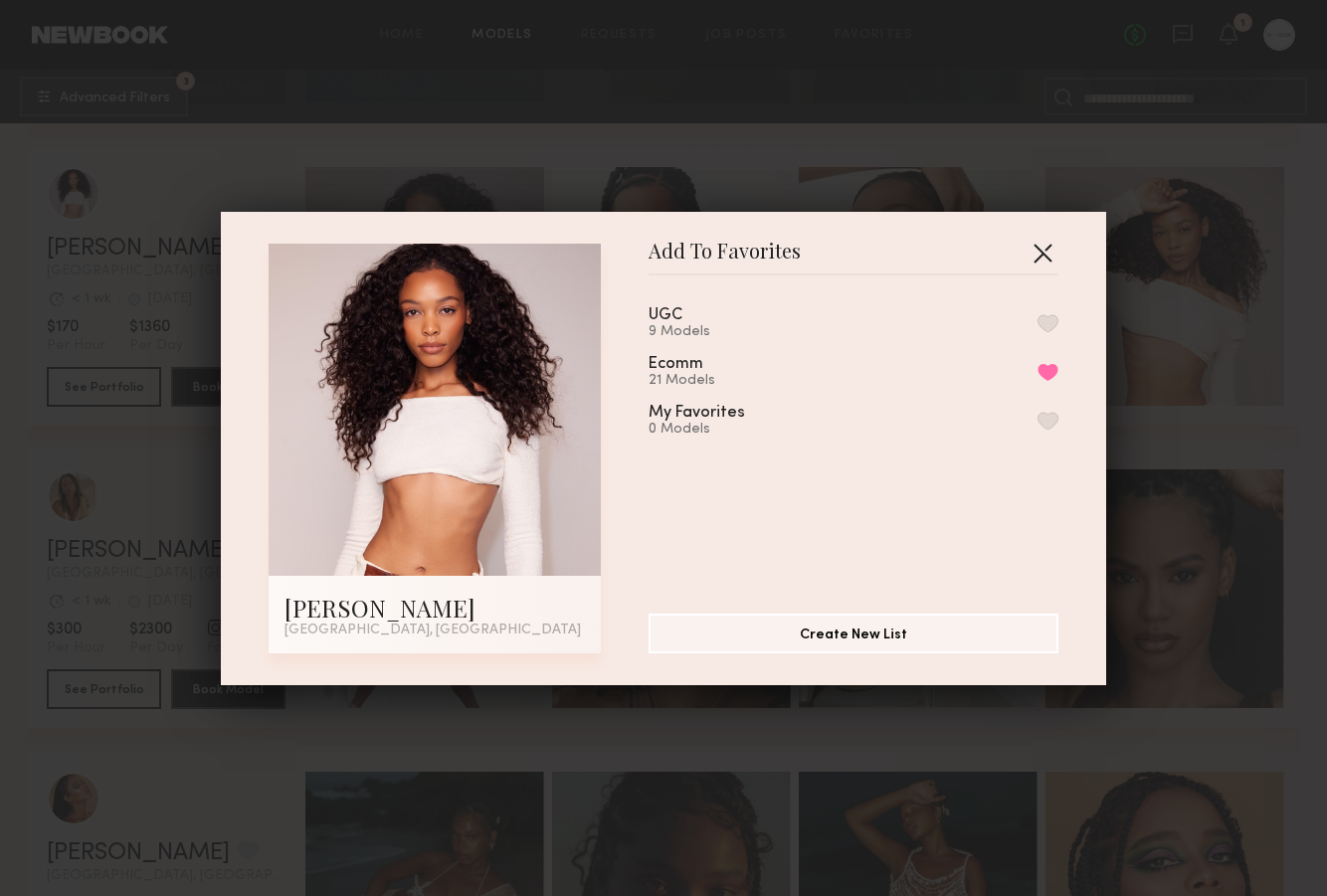 click at bounding box center (1043, 253) 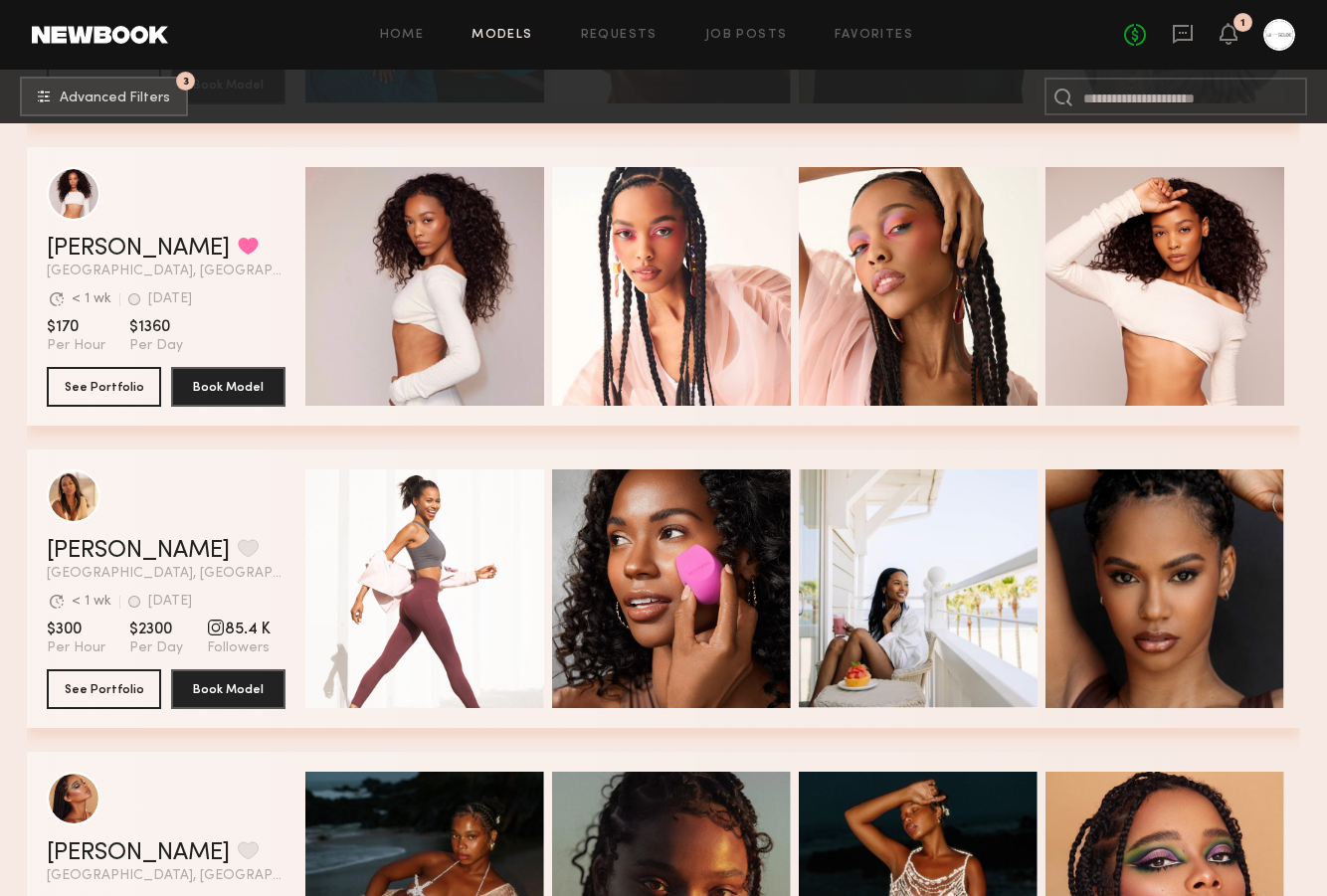 scroll, scrollTop: 25604, scrollLeft: 0, axis: vertical 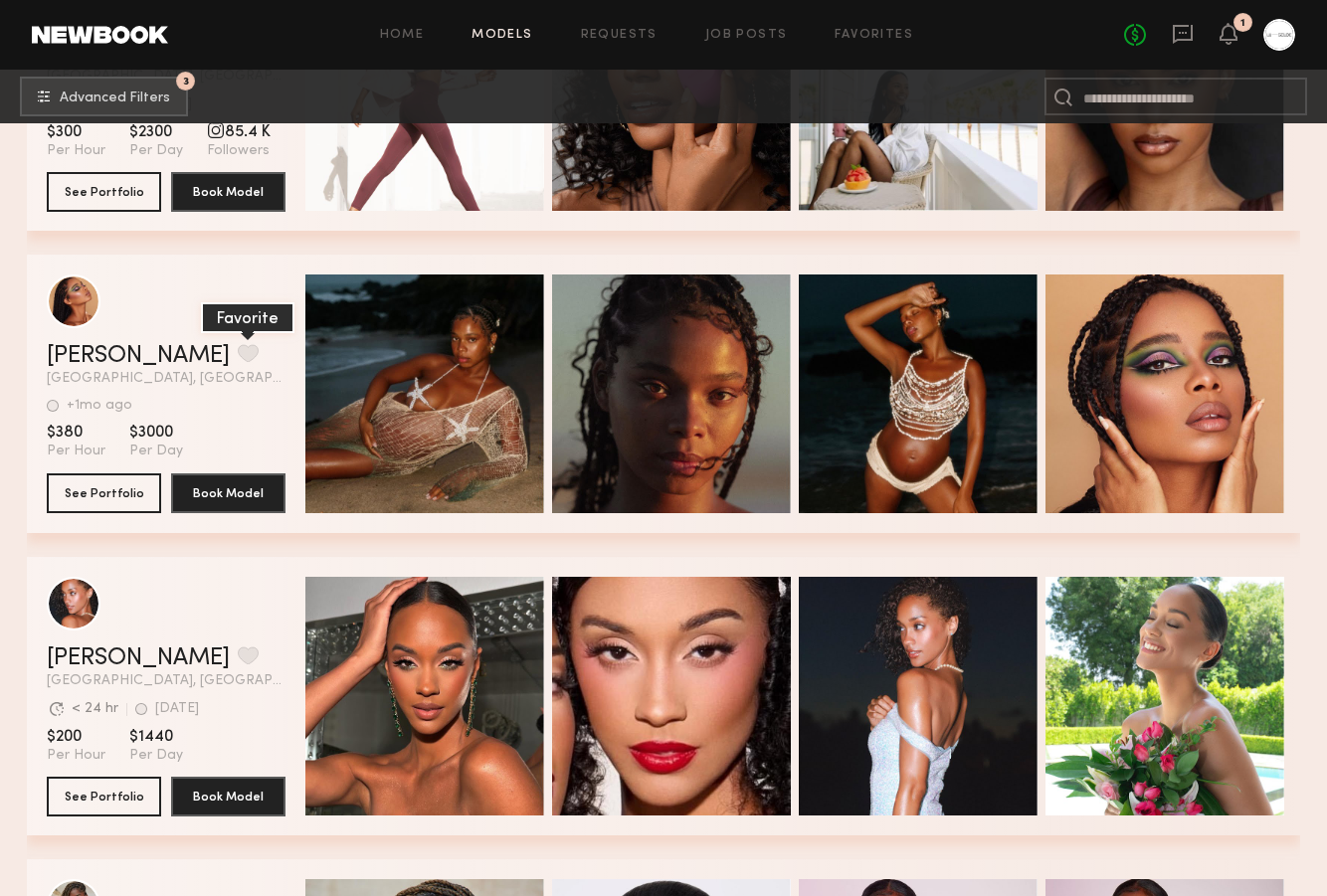 click 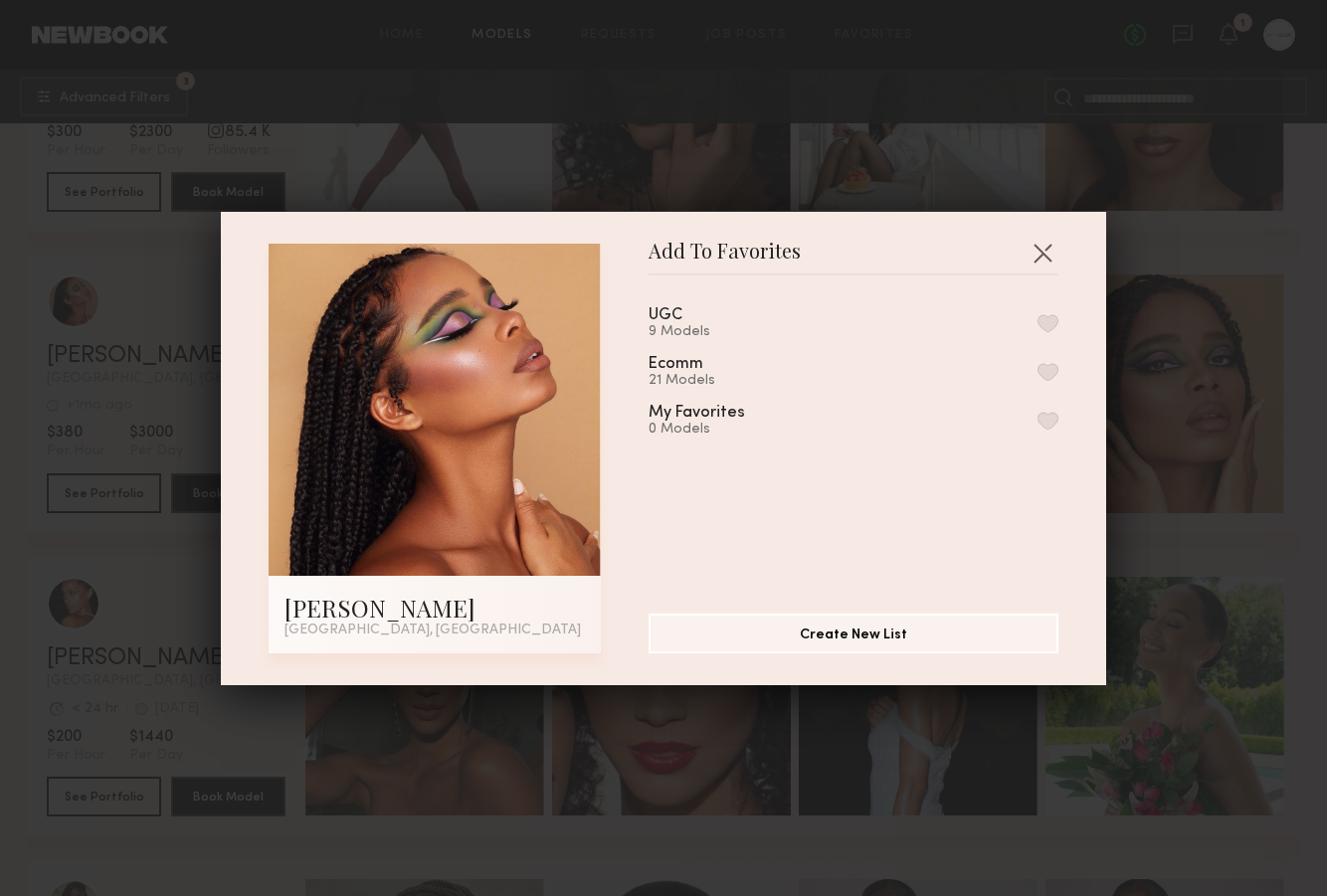 click at bounding box center [1047, 372] 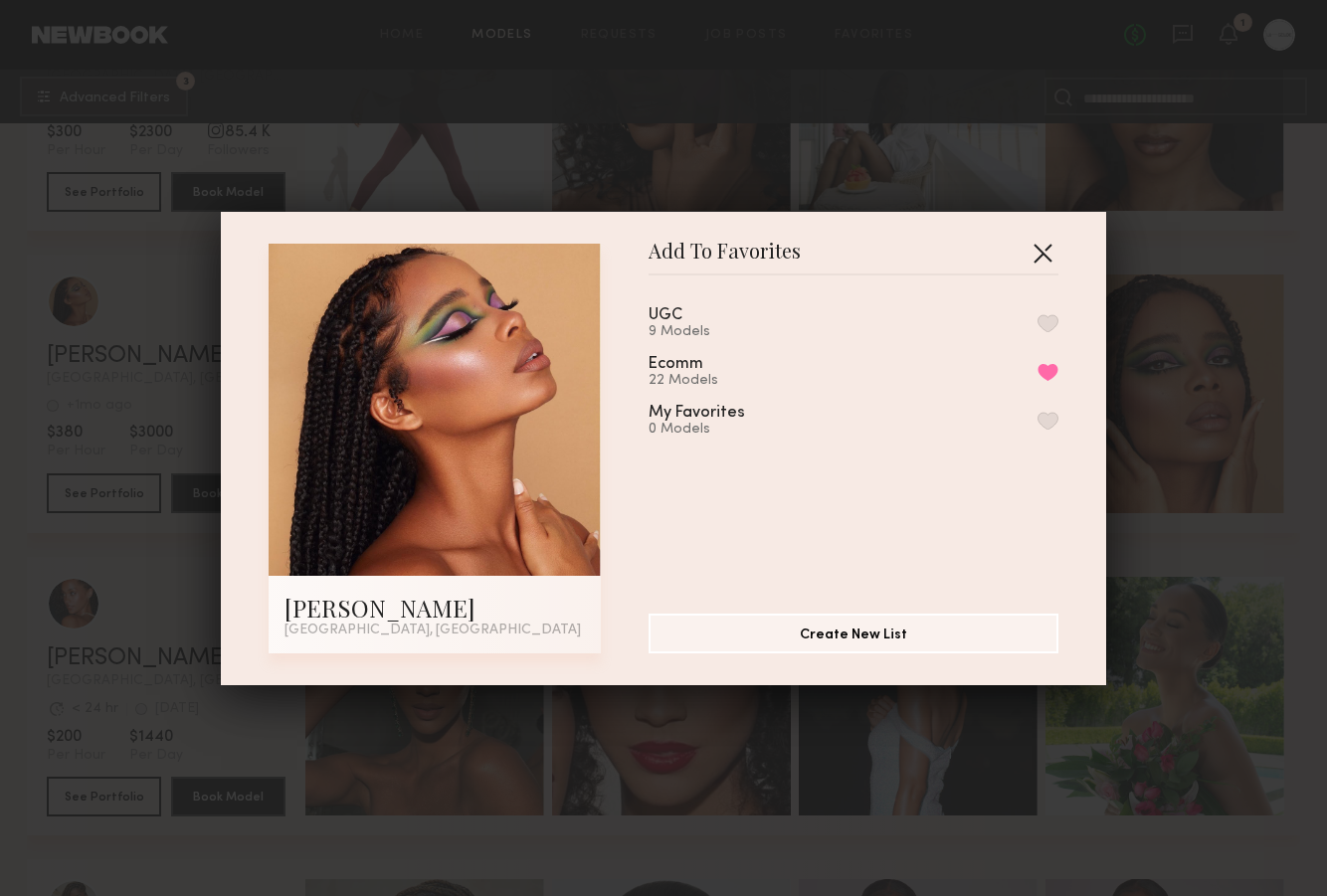 click at bounding box center (1043, 253) 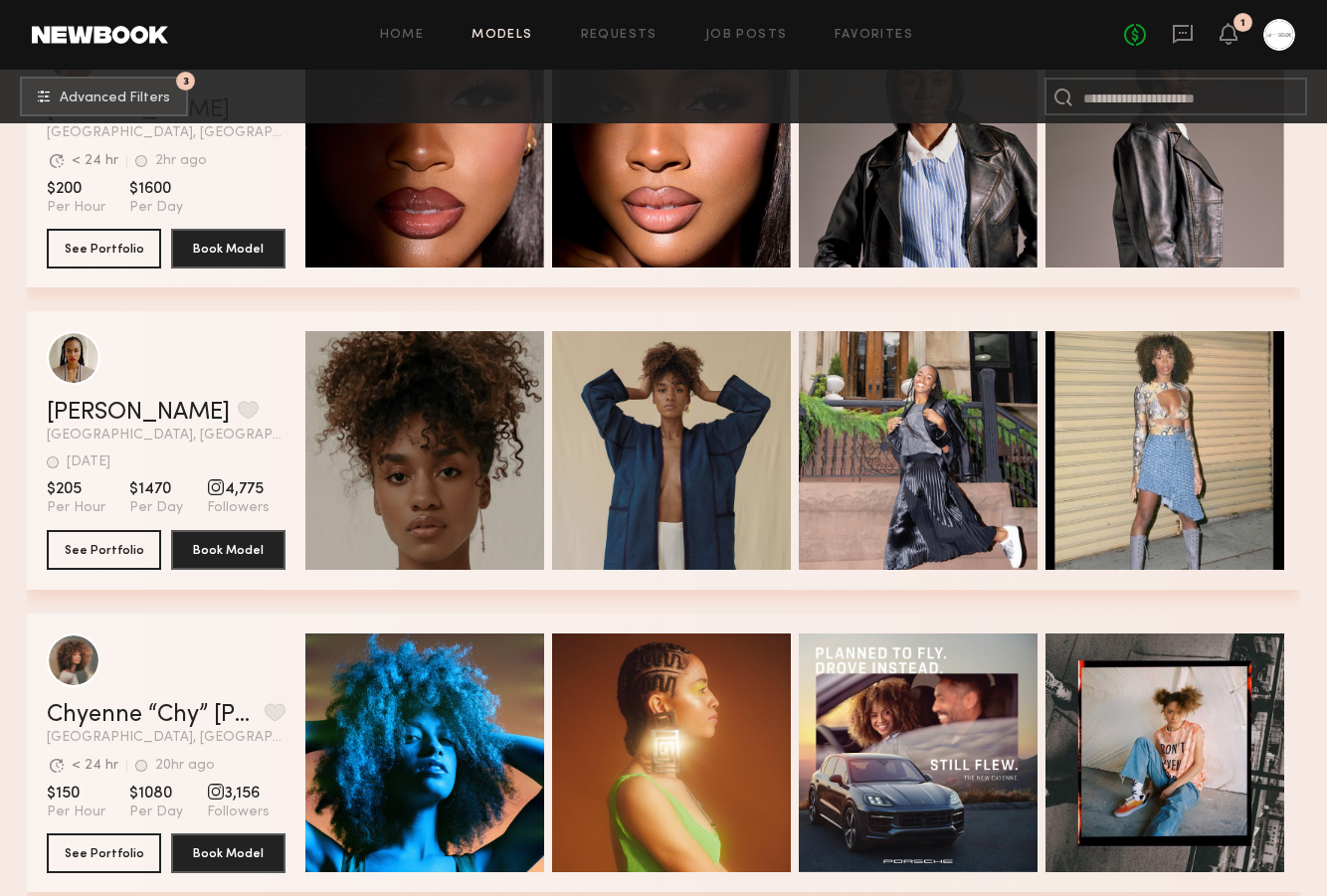 scroll, scrollTop: 27392, scrollLeft: 0, axis: vertical 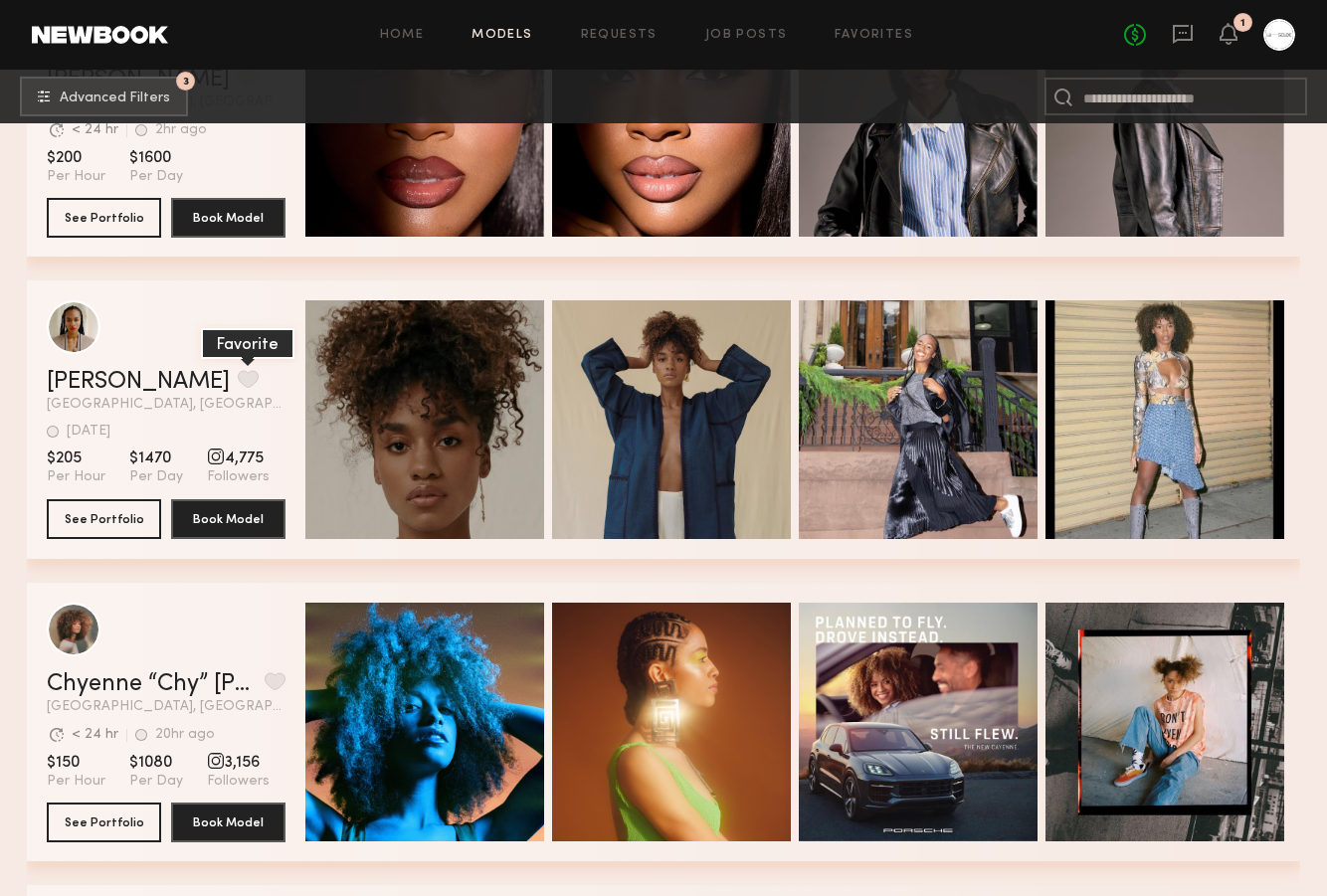 click 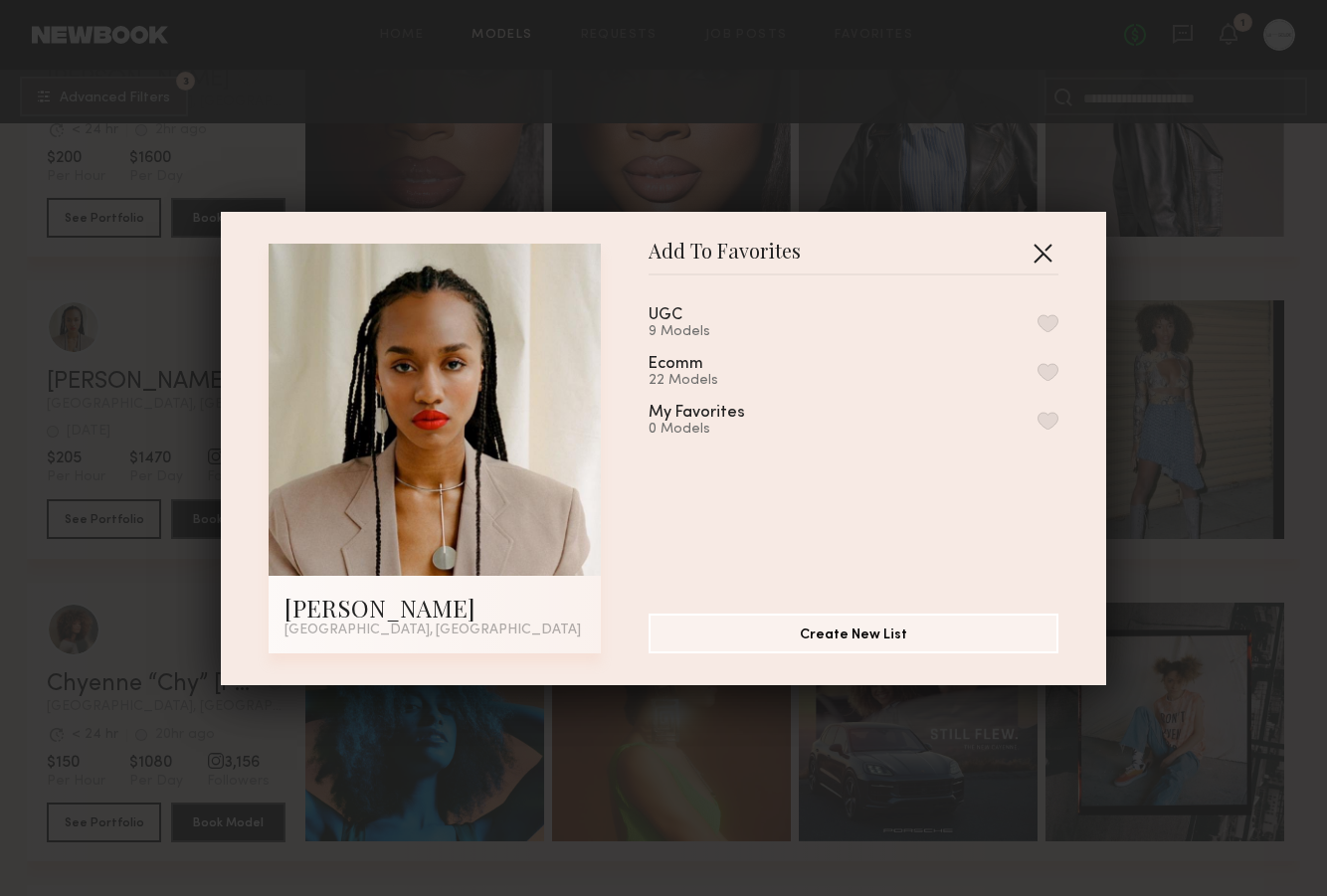 click at bounding box center [1043, 253] 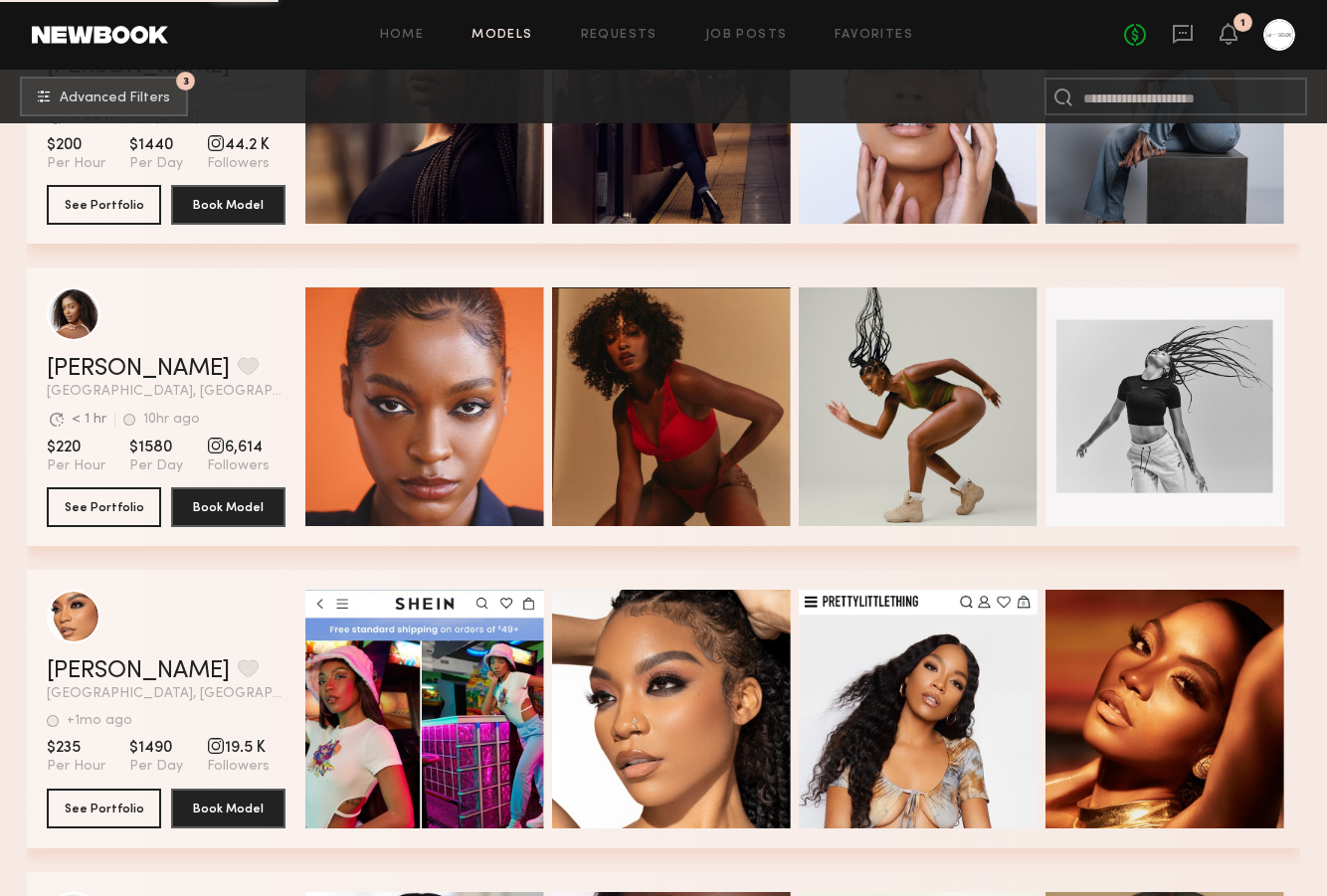 scroll, scrollTop: 31638, scrollLeft: 0, axis: vertical 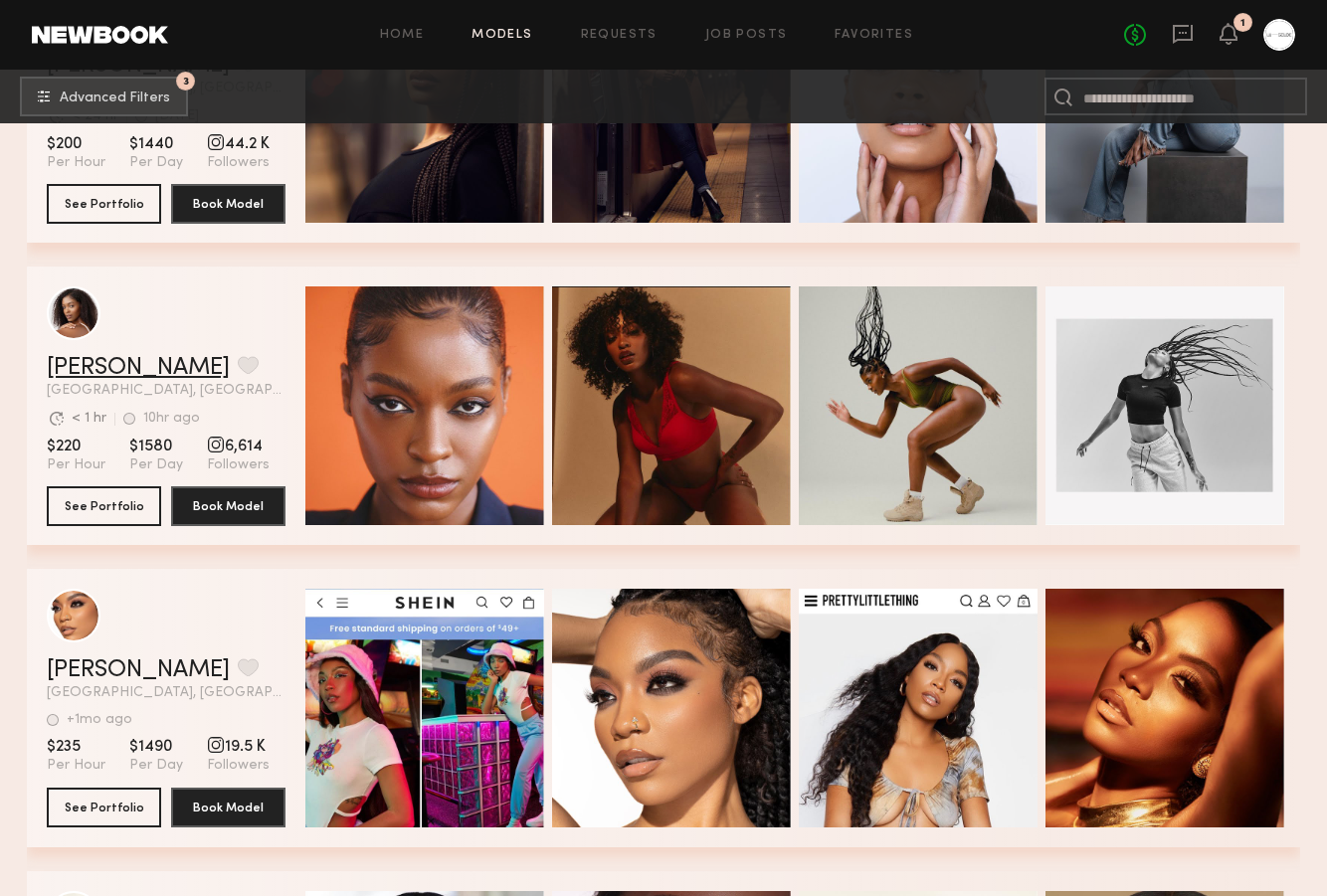 click on "Kaelani F." 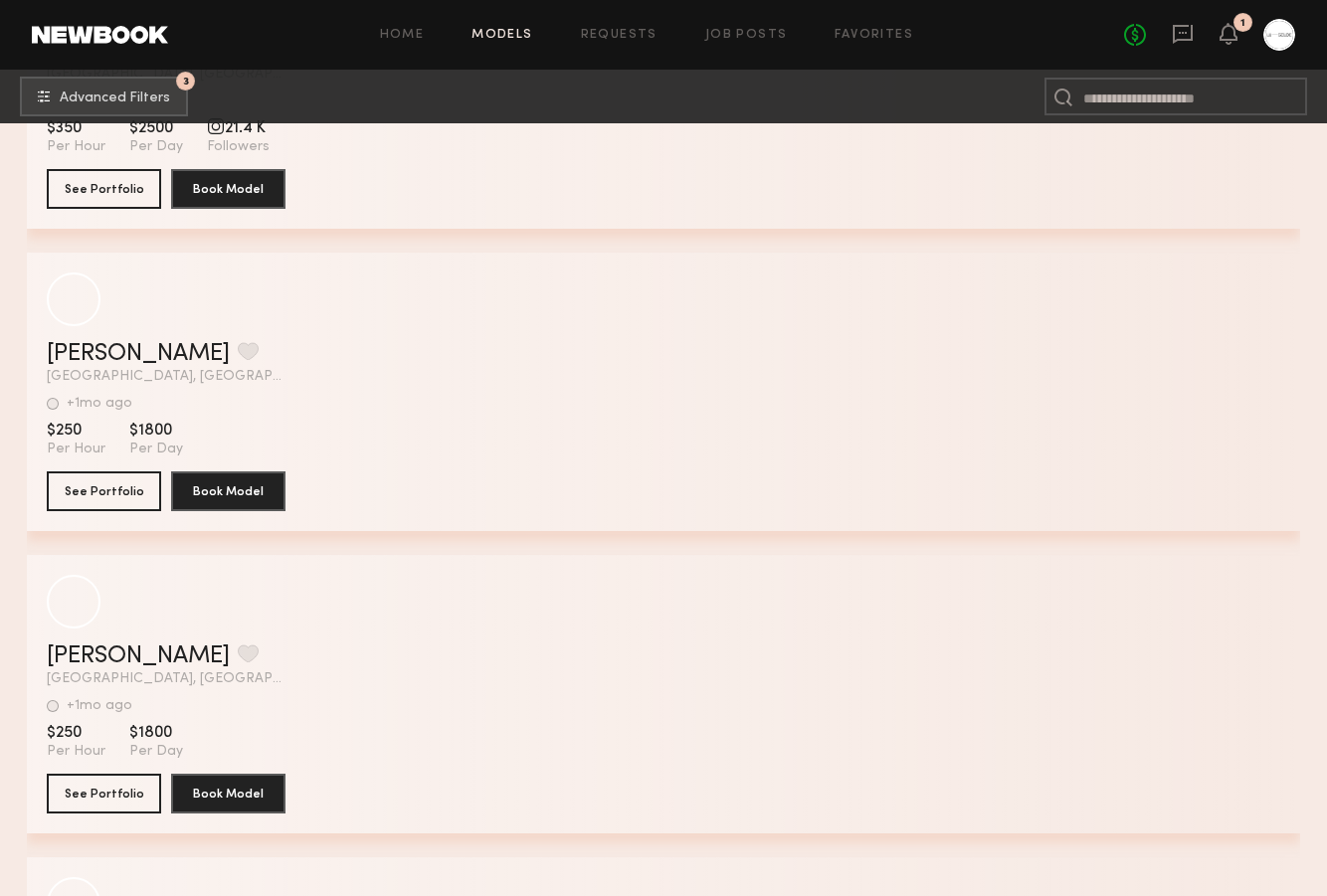 scroll, scrollTop: 37417, scrollLeft: 0, axis: vertical 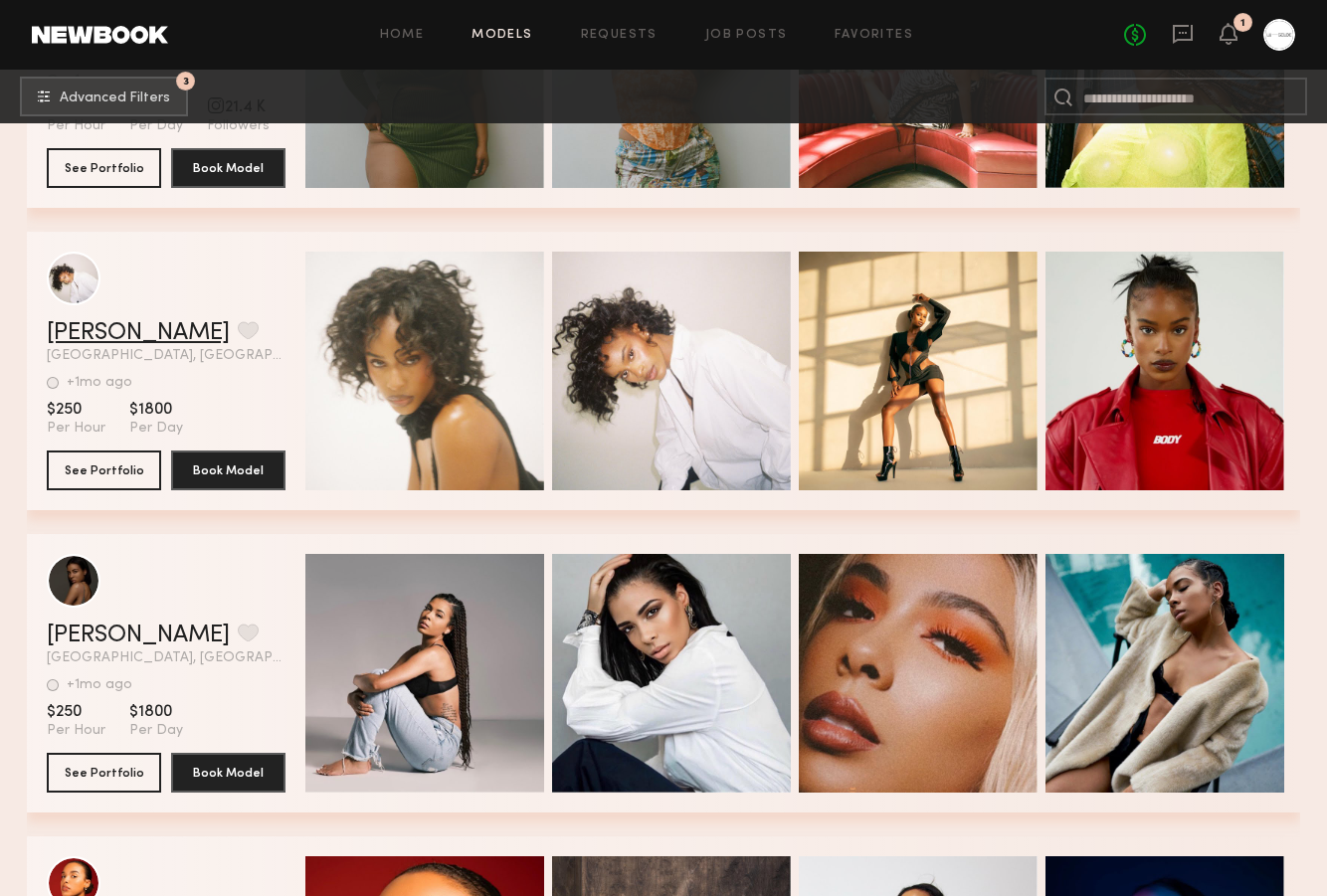 click on "[PERSON_NAME]" 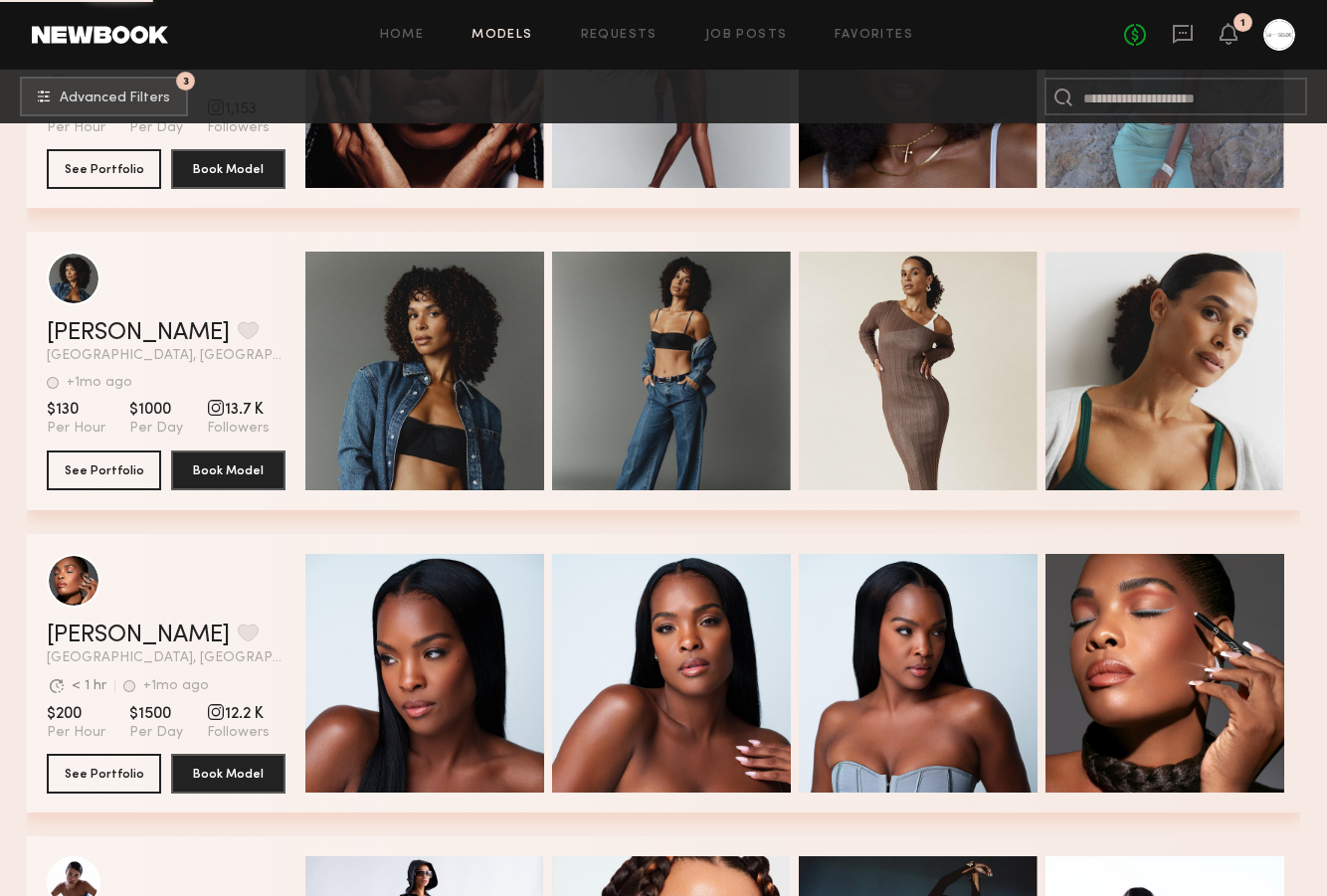 scroll, scrollTop: 39526, scrollLeft: 0, axis: vertical 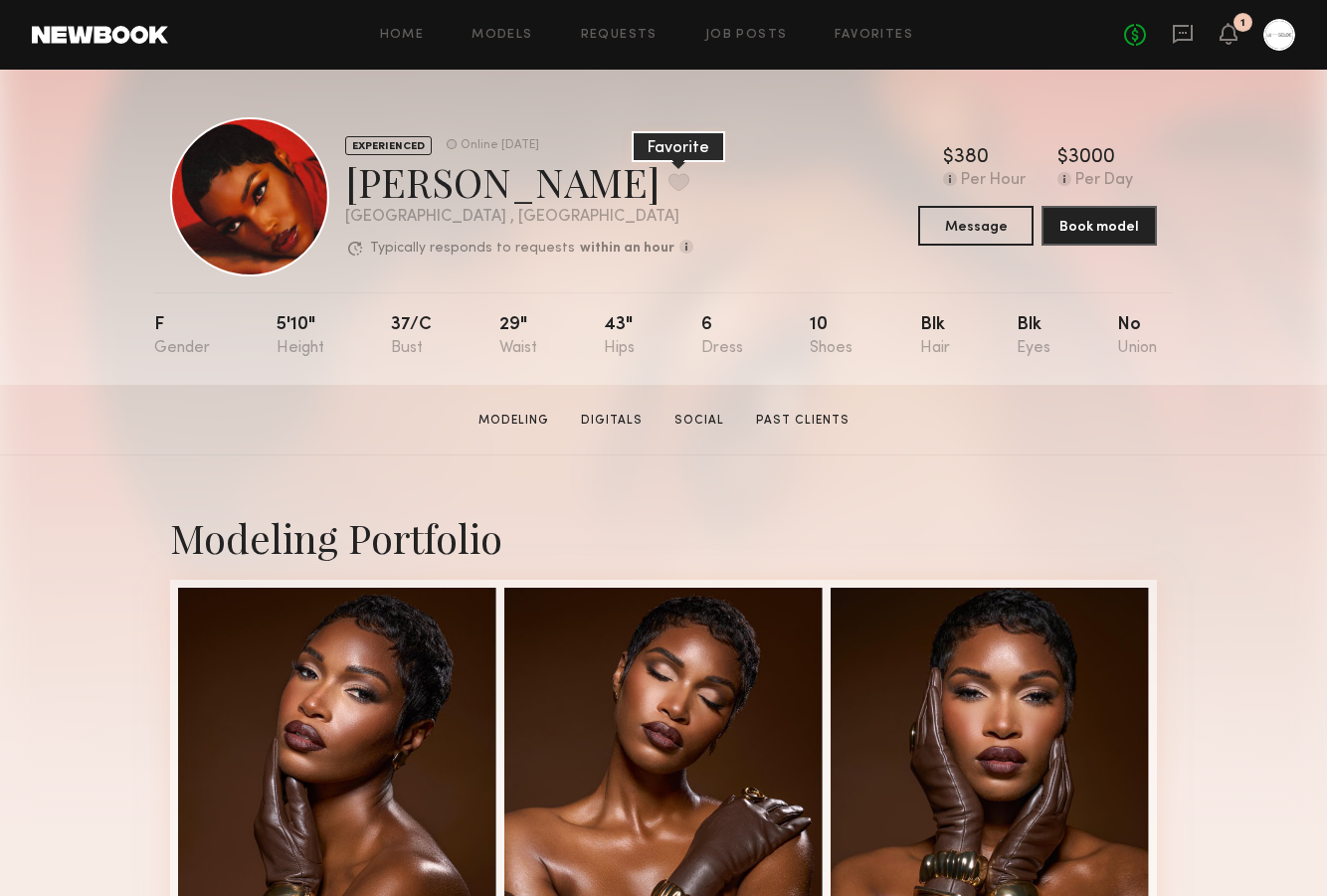 click 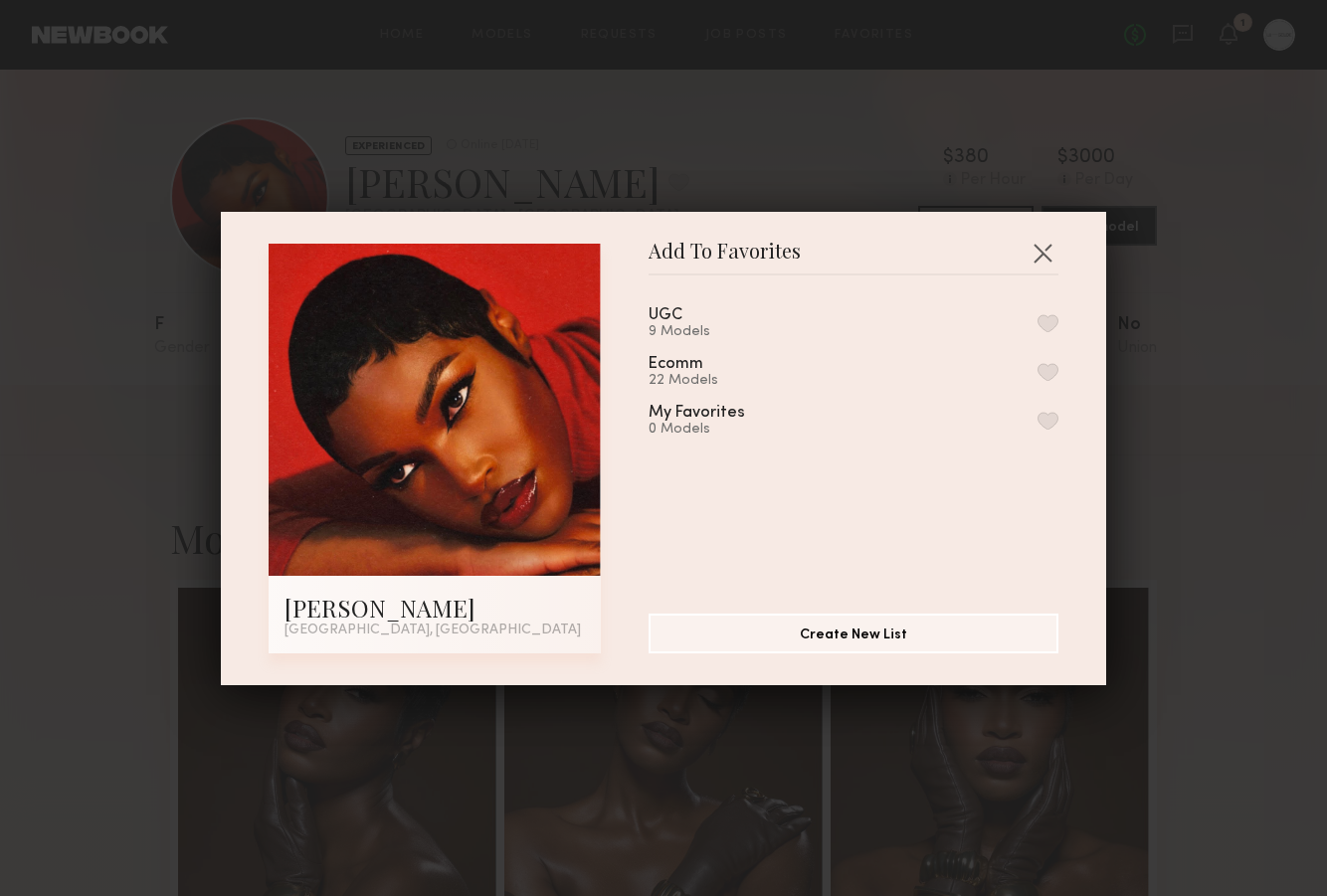 click on "Ecomm 22   Models" at bounding box center (699, 372) 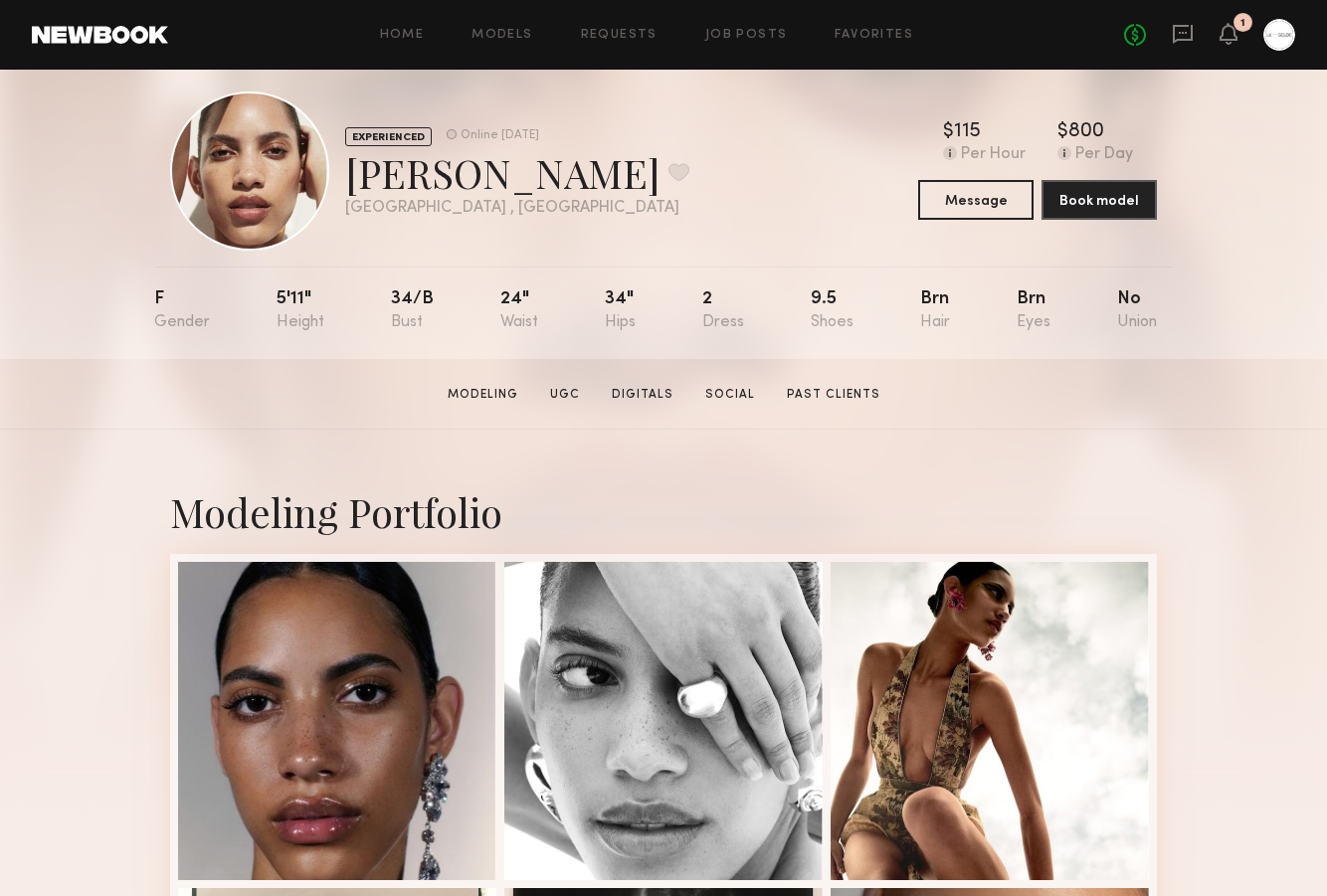 scroll, scrollTop: 0, scrollLeft: 0, axis: both 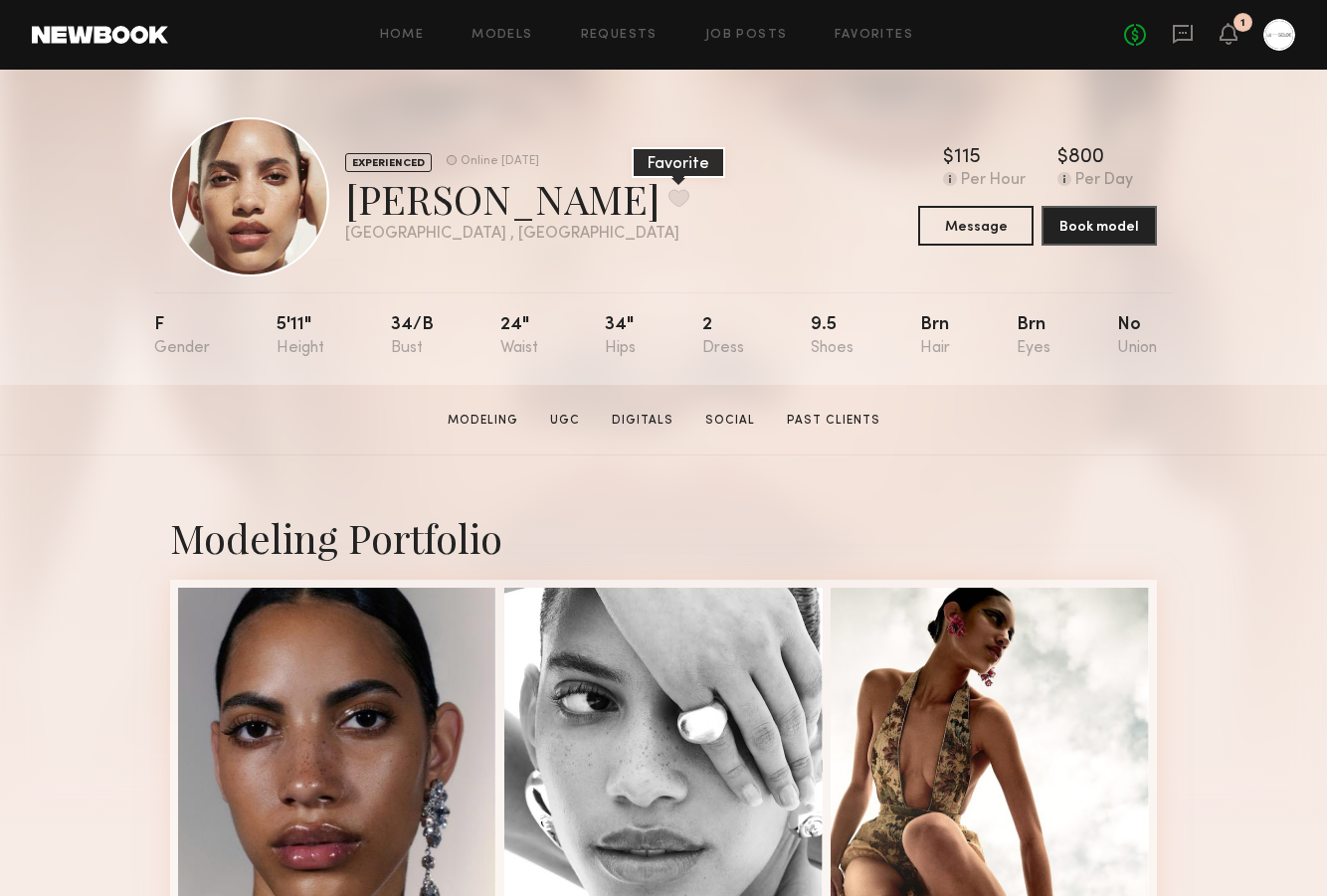 click 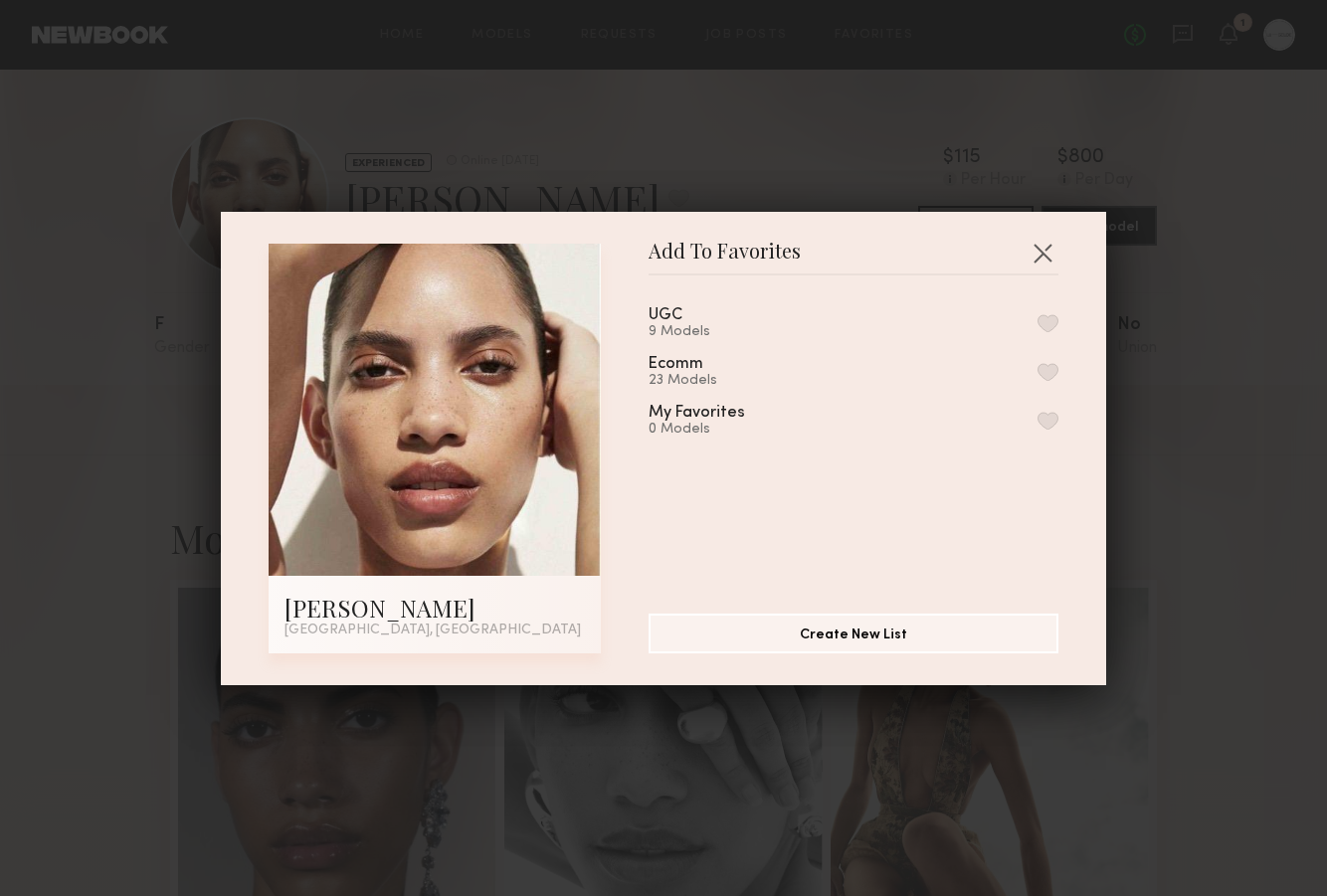 click at bounding box center [1047, 372] 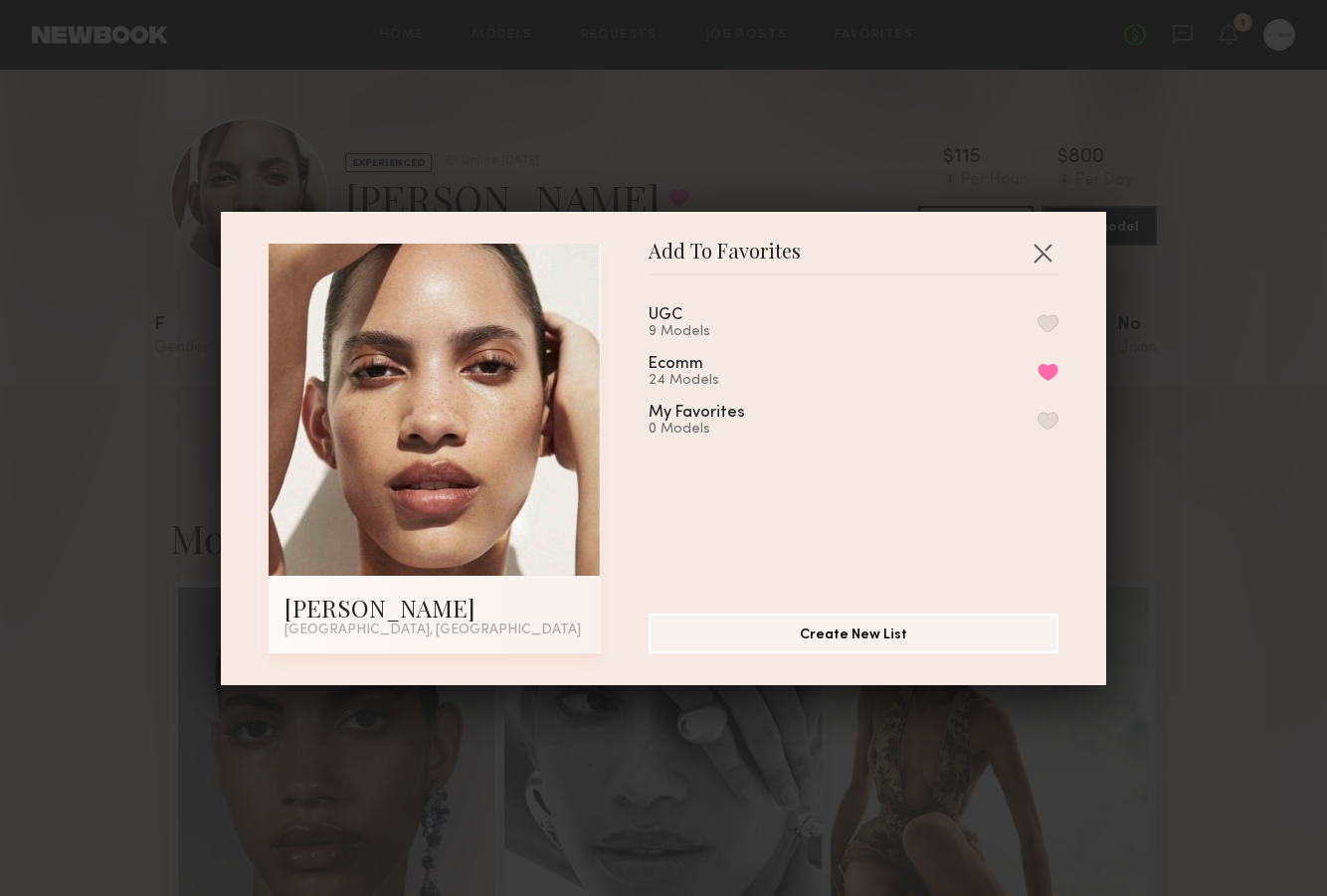 click at bounding box center (1047, 421) 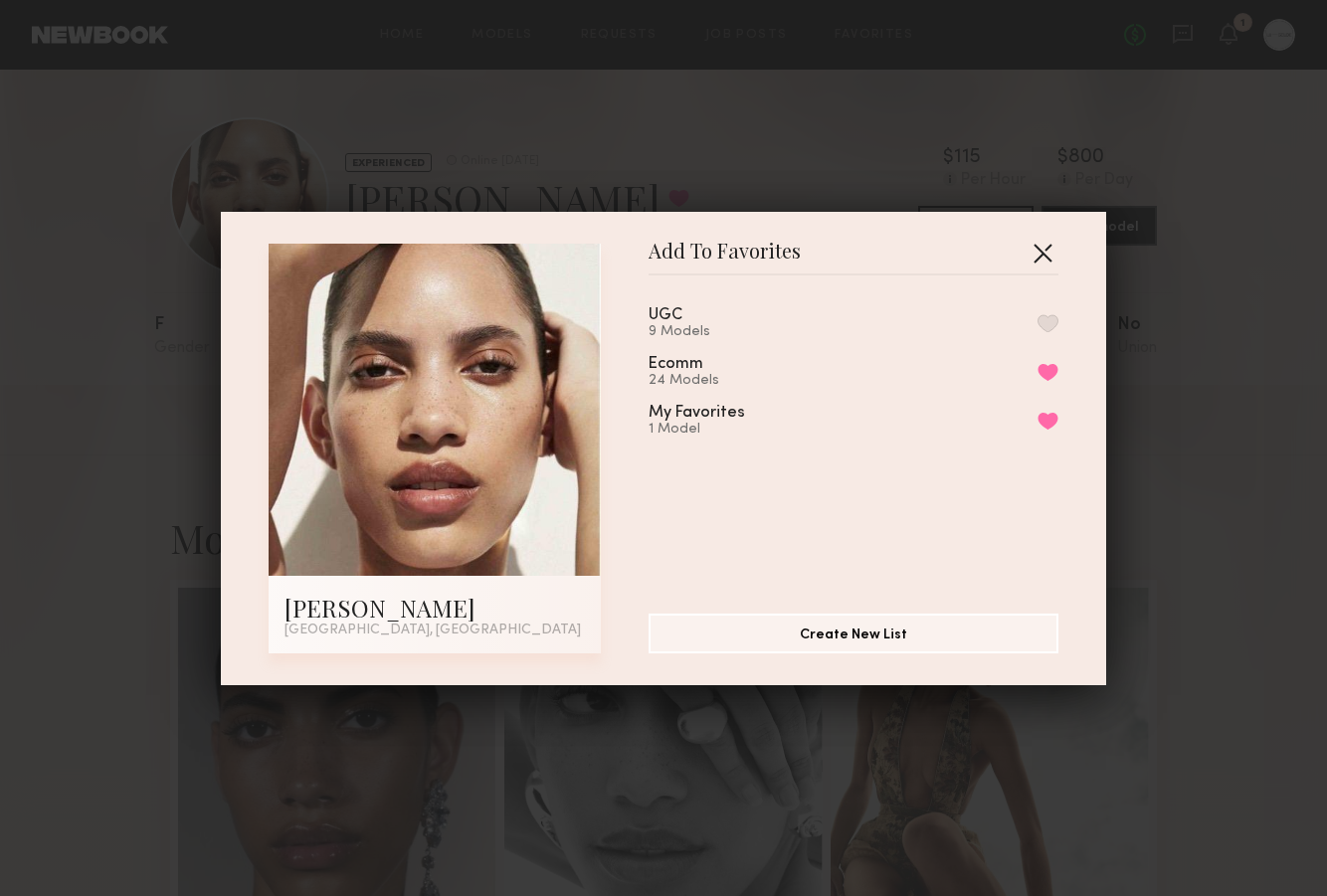 click at bounding box center [1043, 253] 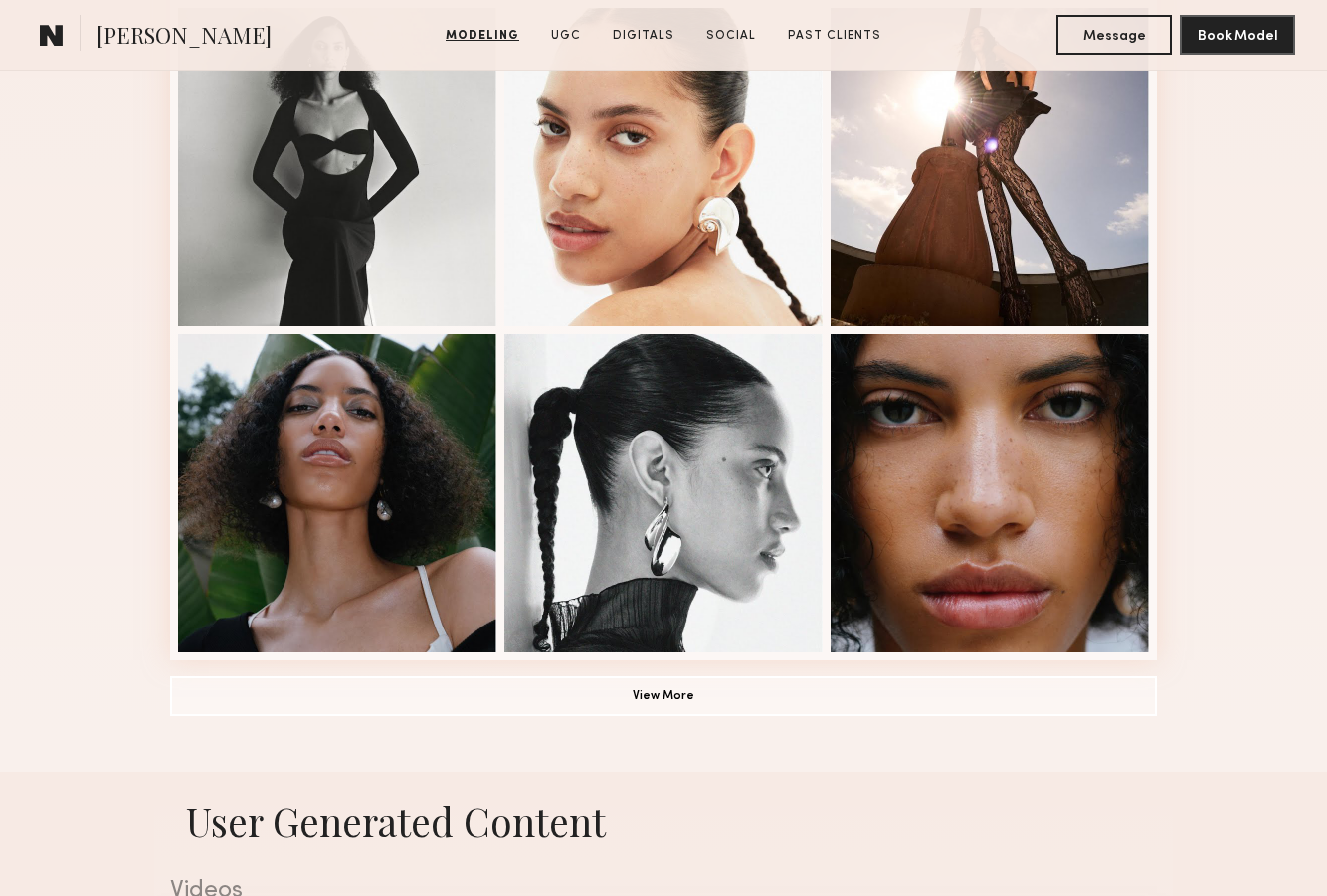 scroll, scrollTop: 1240, scrollLeft: 0, axis: vertical 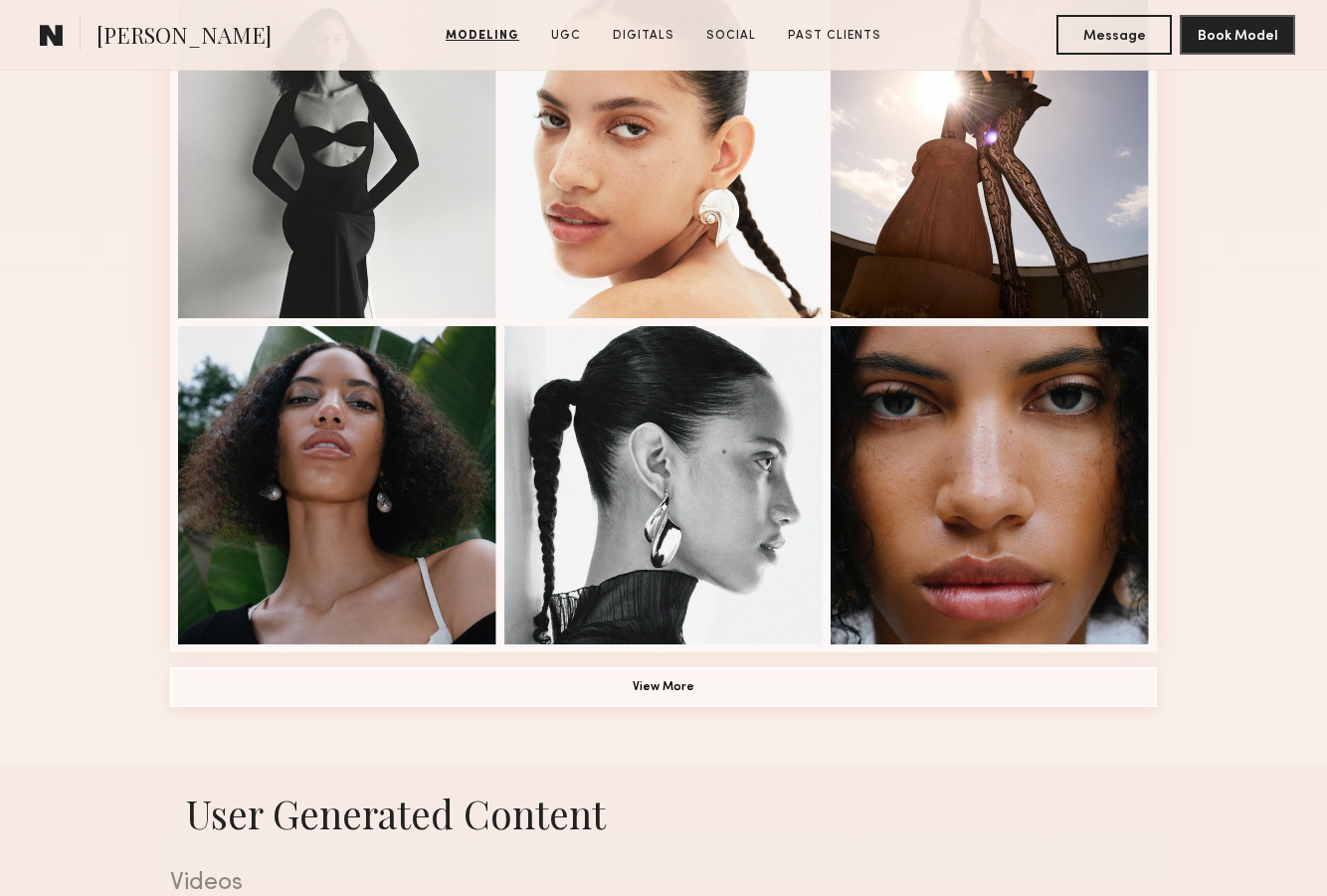 click on "View More" 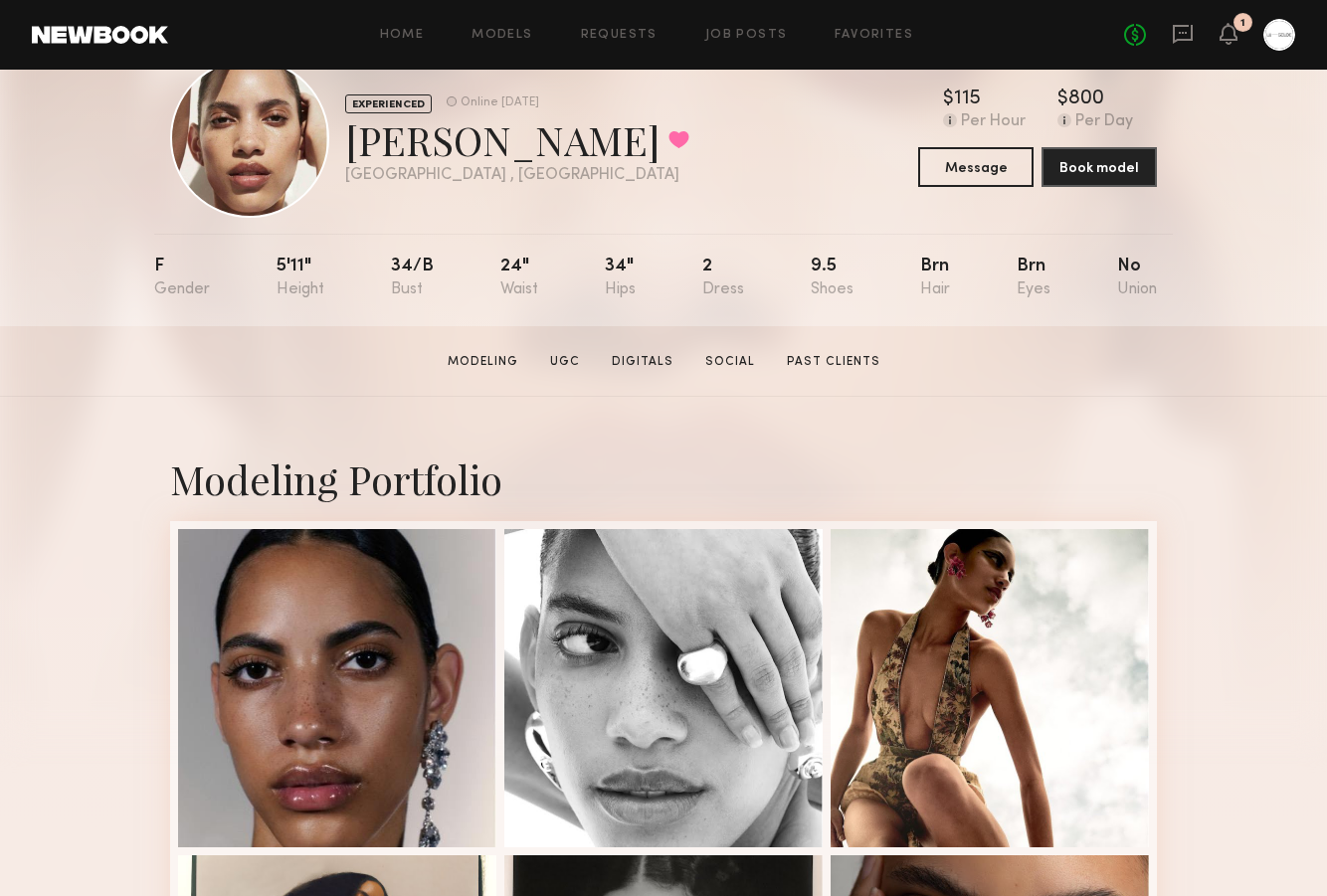 scroll, scrollTop: 67, scrollLeft: 0, axis: vertical 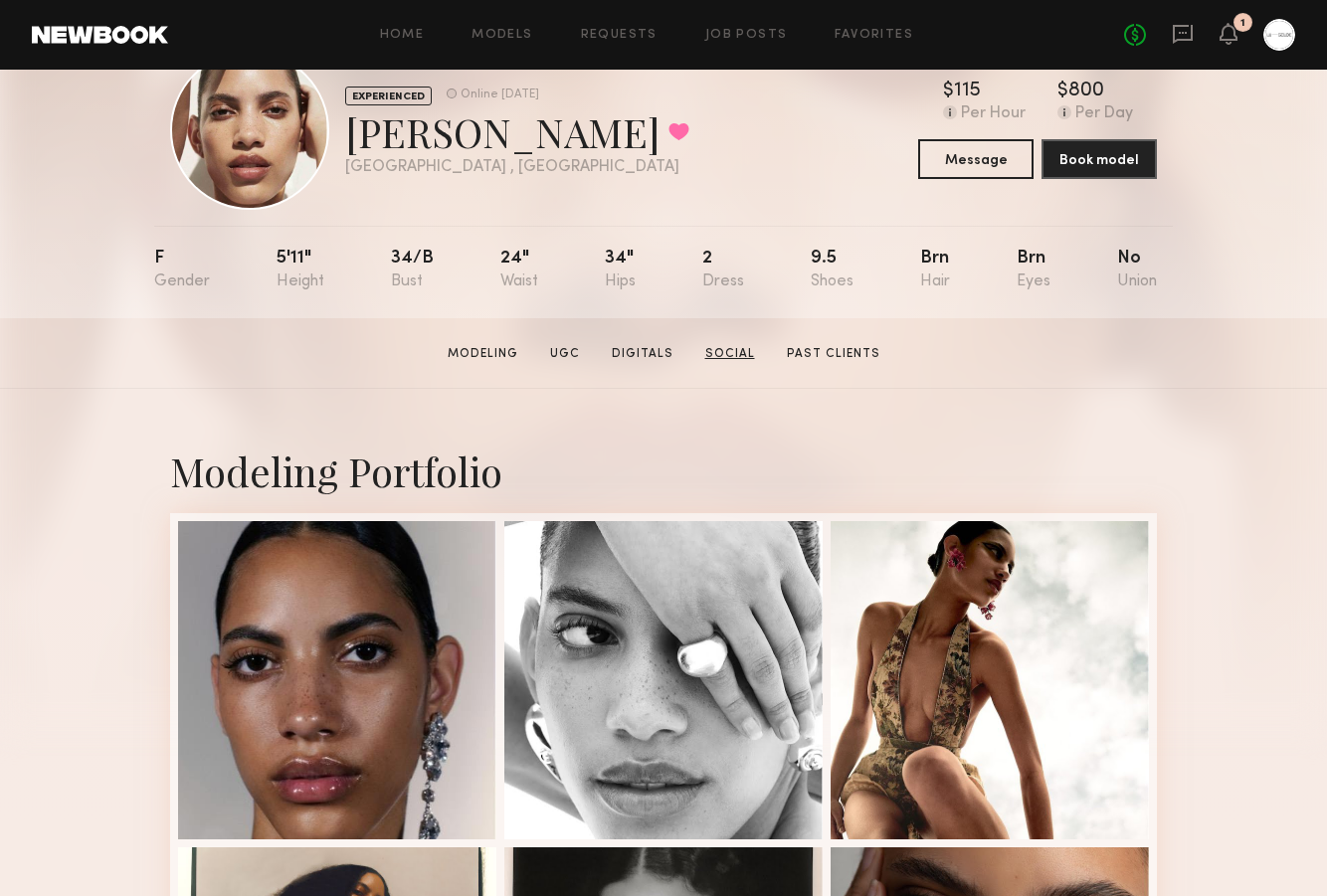 click on "Social" 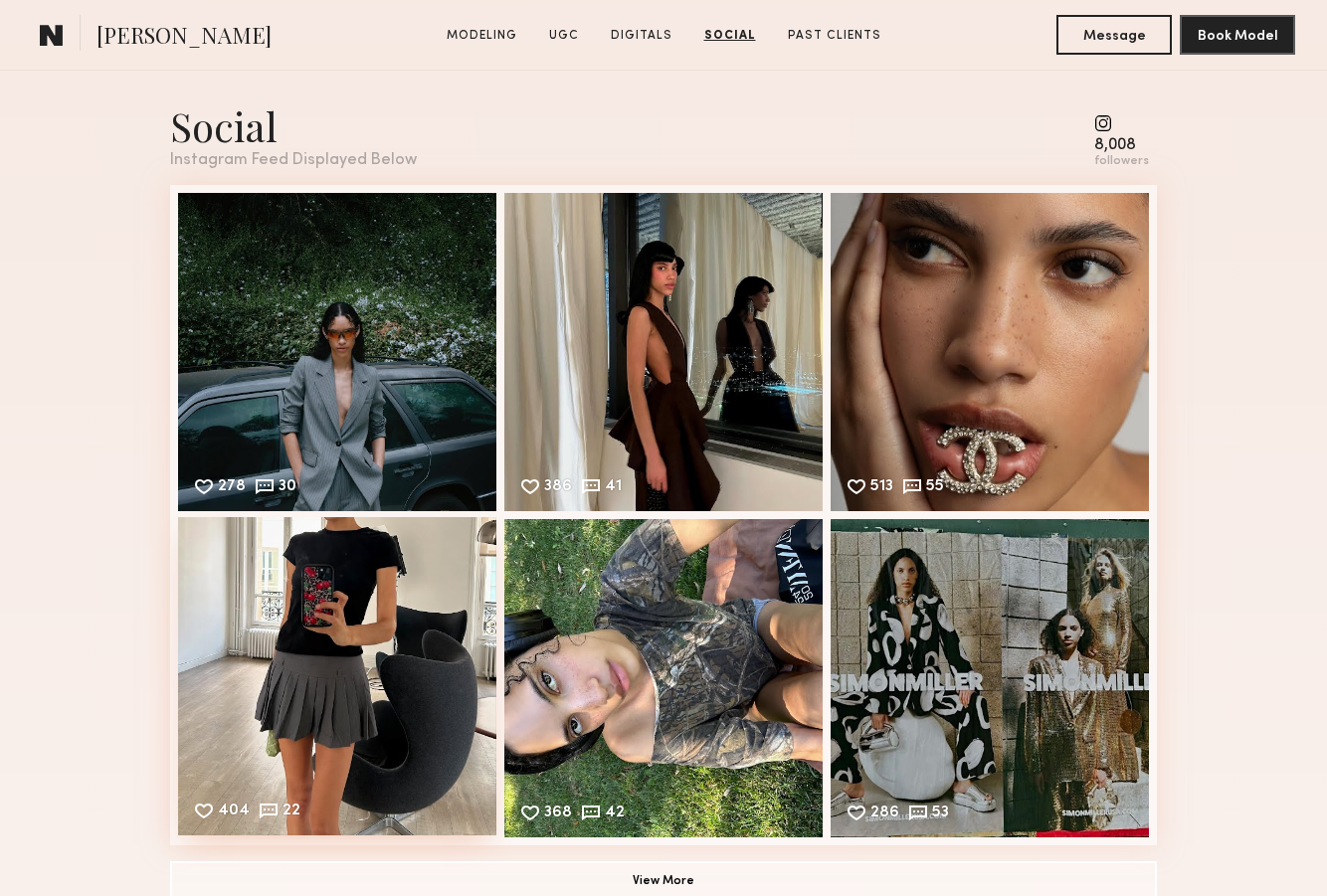 scroll, scrollTop: 4619, scrollLeft: 0, axis: vertical 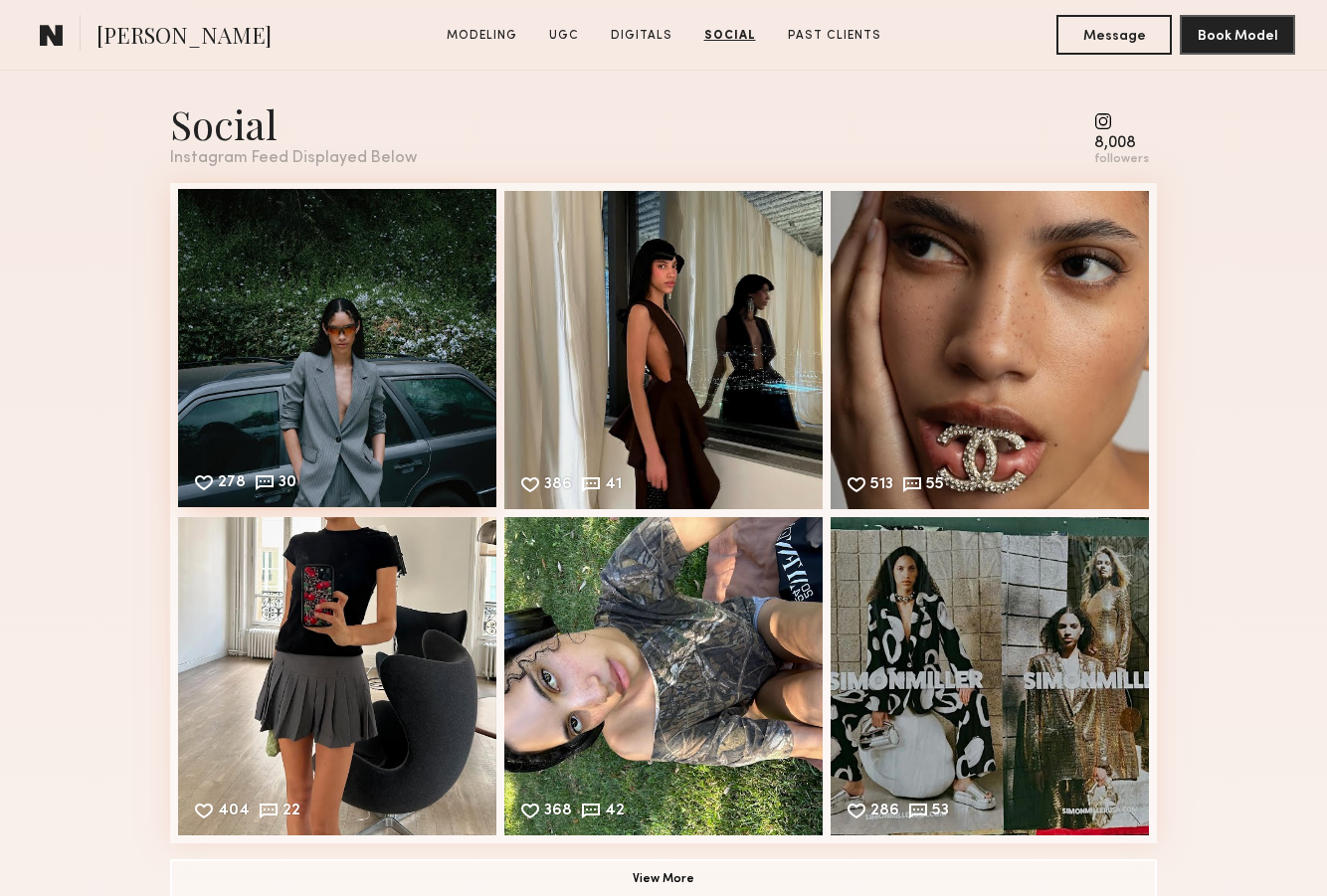 click on "278 30  Likes & comments displayed  to show model’s engagement" at bounding box center (337, 348) 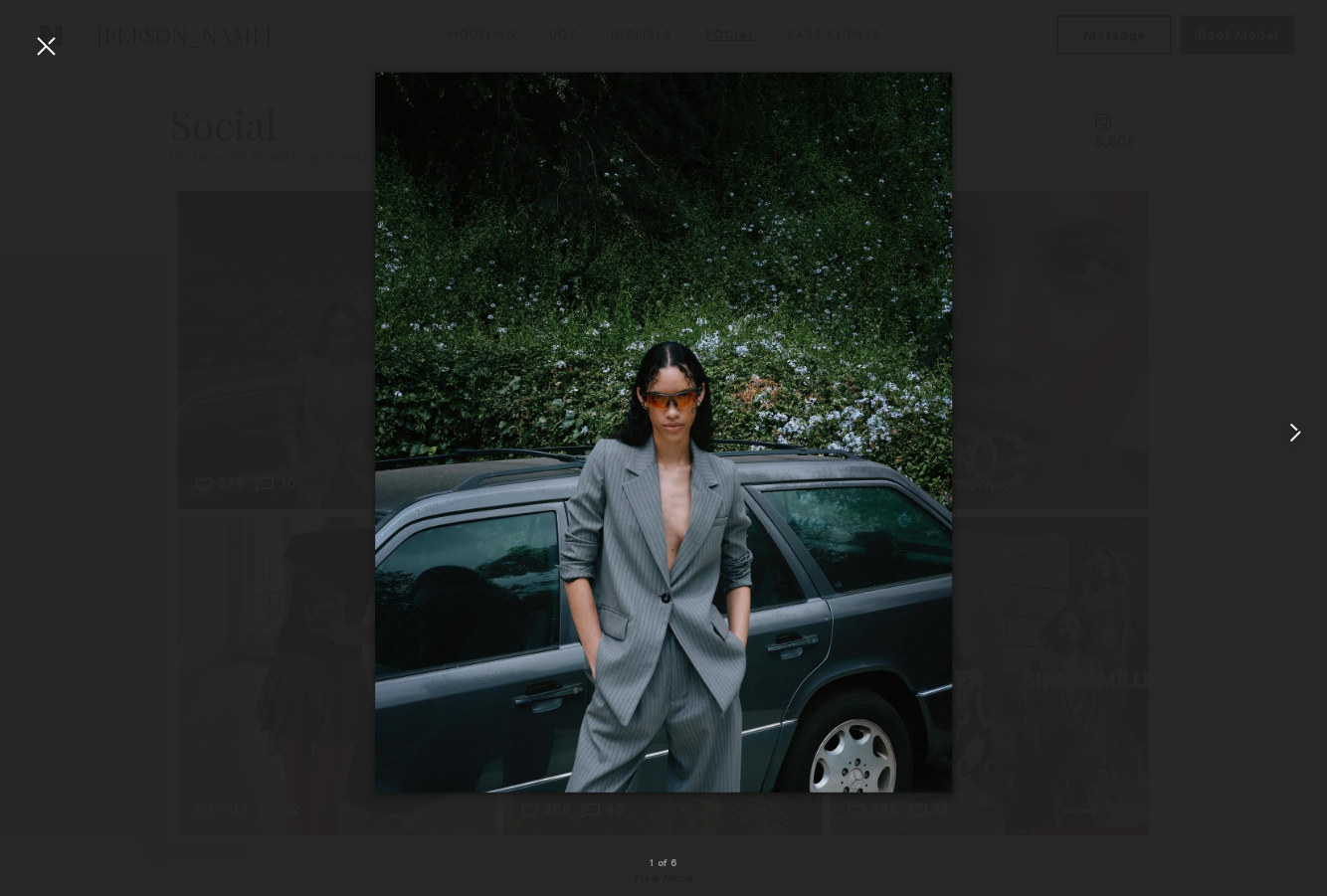 click at bounding box center (1295, 433) 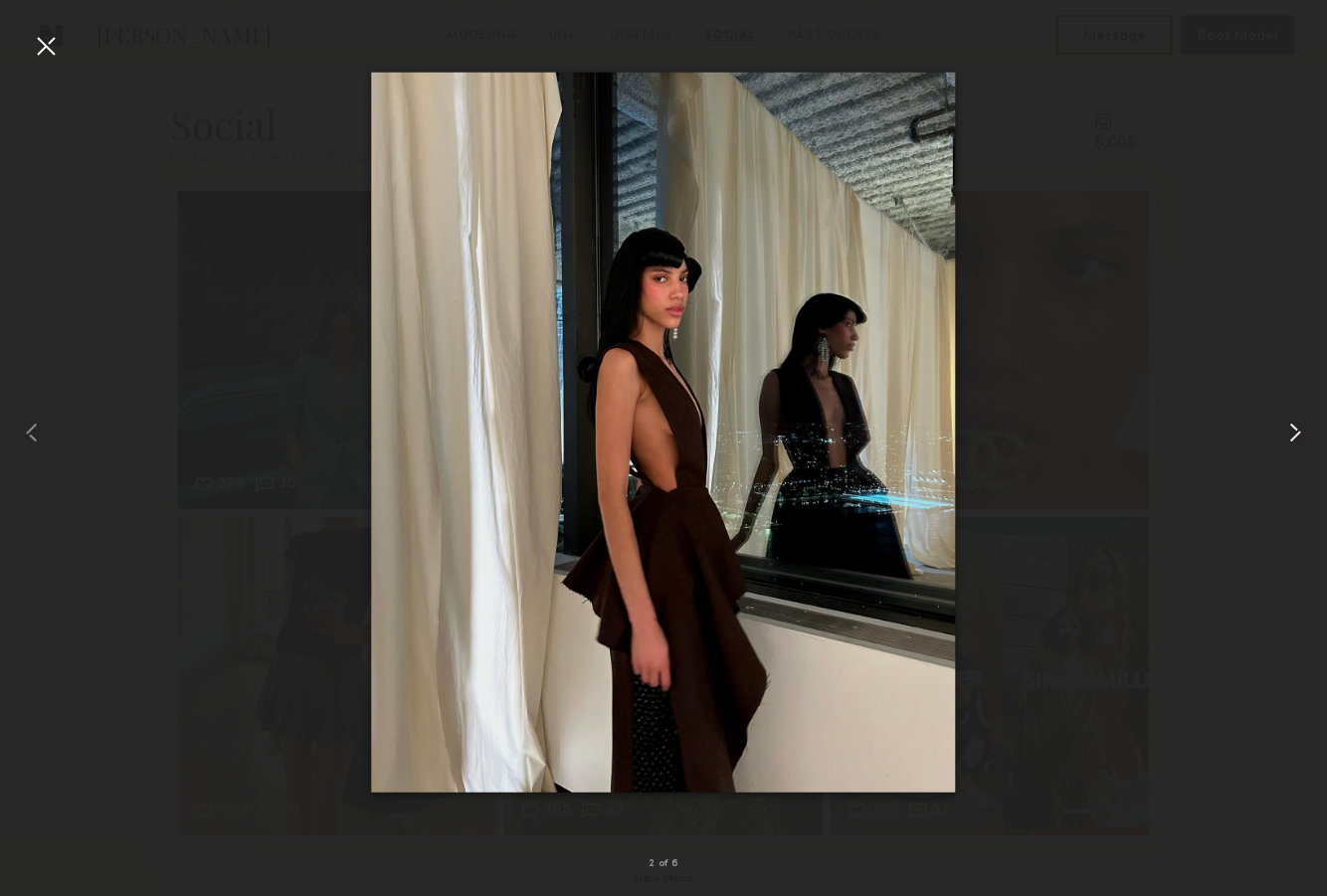 click at bounding box center [1295, 433] 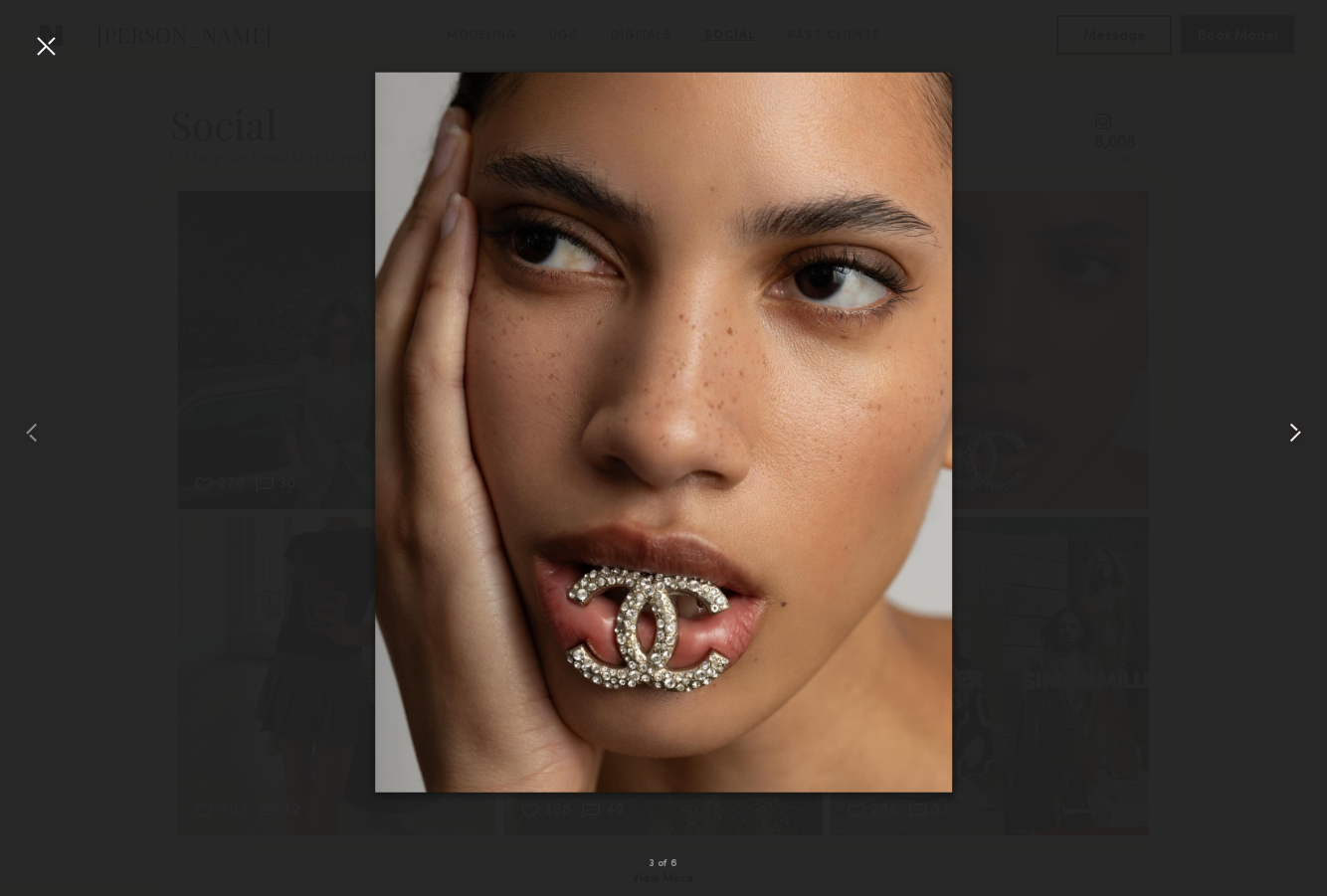 click at bounding box center [1295, 433] 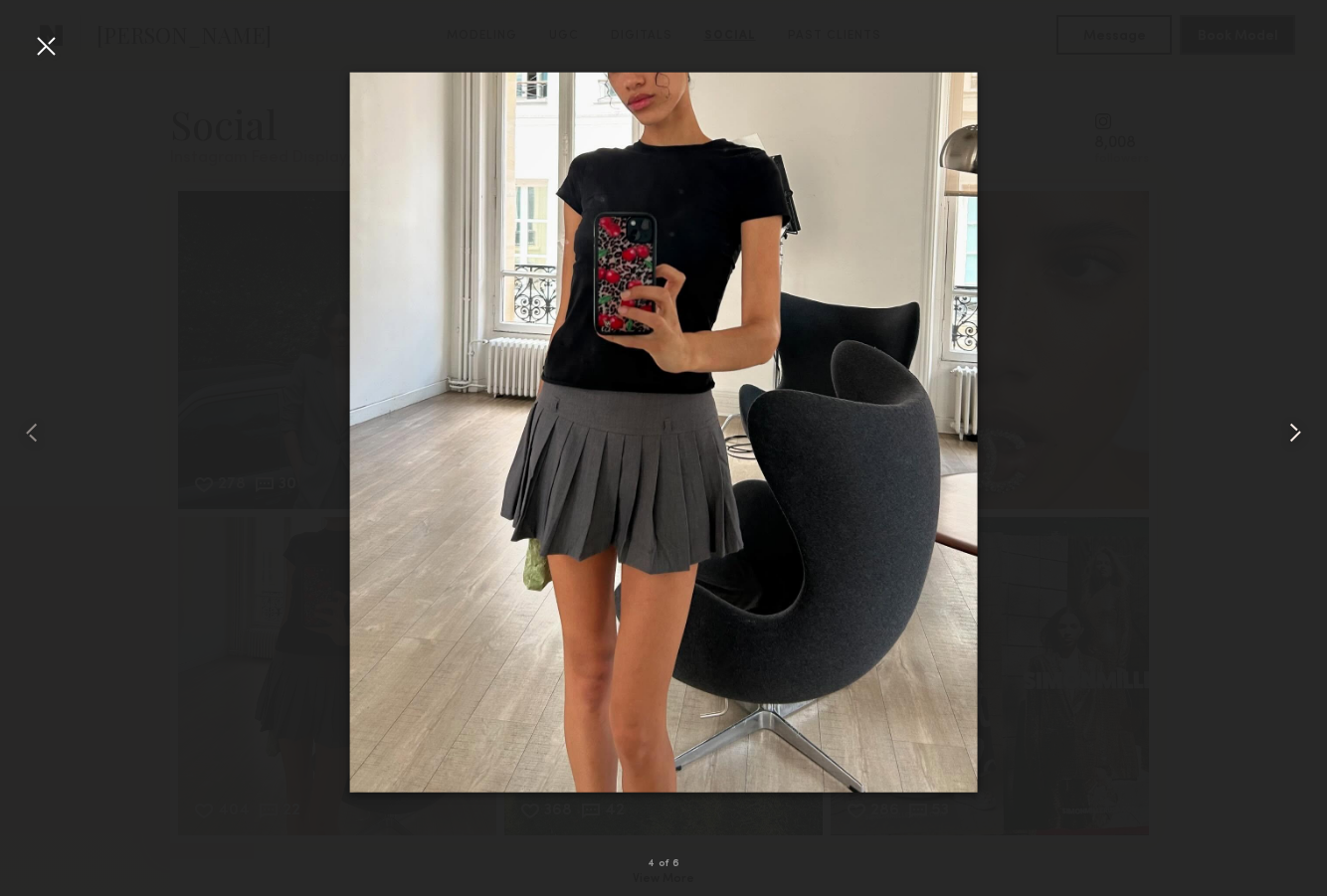 click at bounding box center [1295, 433] 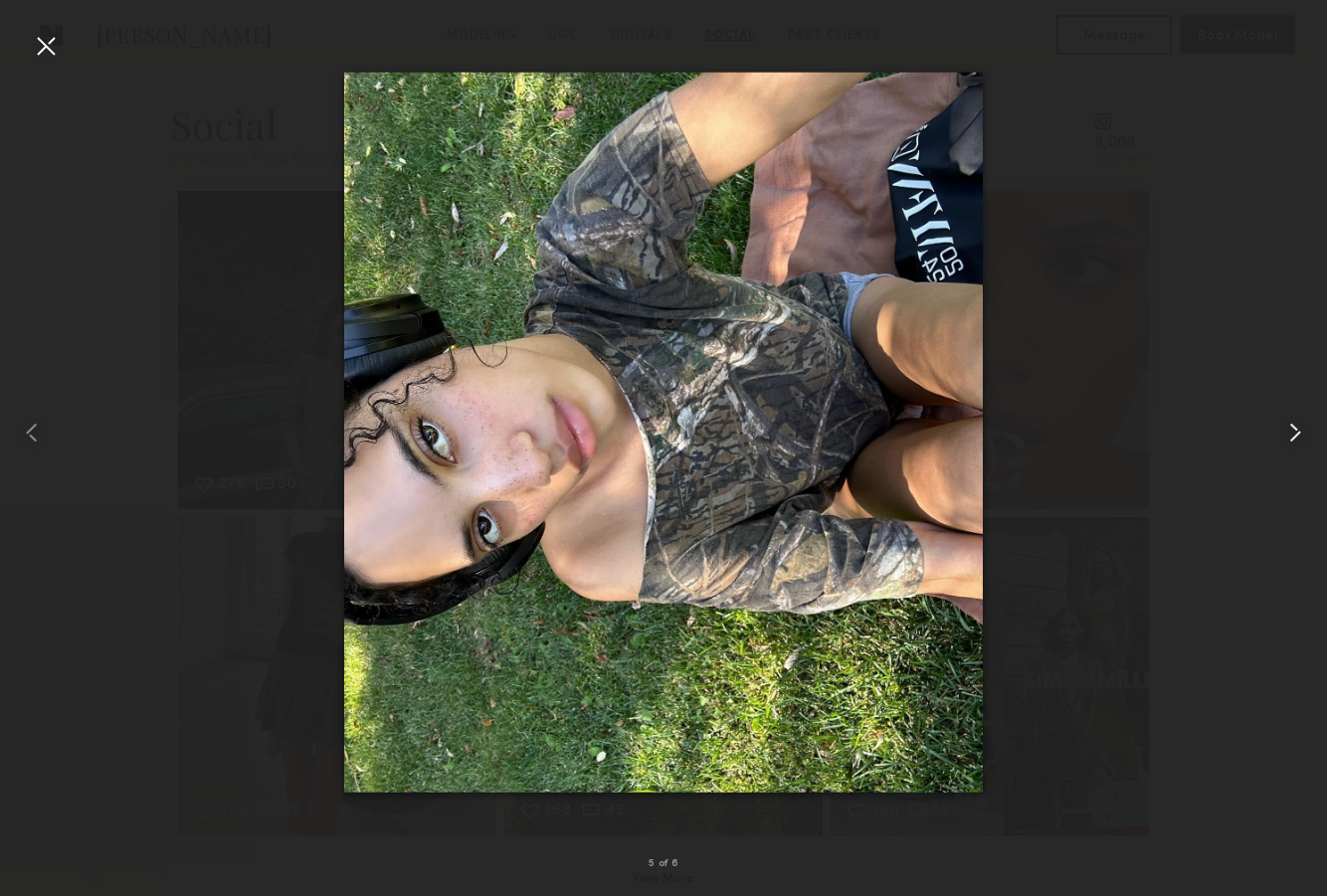 click at bounding box center (1295, 433) 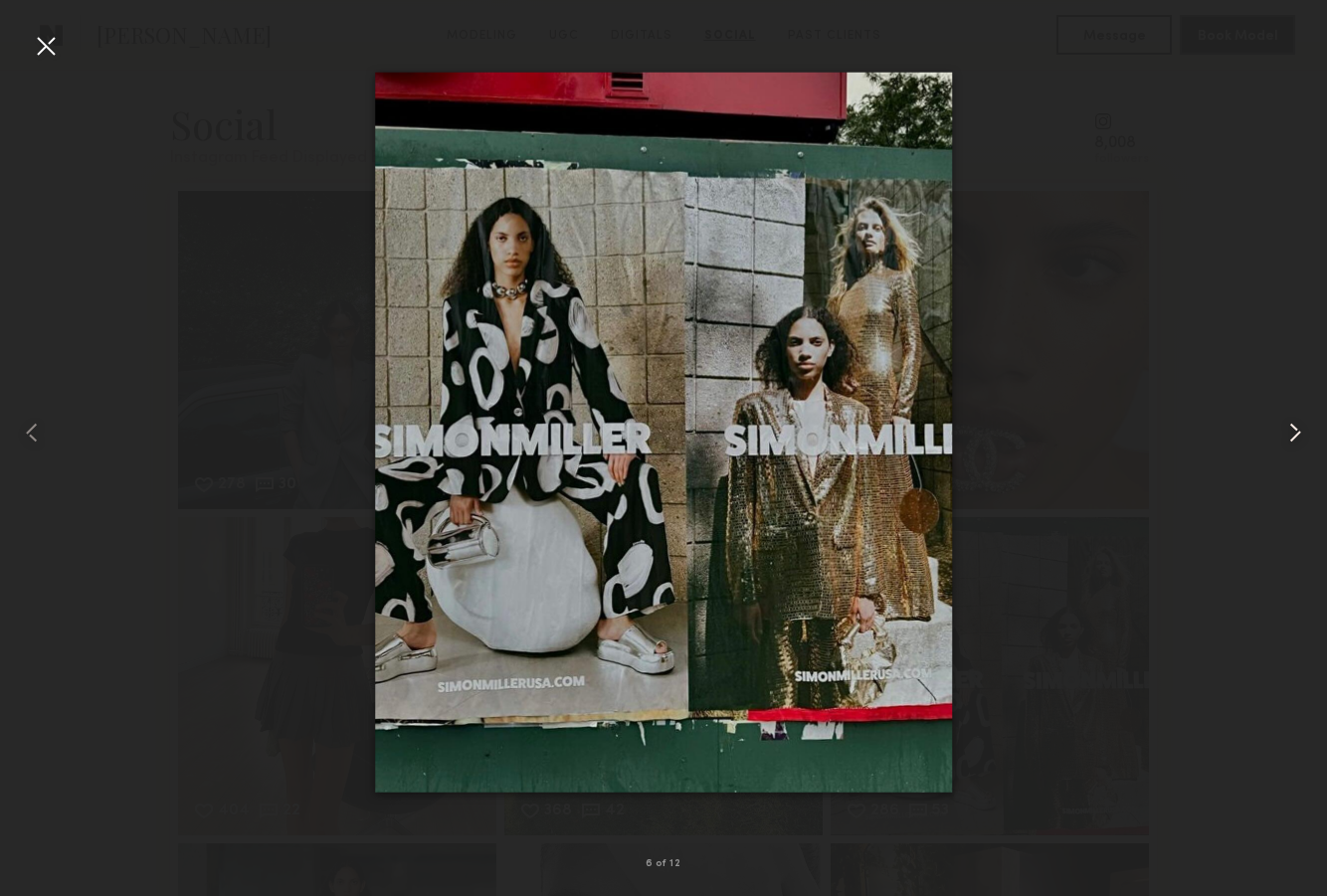 click at bounding box center (1295, 433) 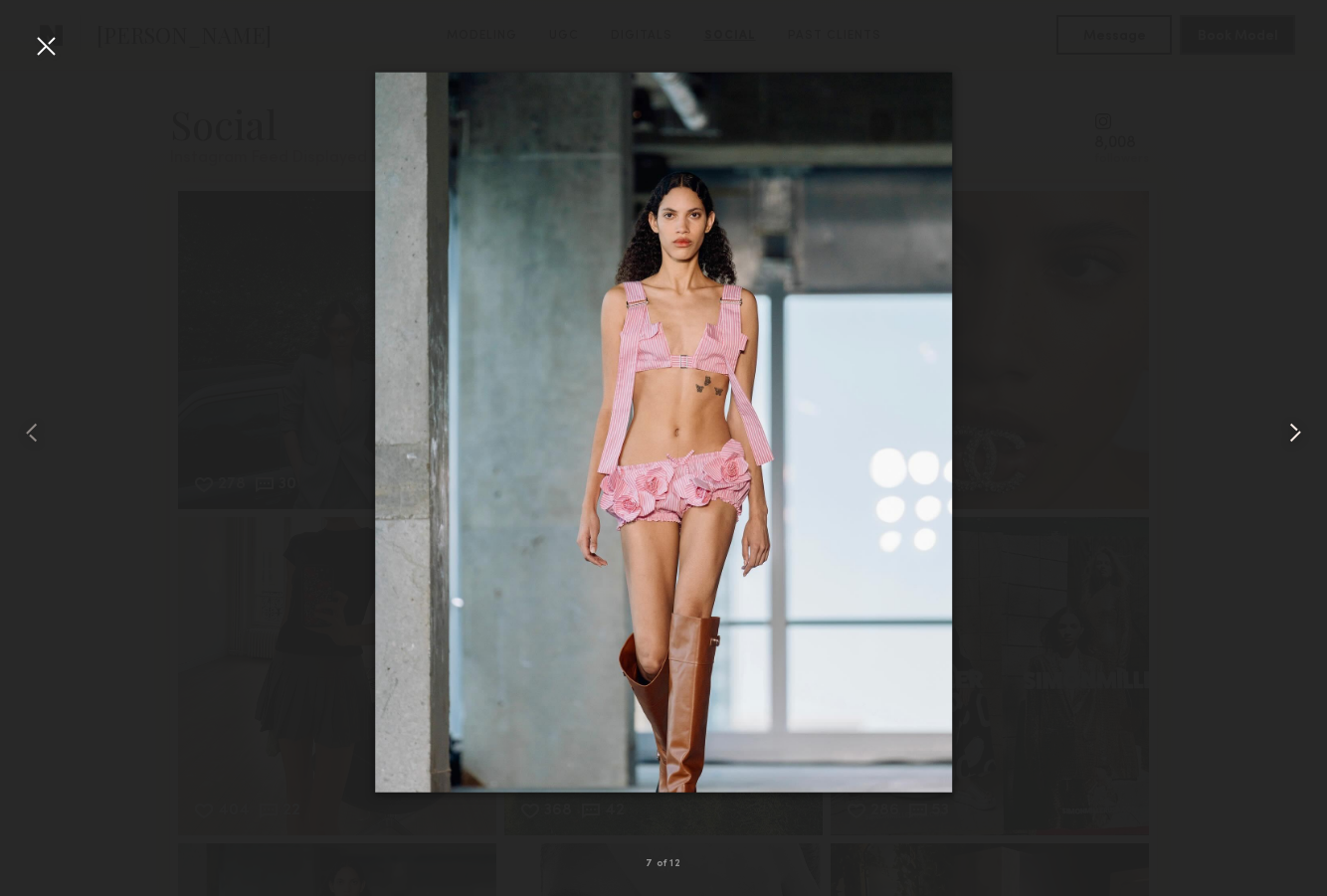 click at bounding box center [1295, 433] 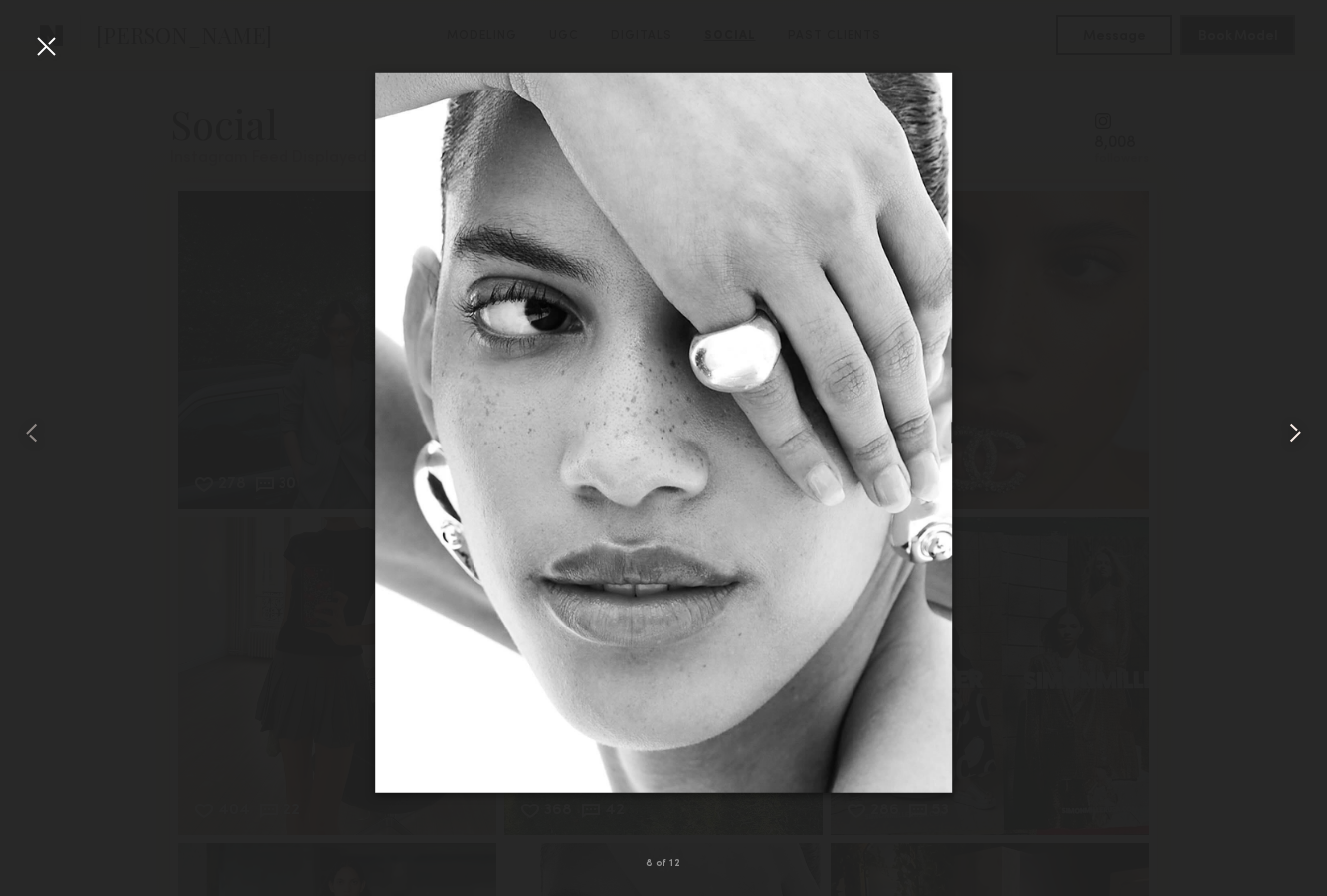 click at bounding box center [1295, 433] 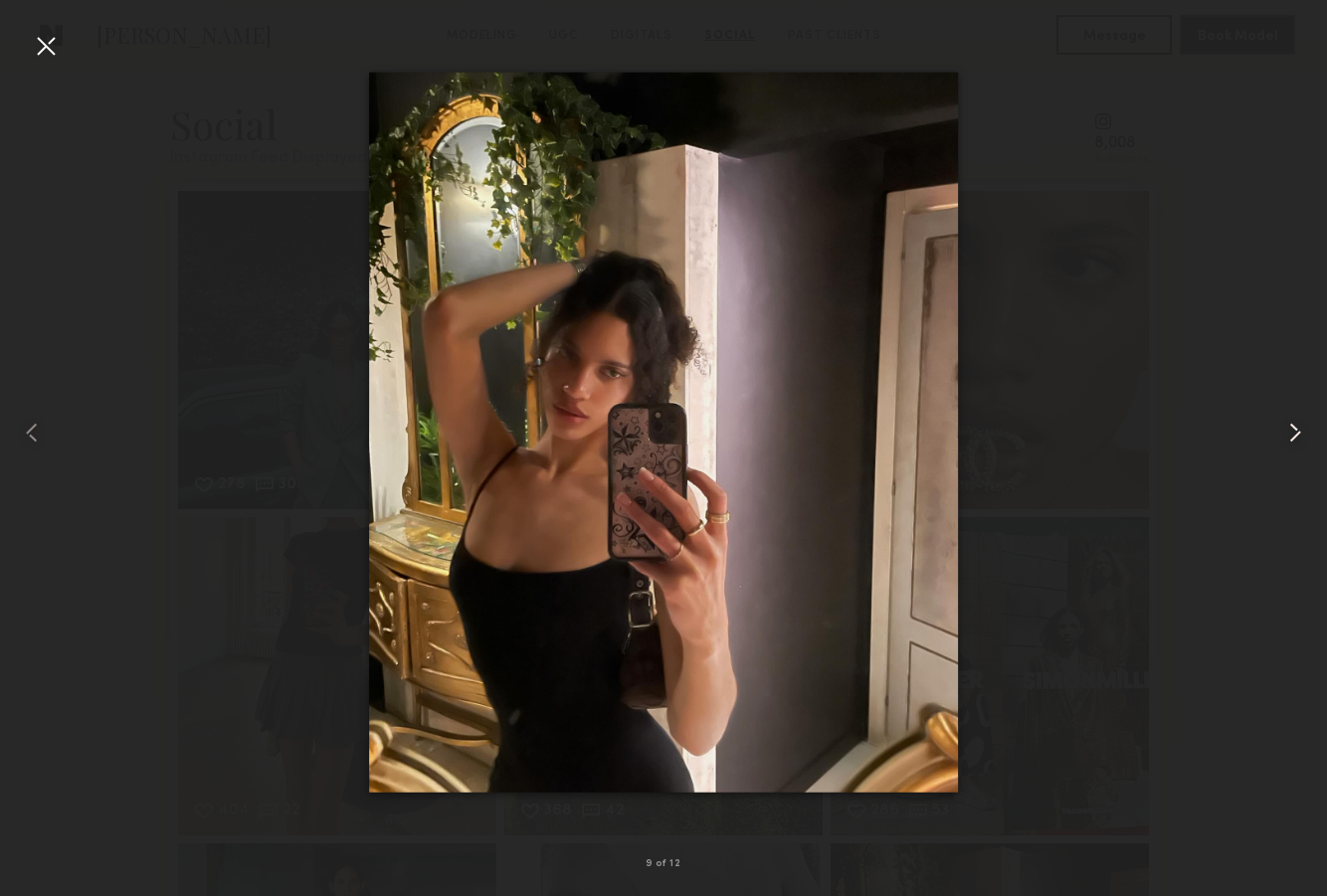 click at bounding box center (1295, 433) 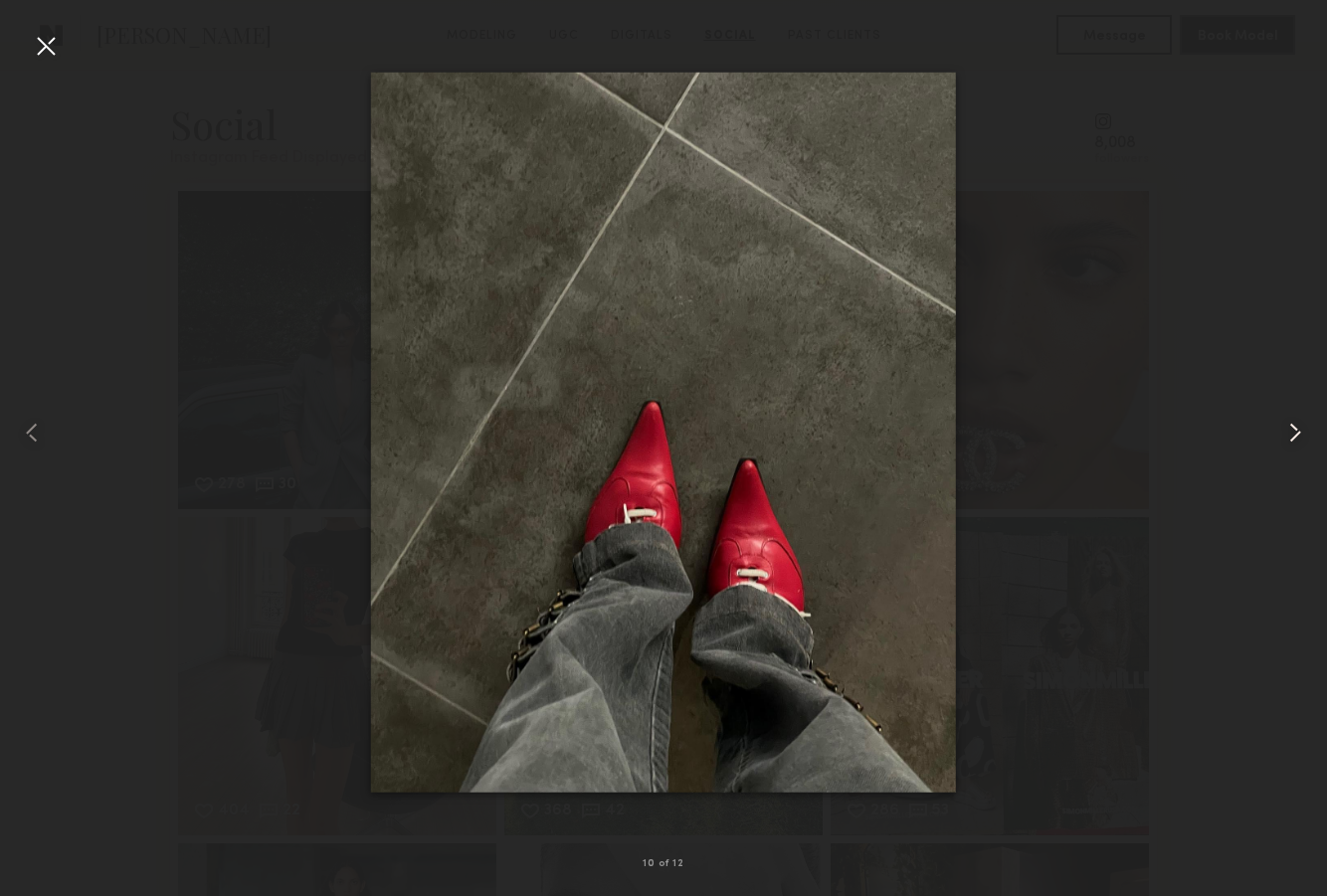 click at bounding box center [1295, 433] 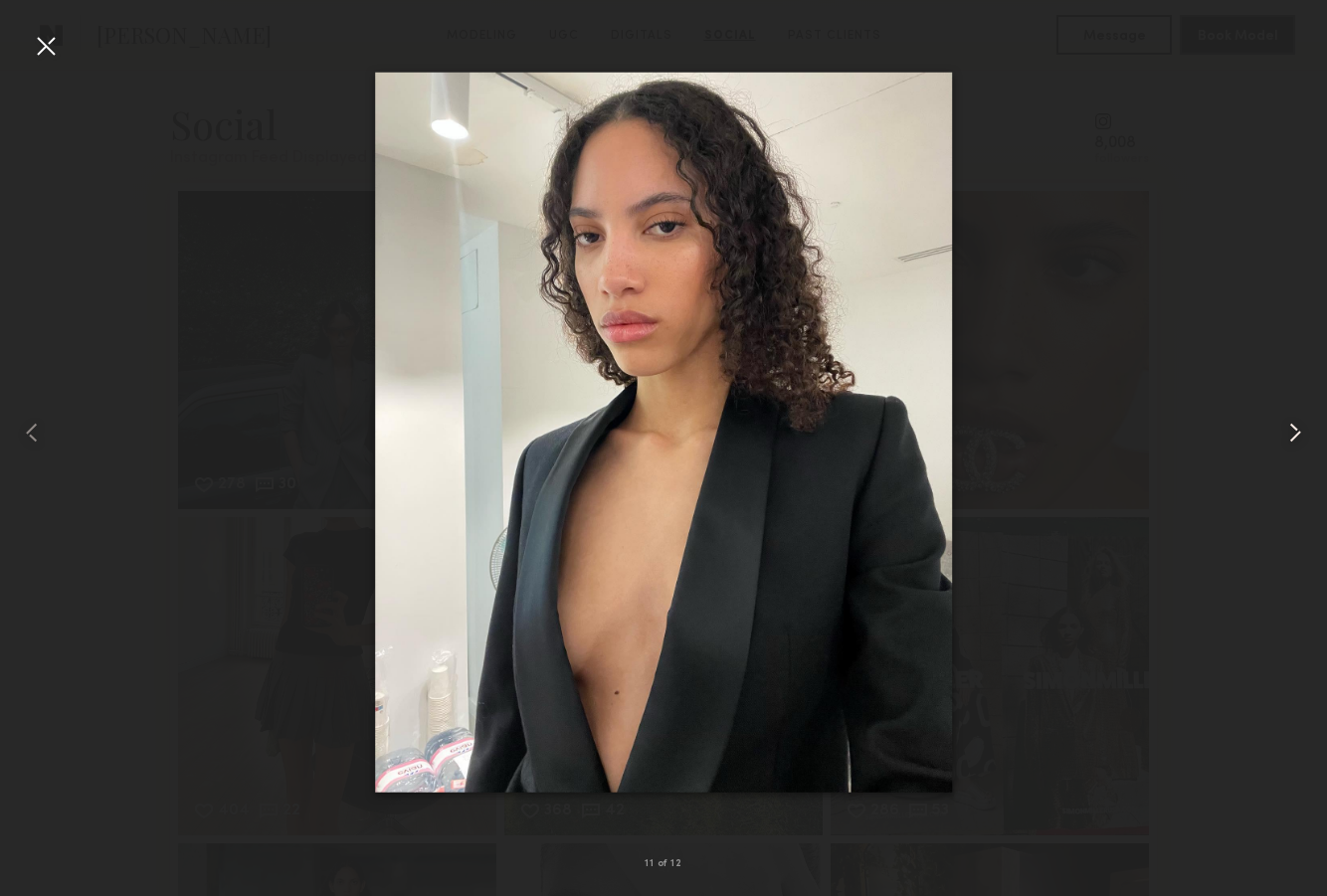 click at bounding box center [1295, 433] 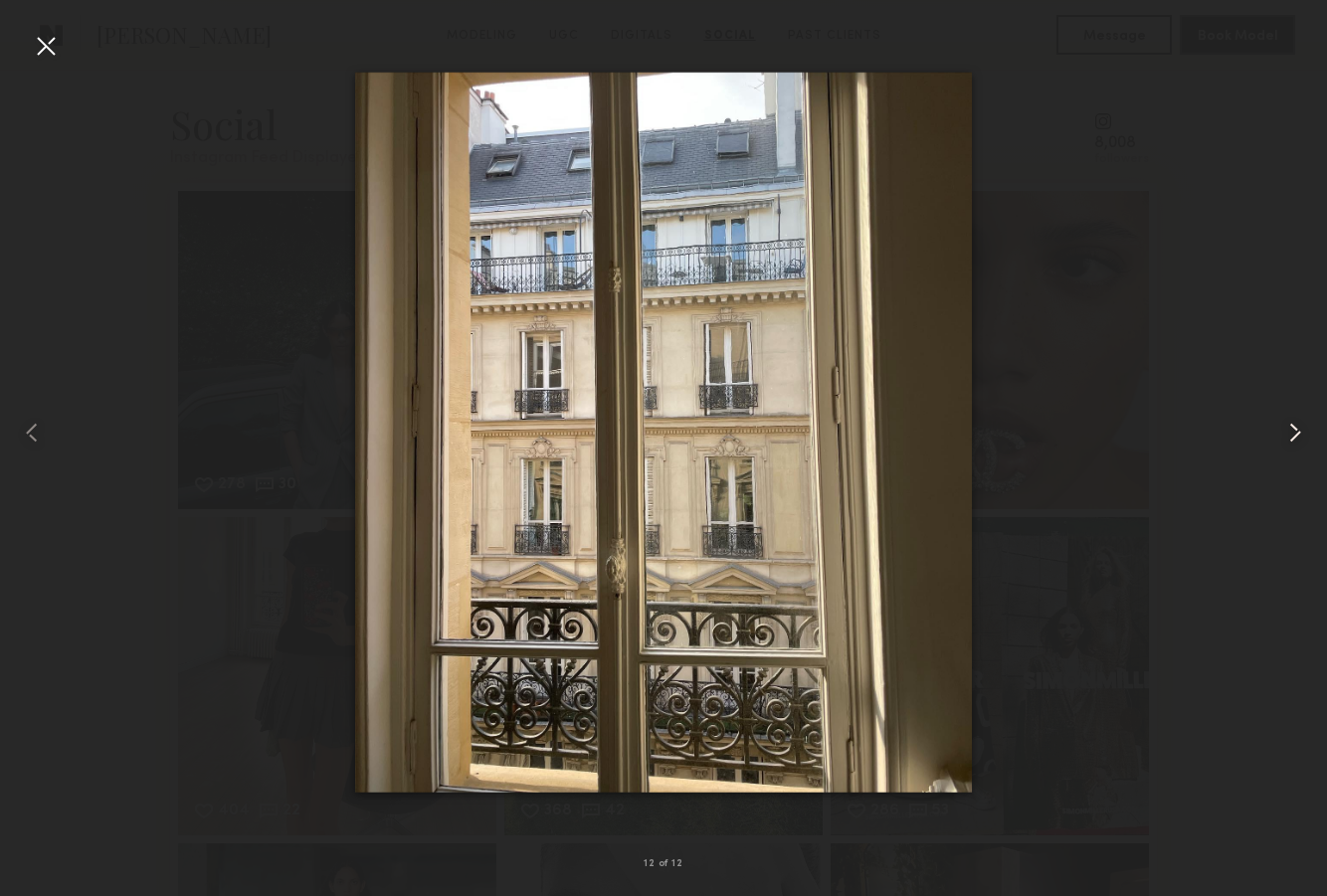 click at bounding box center (1295, 433) 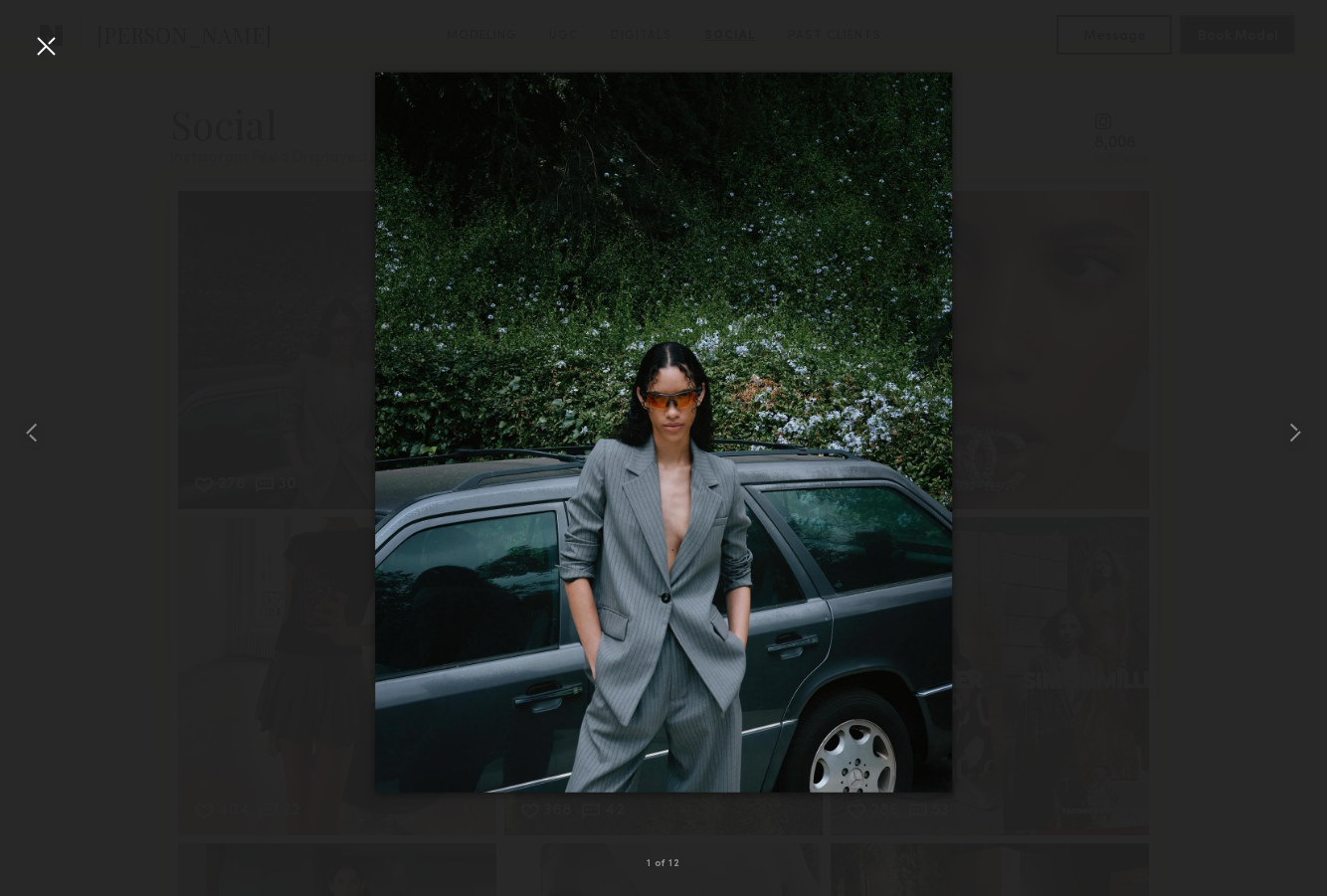 click at bounding box center [664, 432] 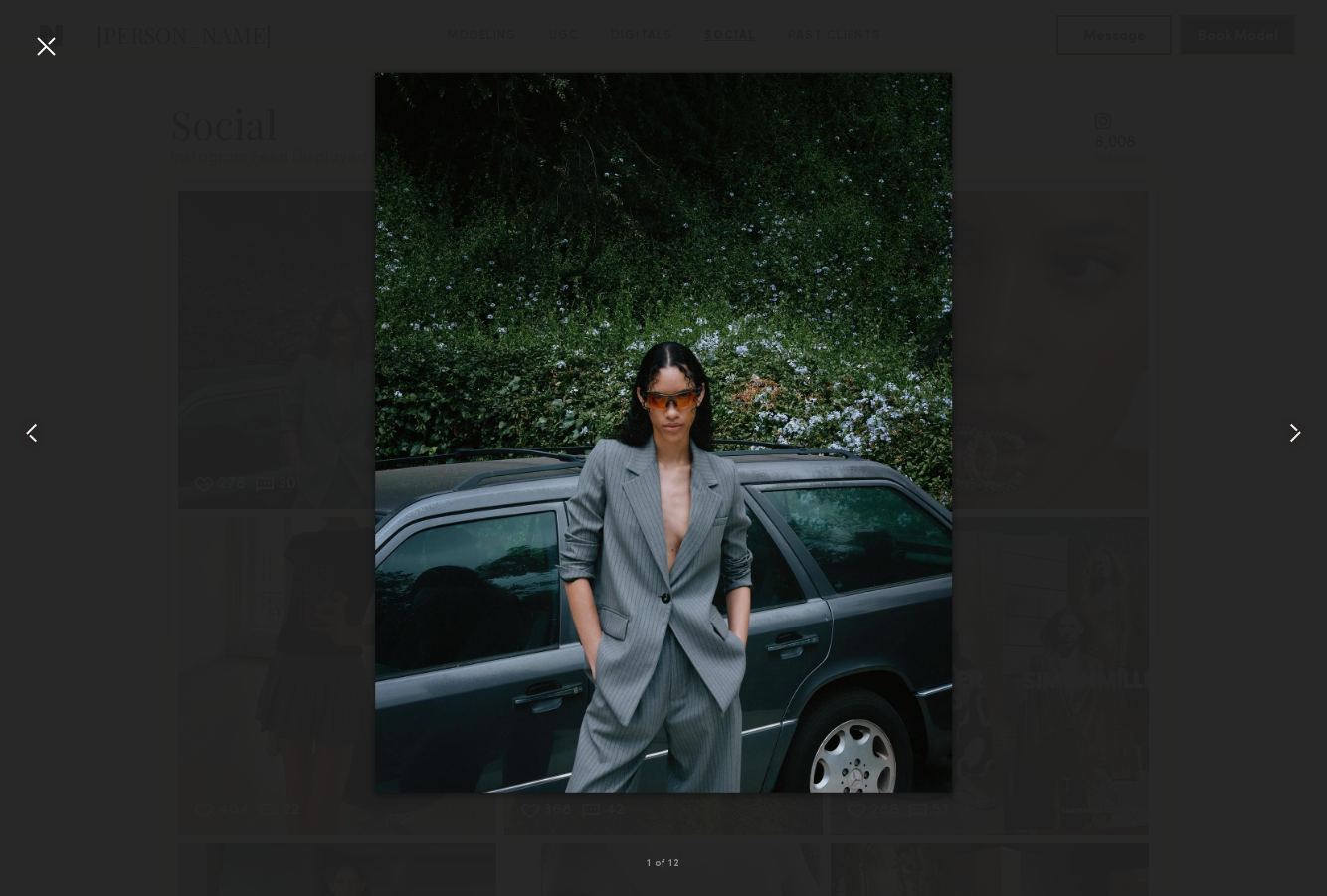click at bounding box center [46, 46] 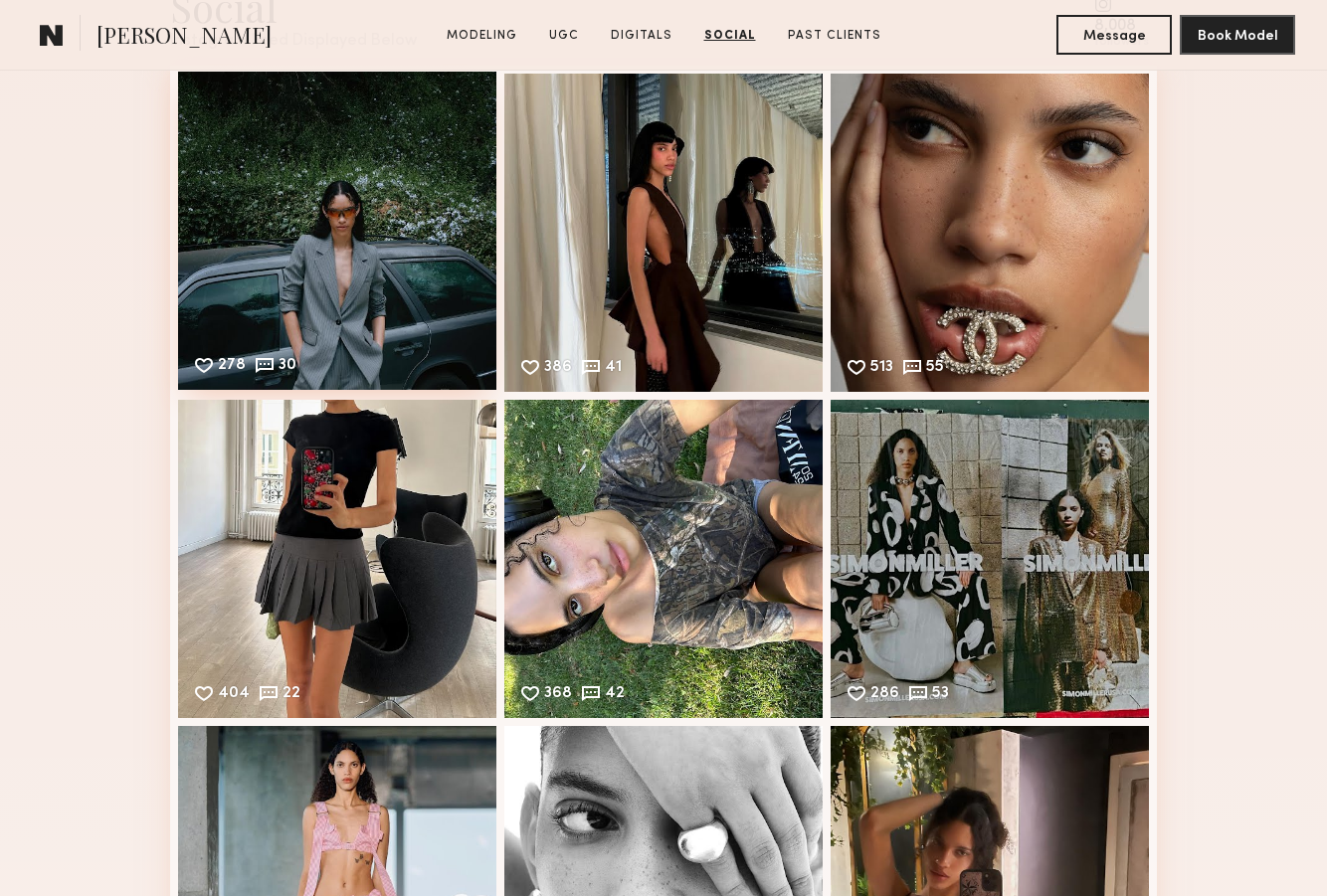 scroll, scrollTop: 4779, scrollLeft: 0, axis: vertical 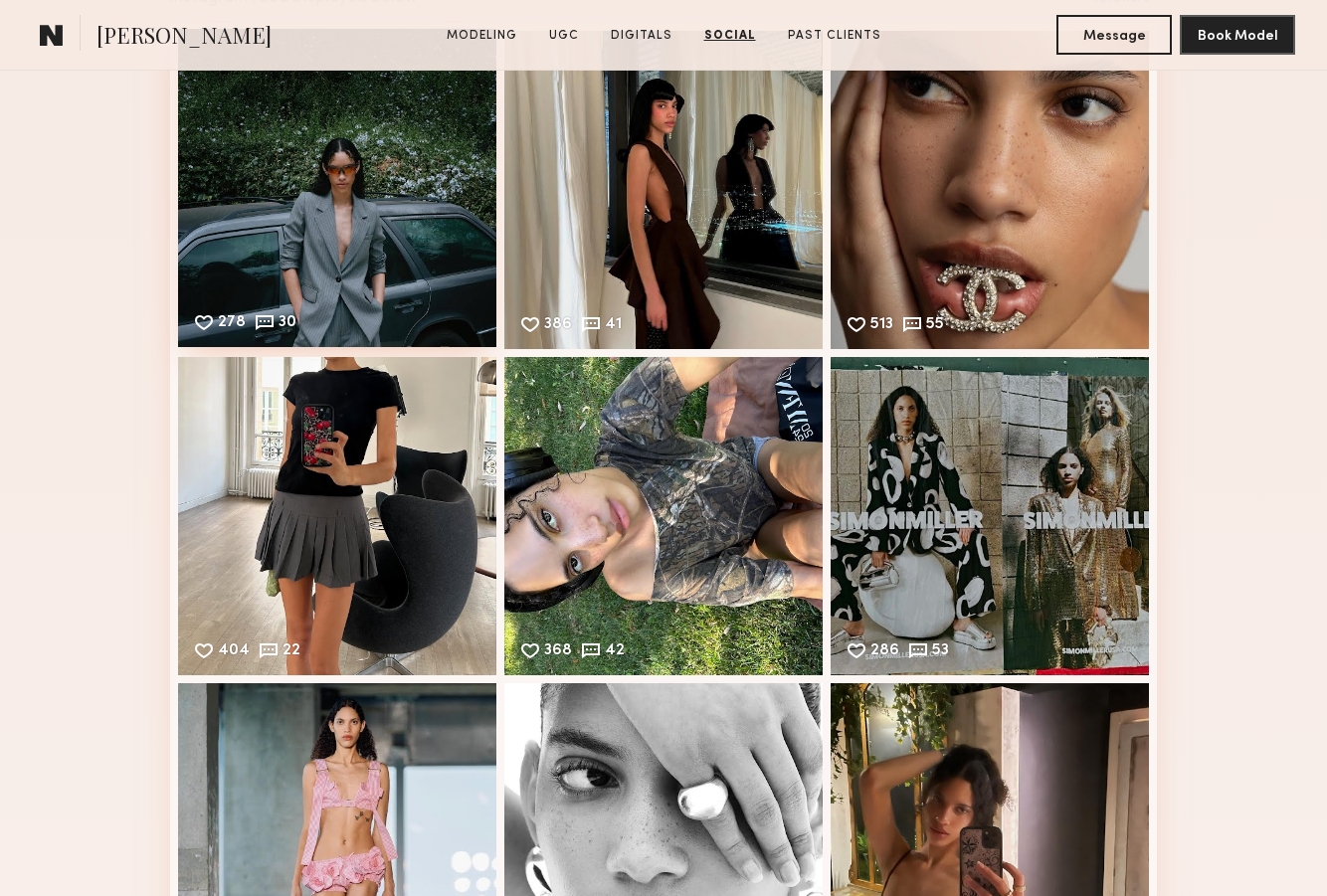 click on "278 30  Likes & comments displayed  to show model’s engagement" at bounding box center [337, 188] 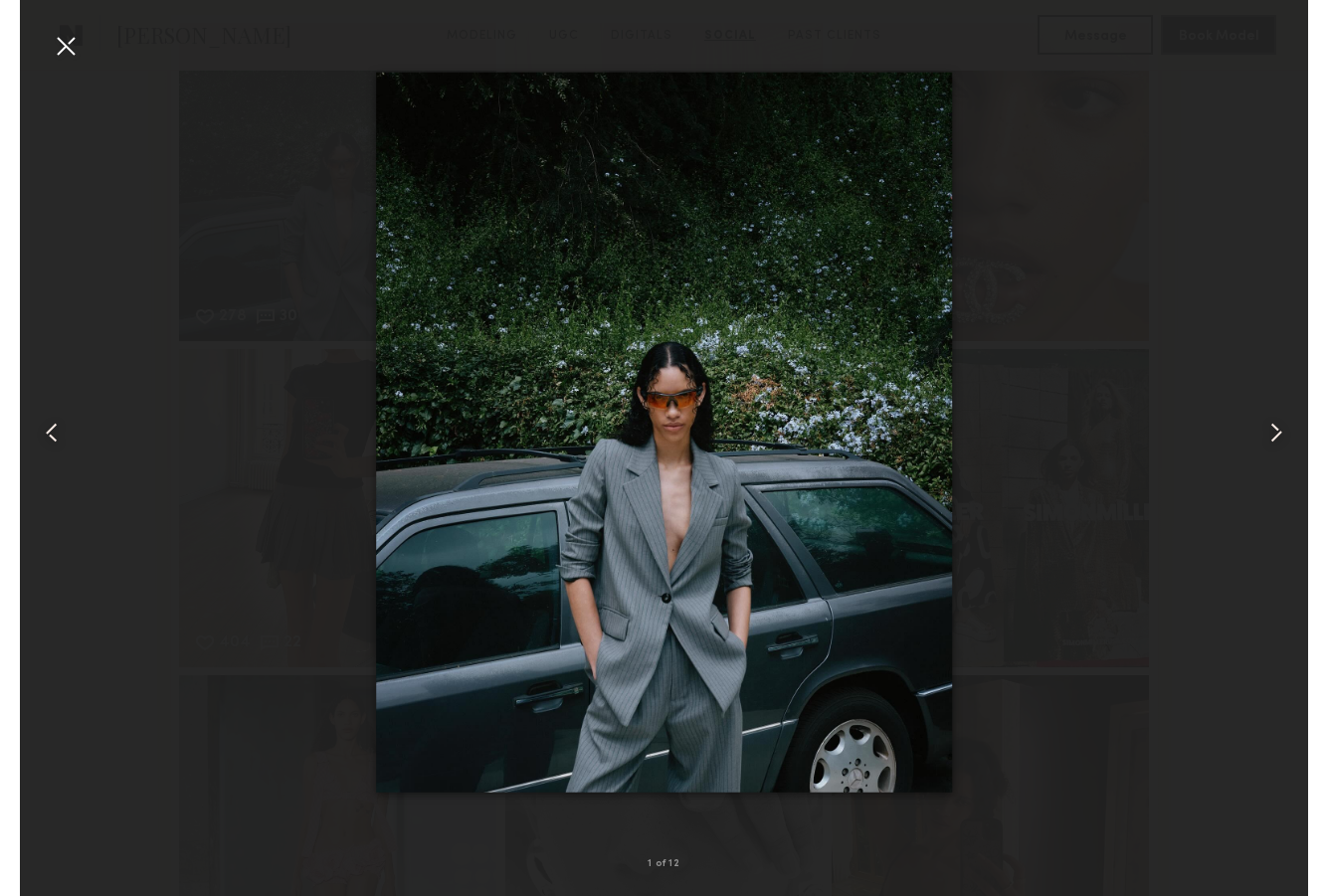 scroll, scrollTop: 4787, scrollLeft: 0, axis: vertical 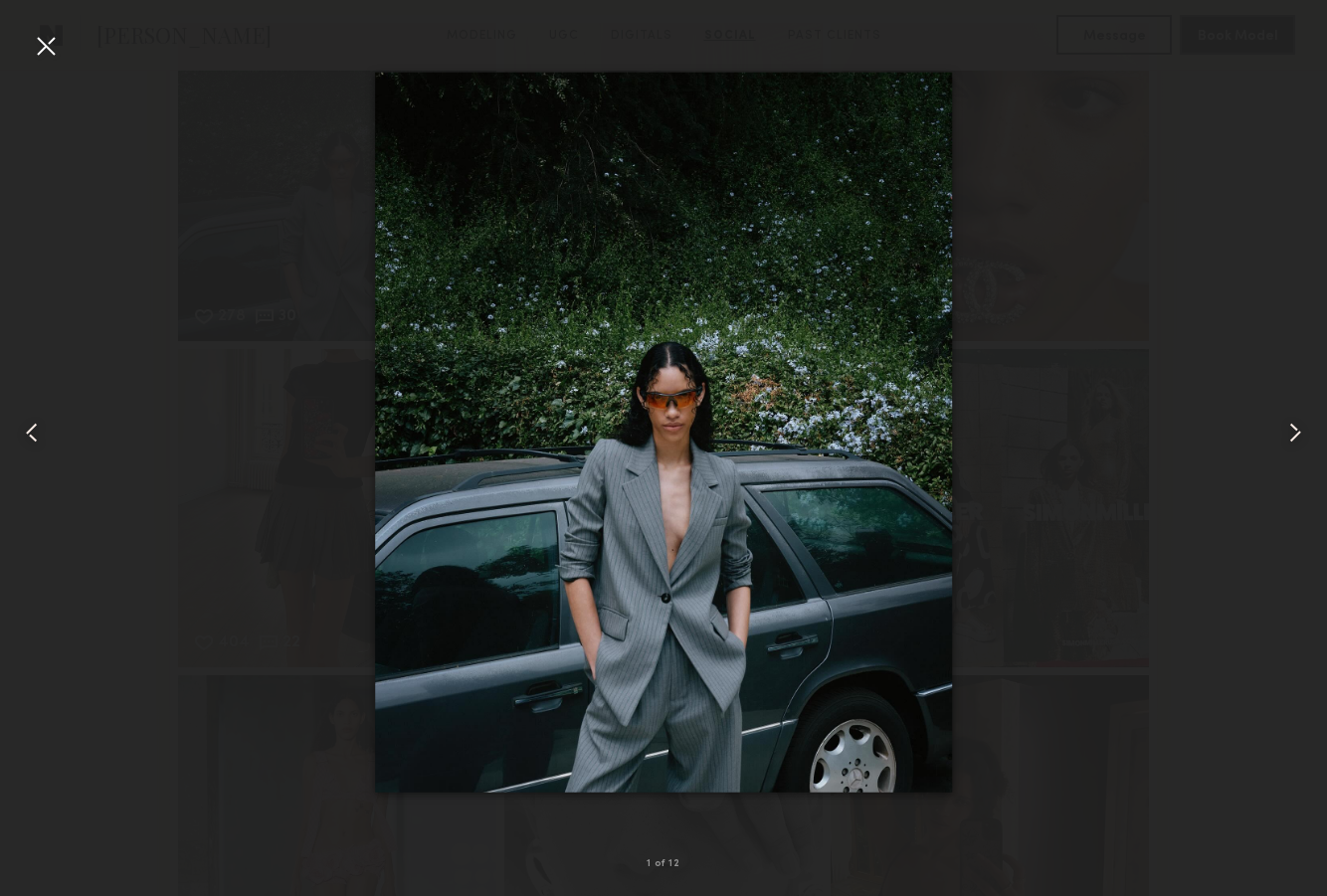 click at bounding box center (46, 46) 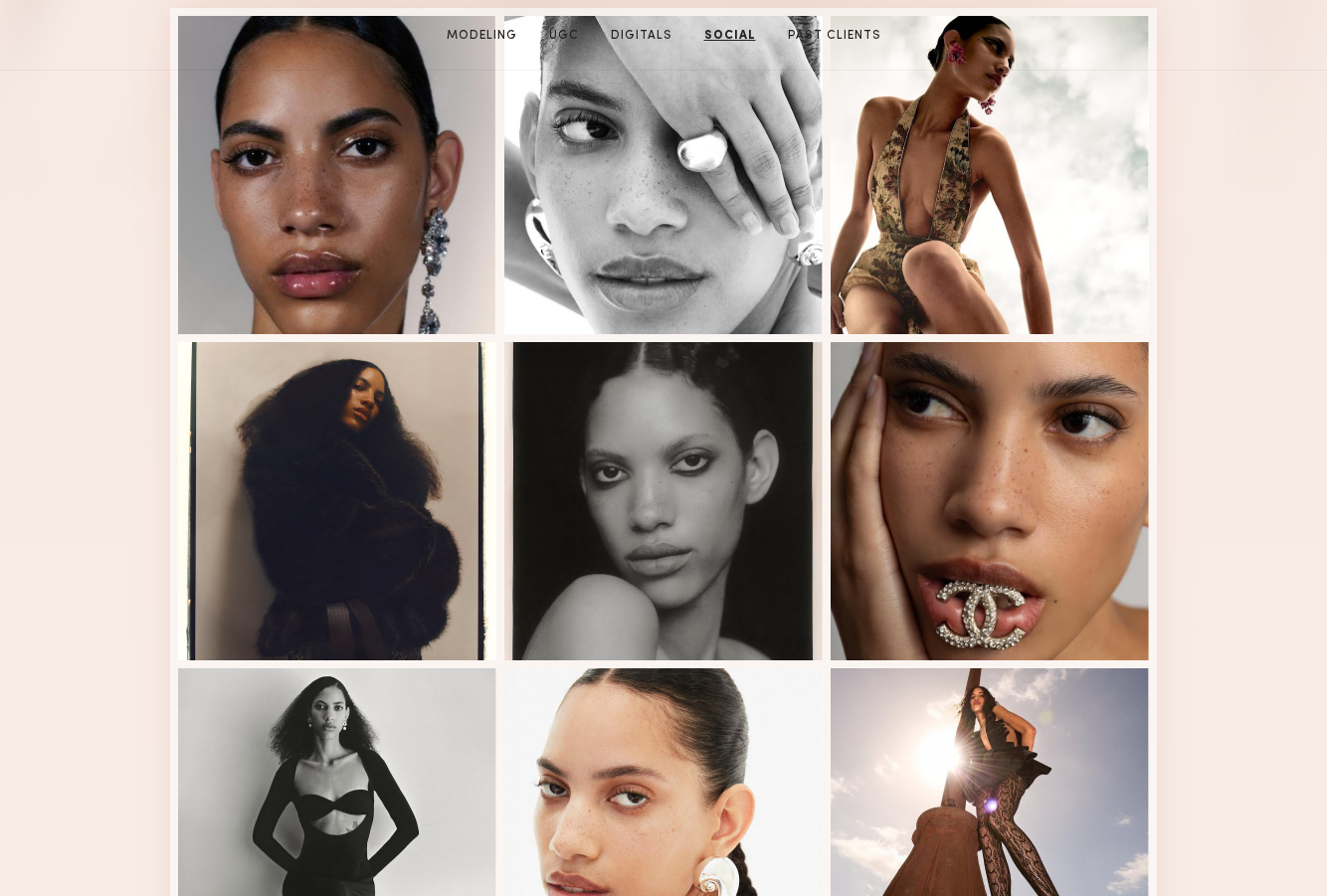 scroll, scrollTop: 0, scrollLeft: 0, axis: both 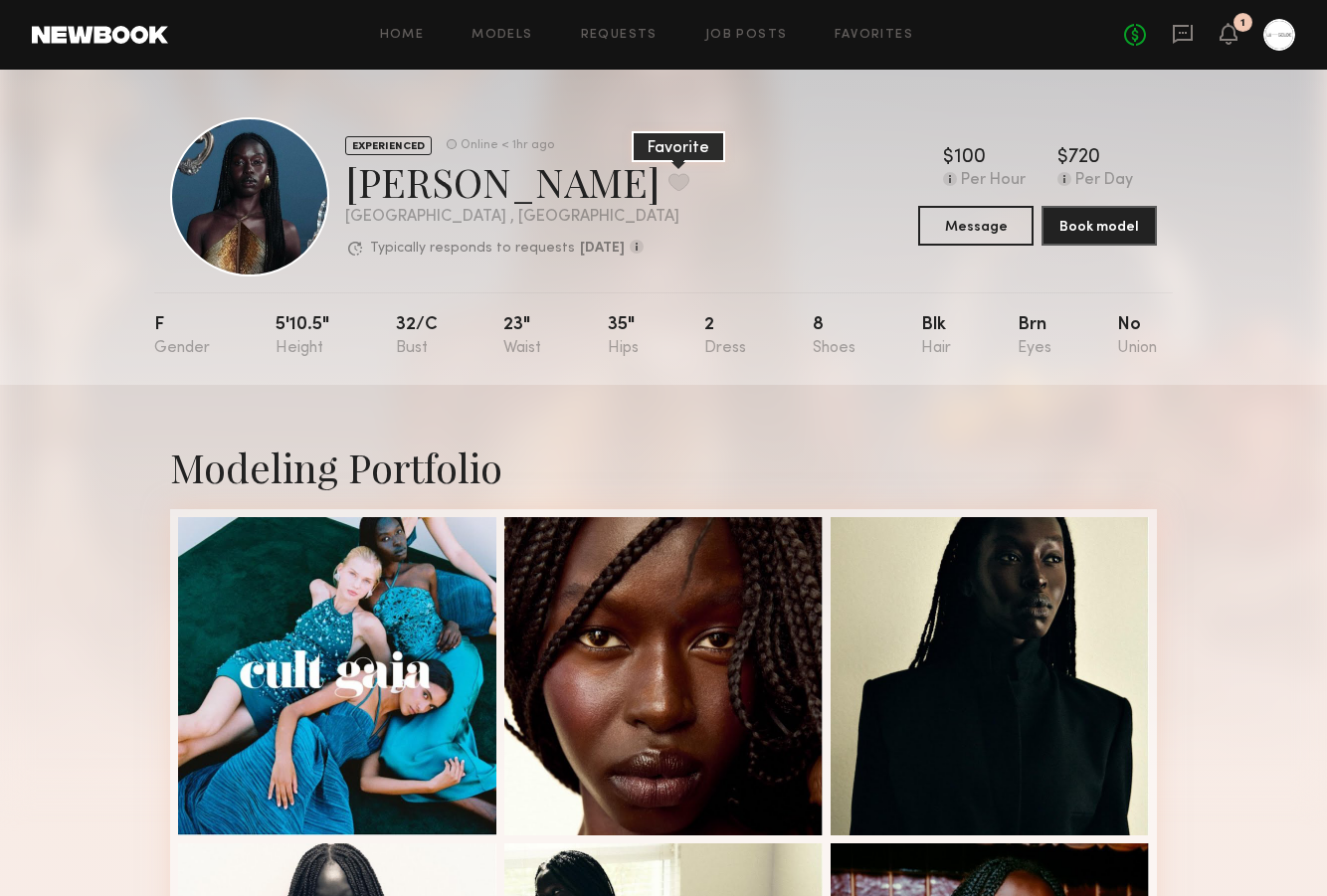 click 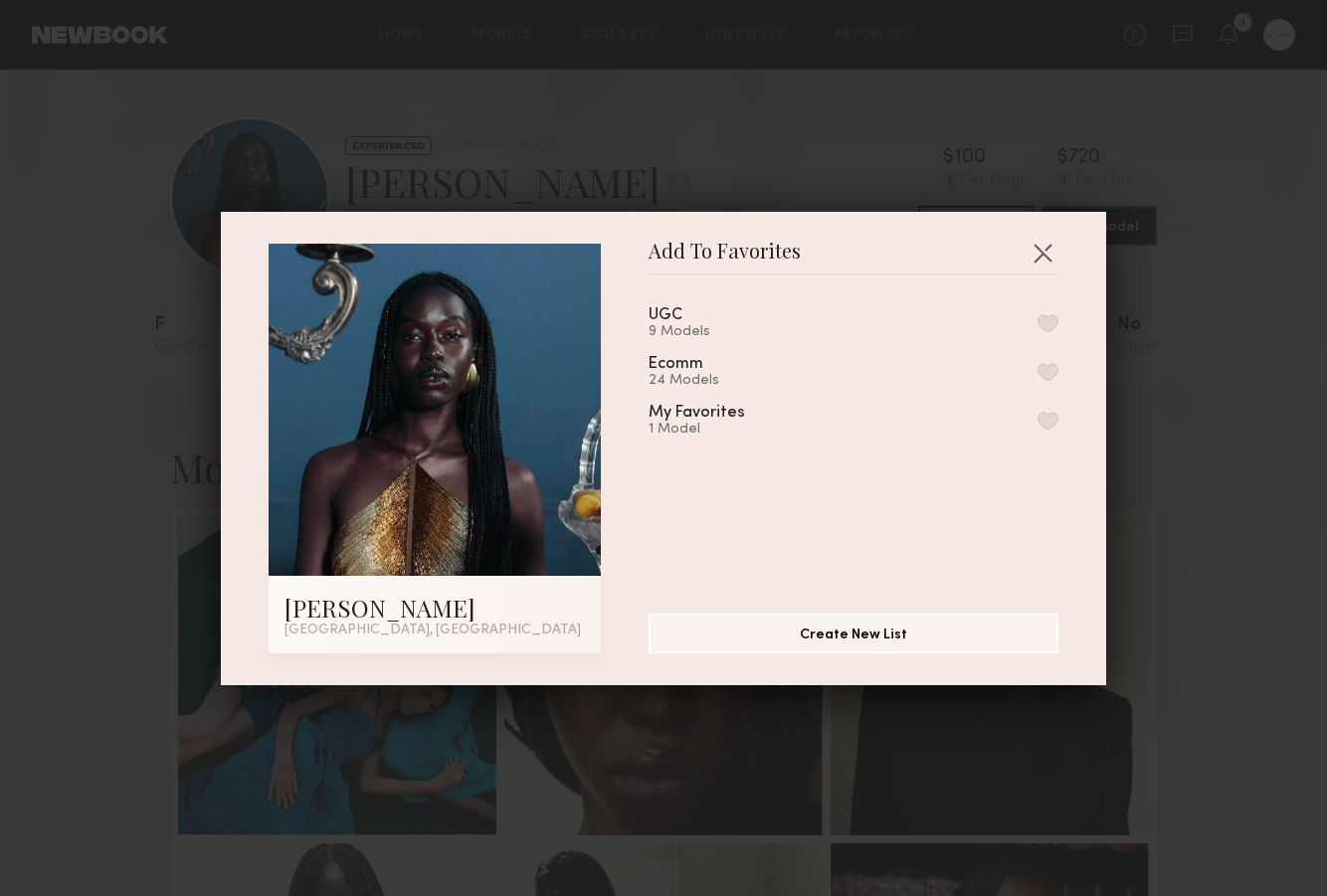 click at bounding box center (1047, 372) 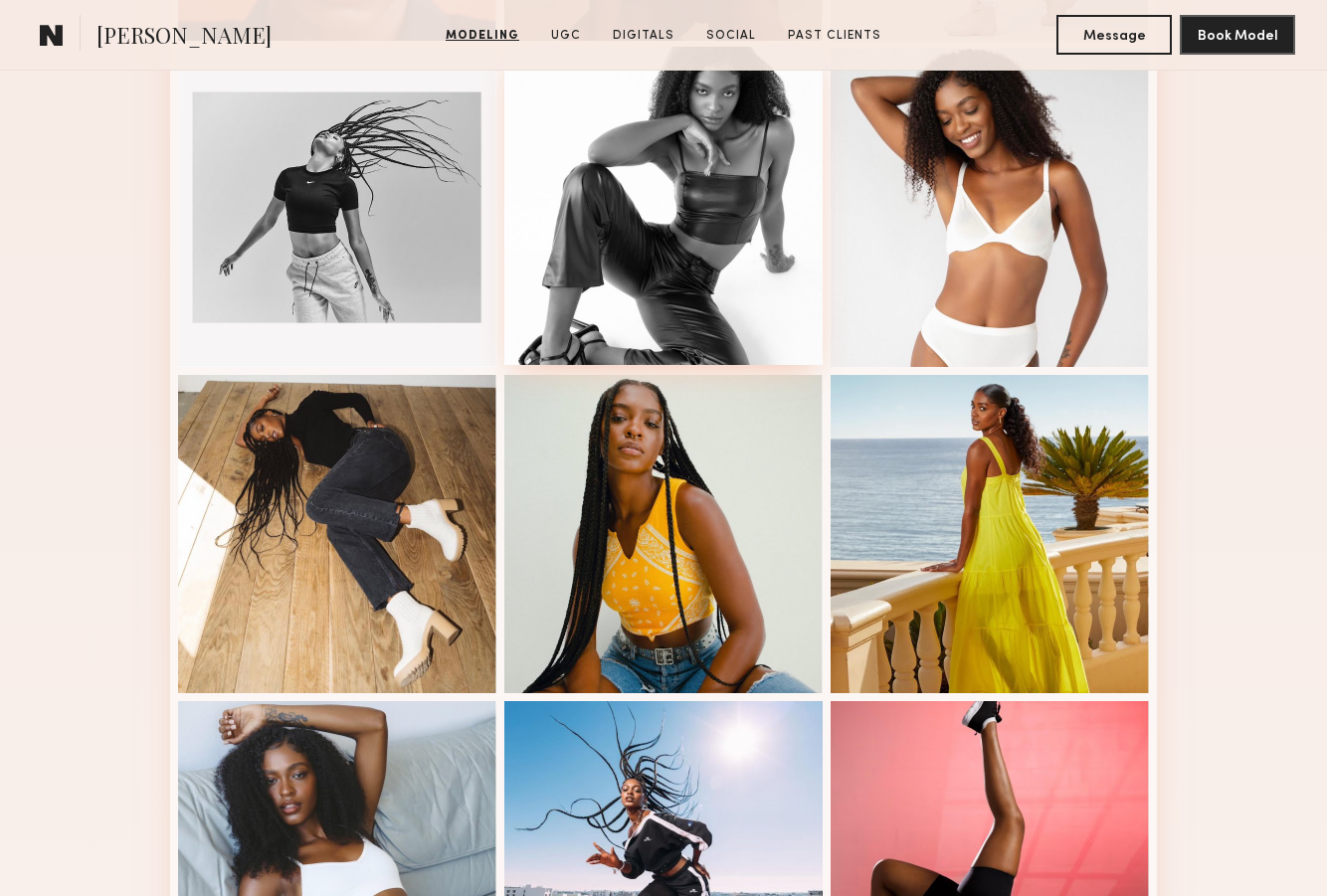 scroll, scrollTop: 1555, scrollLeft: 0, axis: vertical 